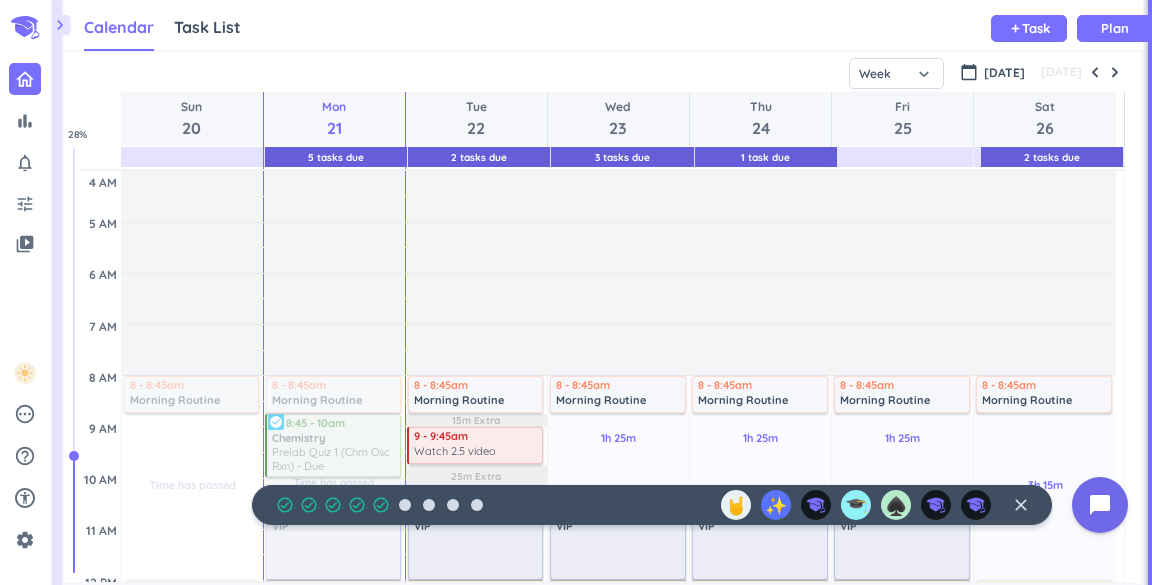 scroll, scrollTop: 0, scrollLeft: 0, axis: both 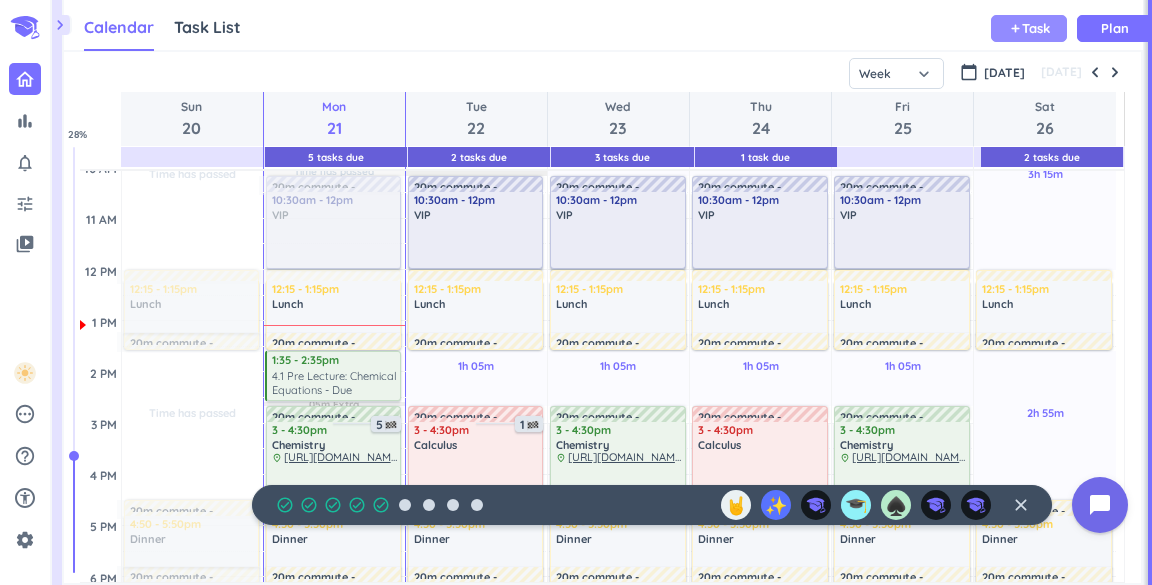 click on "Task" at bounding box center (1036, 28) 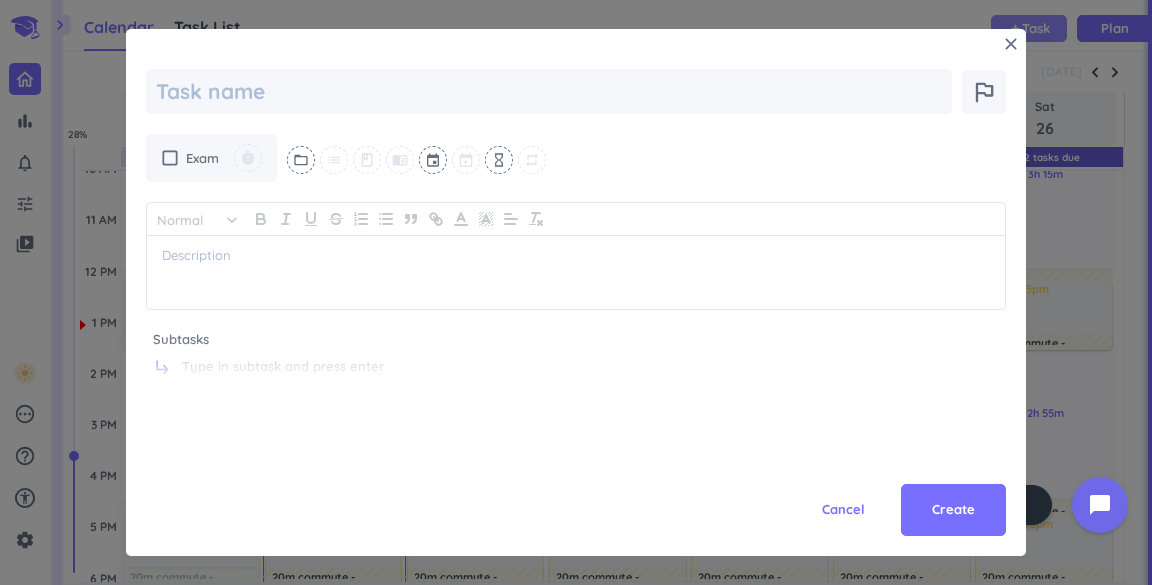 scroll, scrollTop: 0, scrollLeft: 0, axis: both 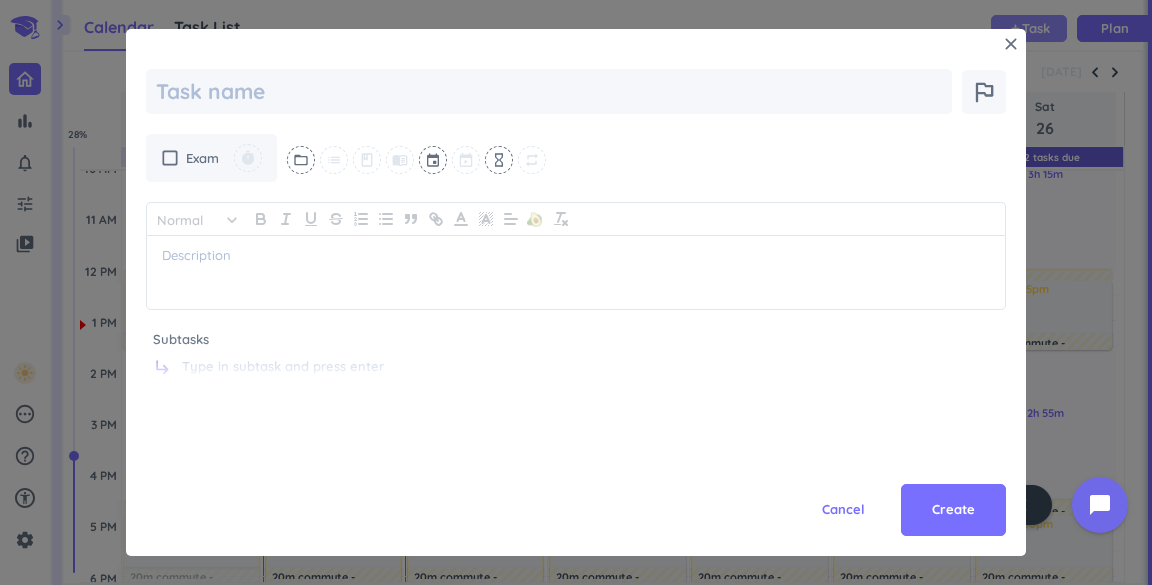 type on "M" 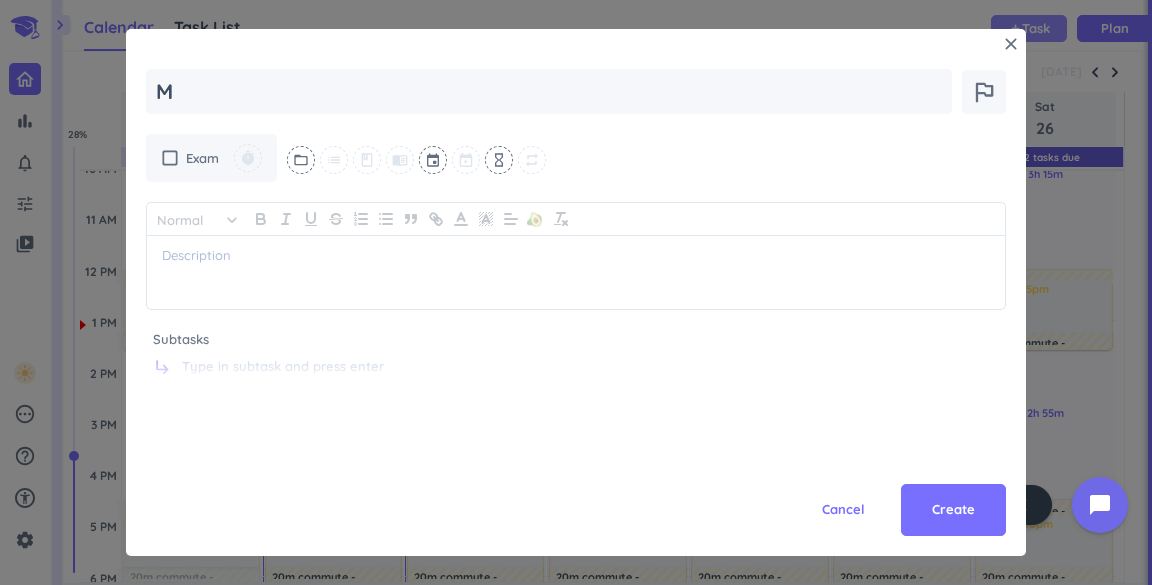 type on "x" 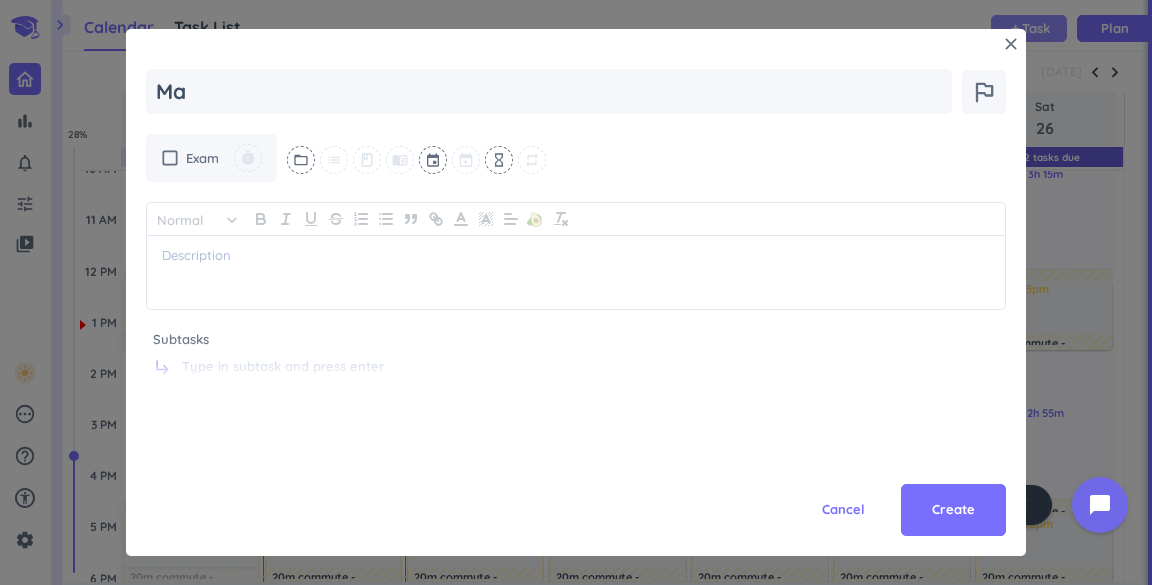 type on "x" 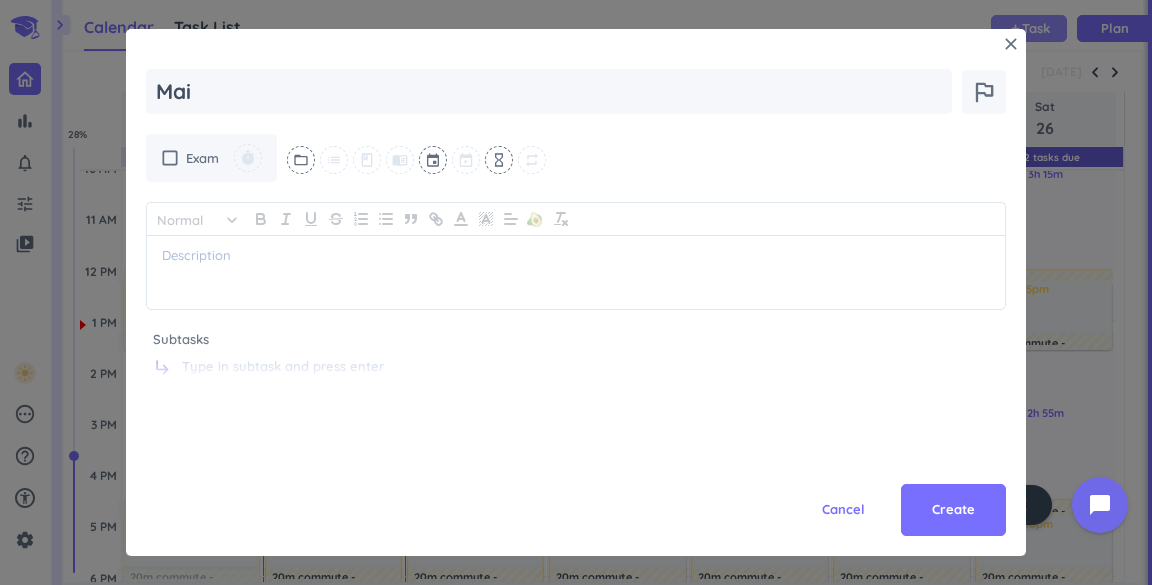 type on "x" 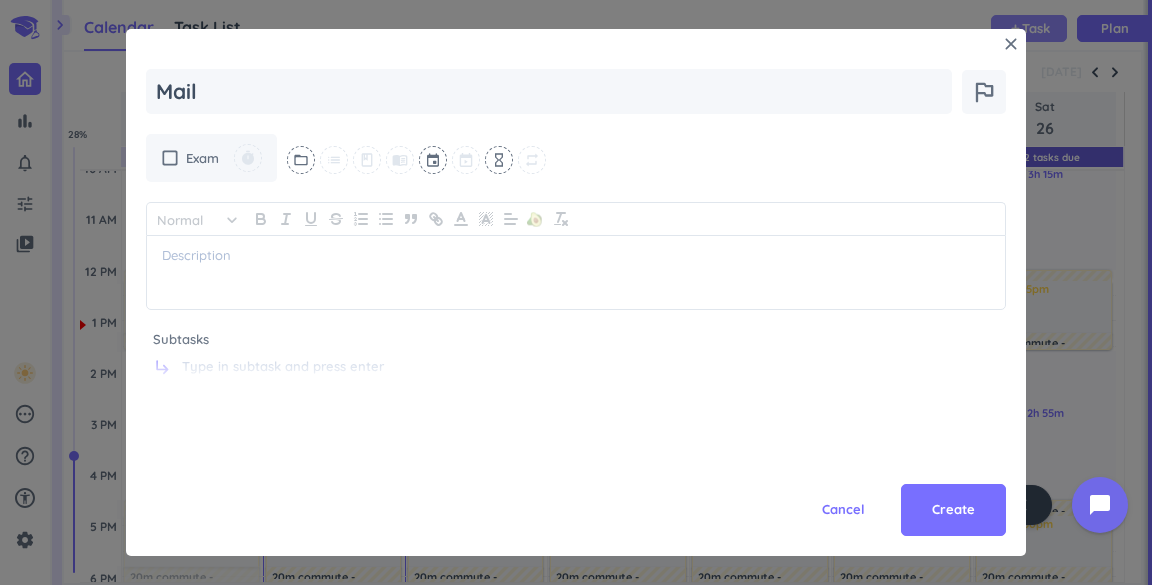 type on "x" 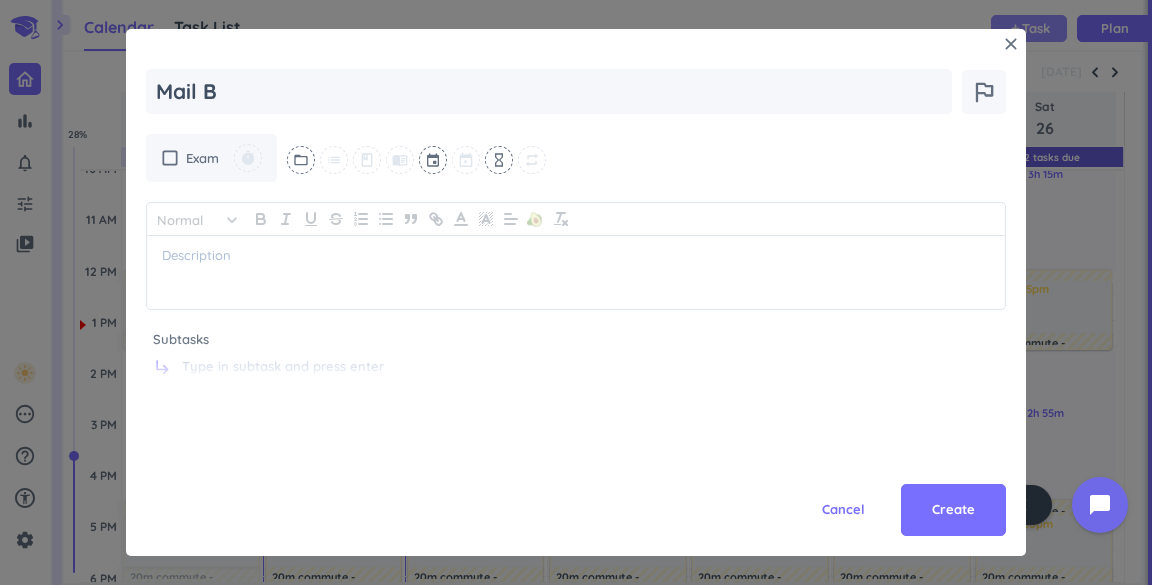 type on "x" 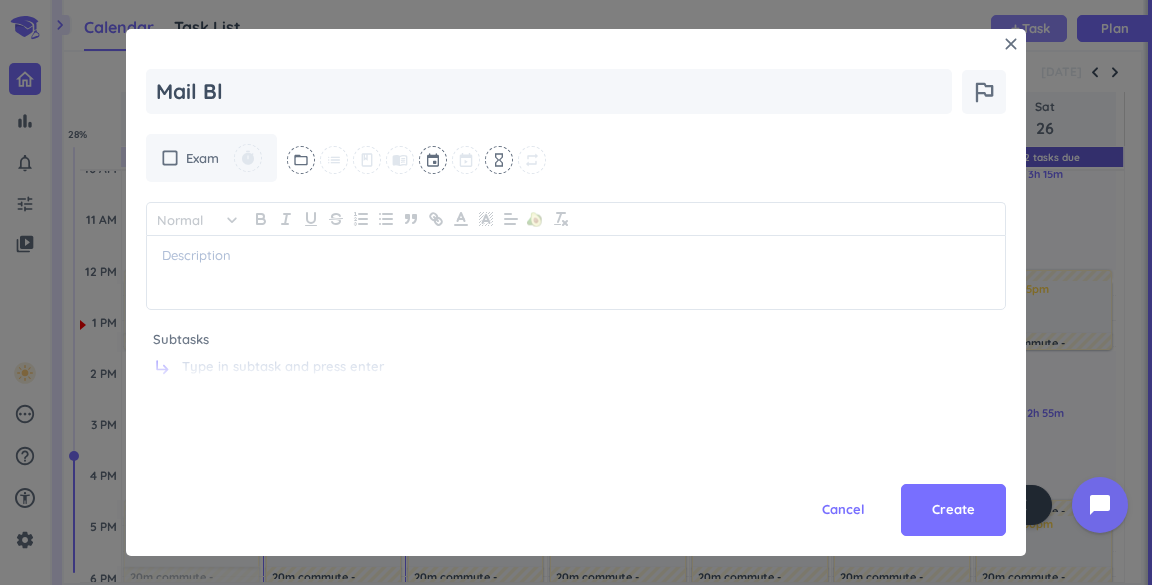 type on "x" 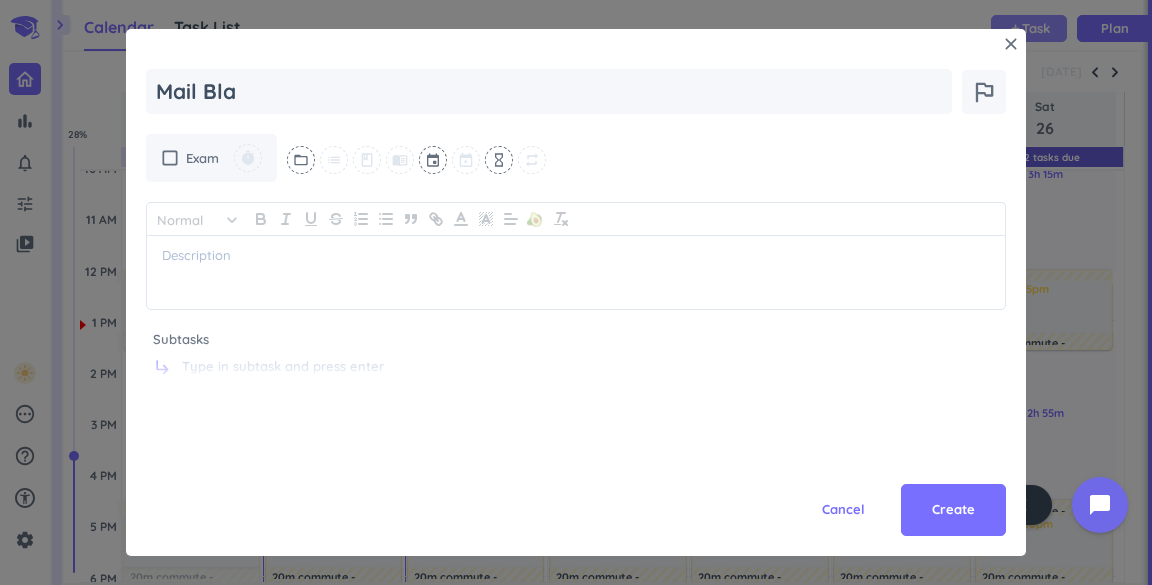 type on "x" 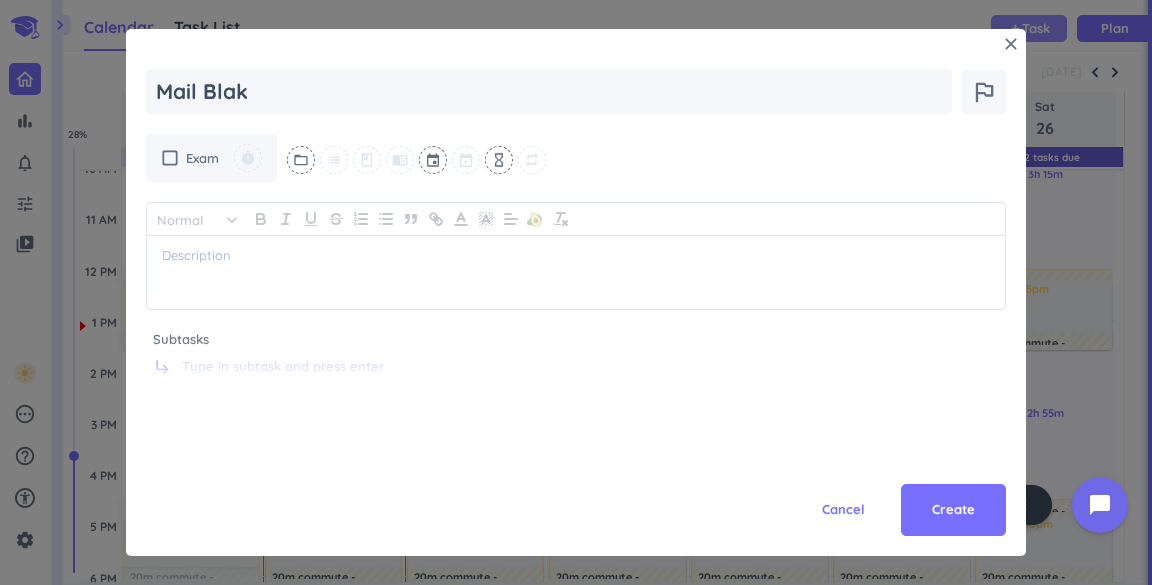 type on "x" 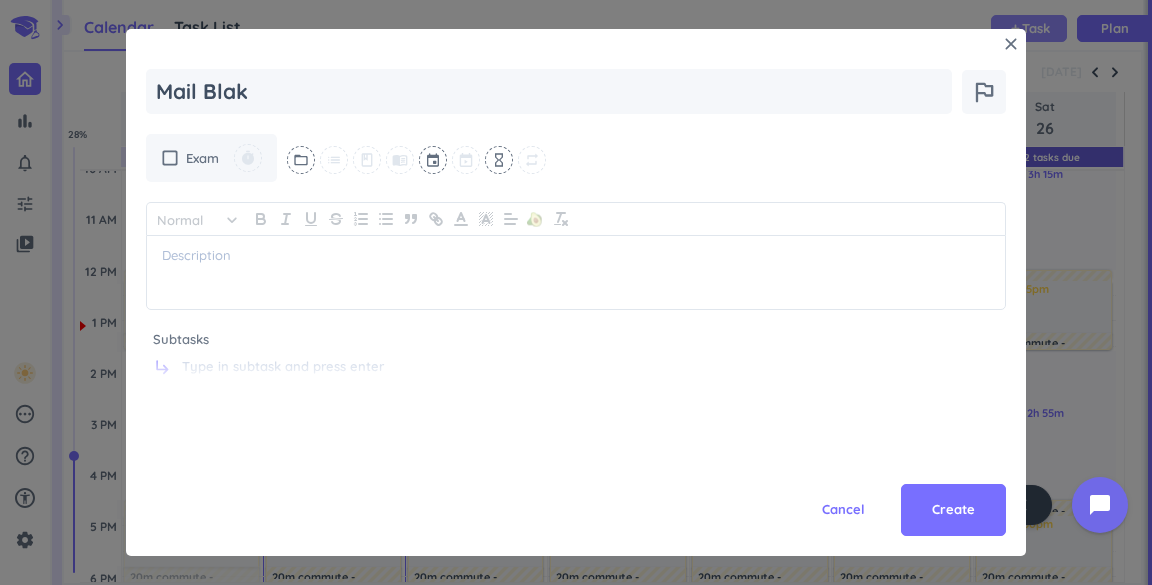 type on "Mail Blake" 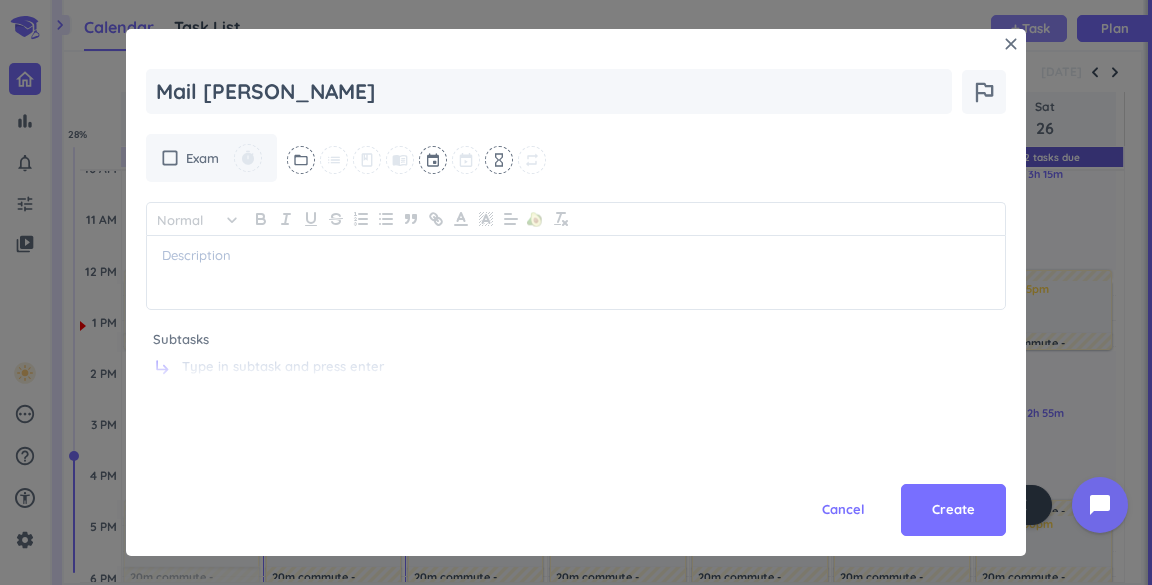 type on "x" 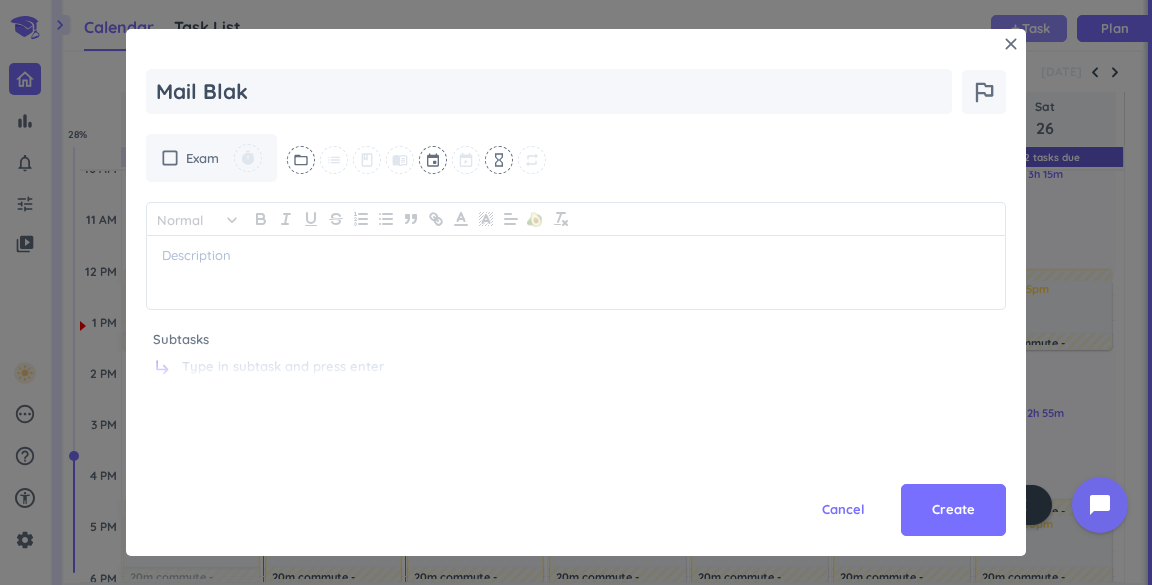 type on "x" 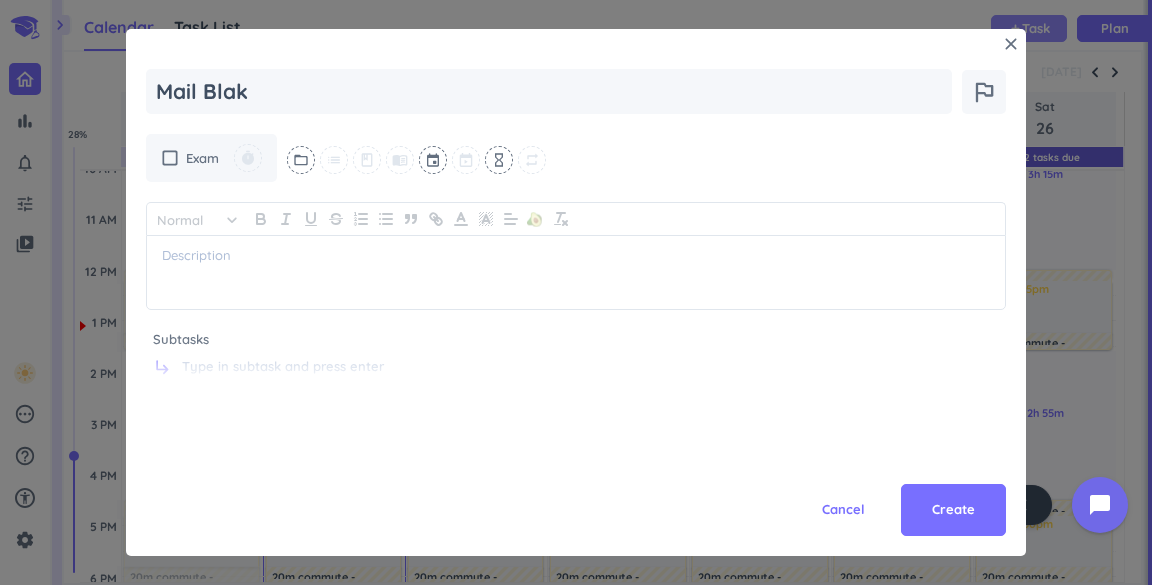 type on "Mail Blake" 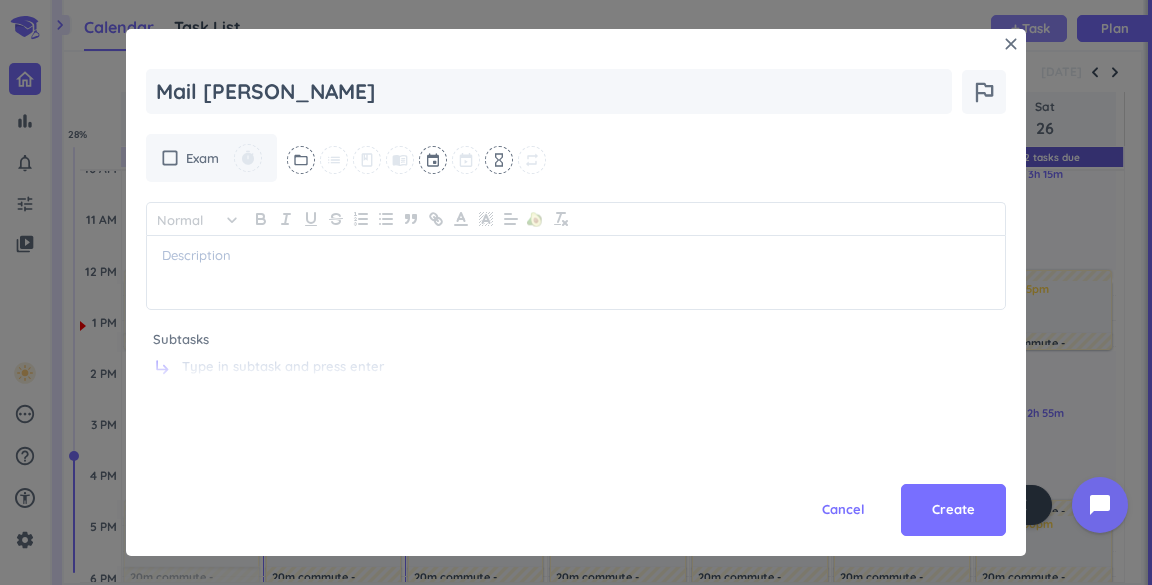 type on "x" 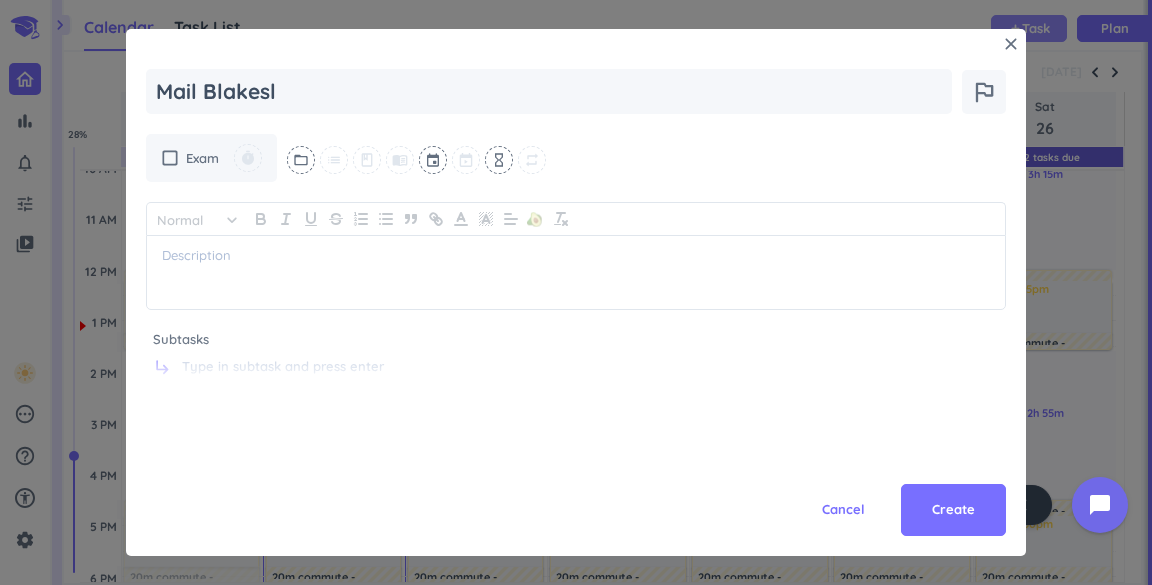 type on "x" 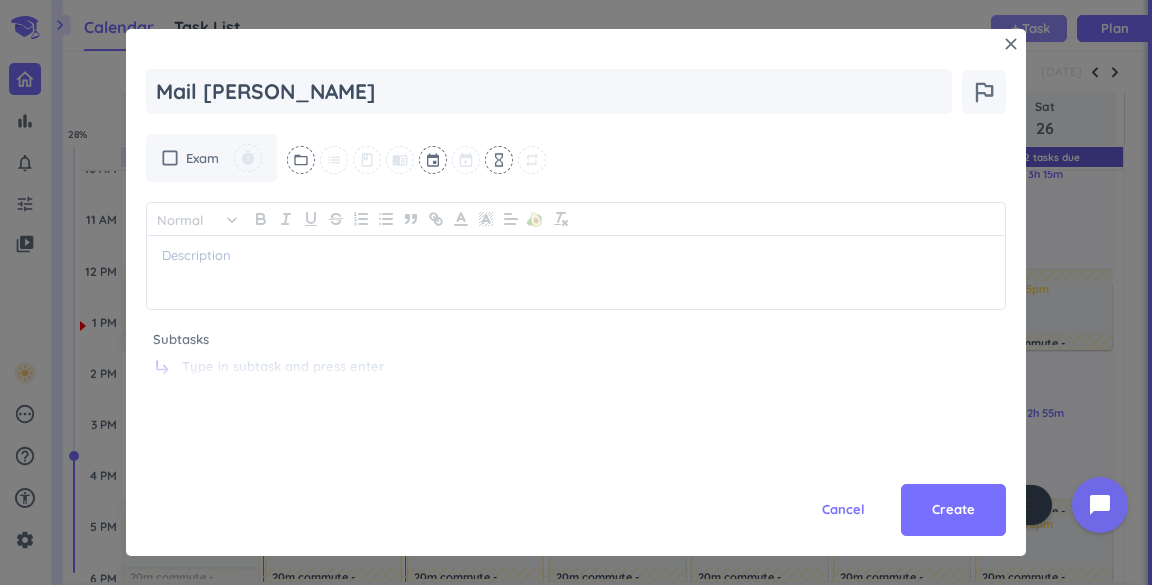 type on "x" 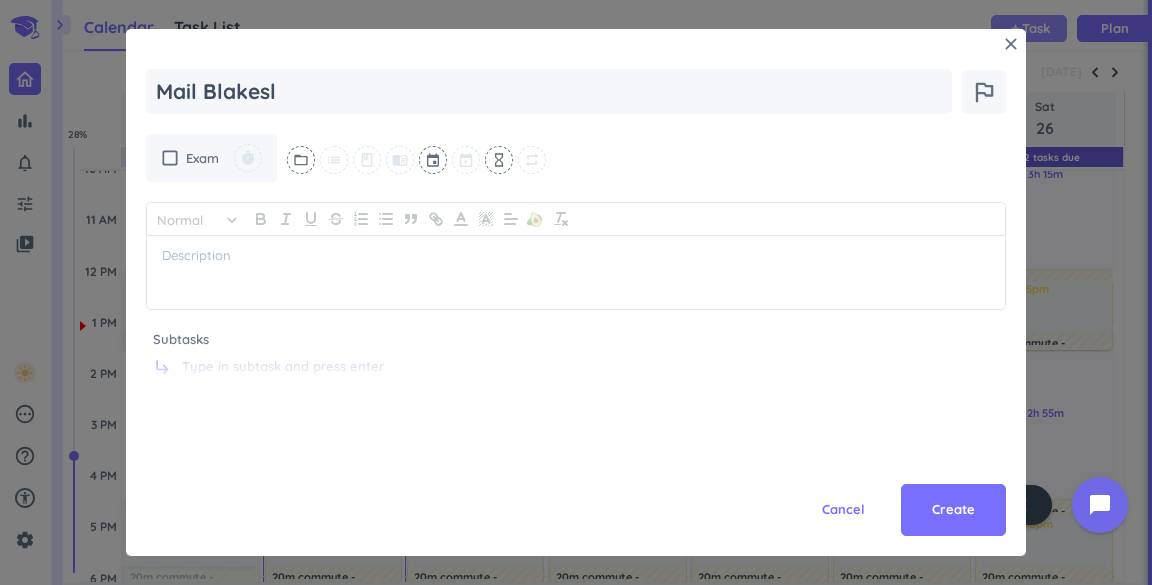 type on "x" 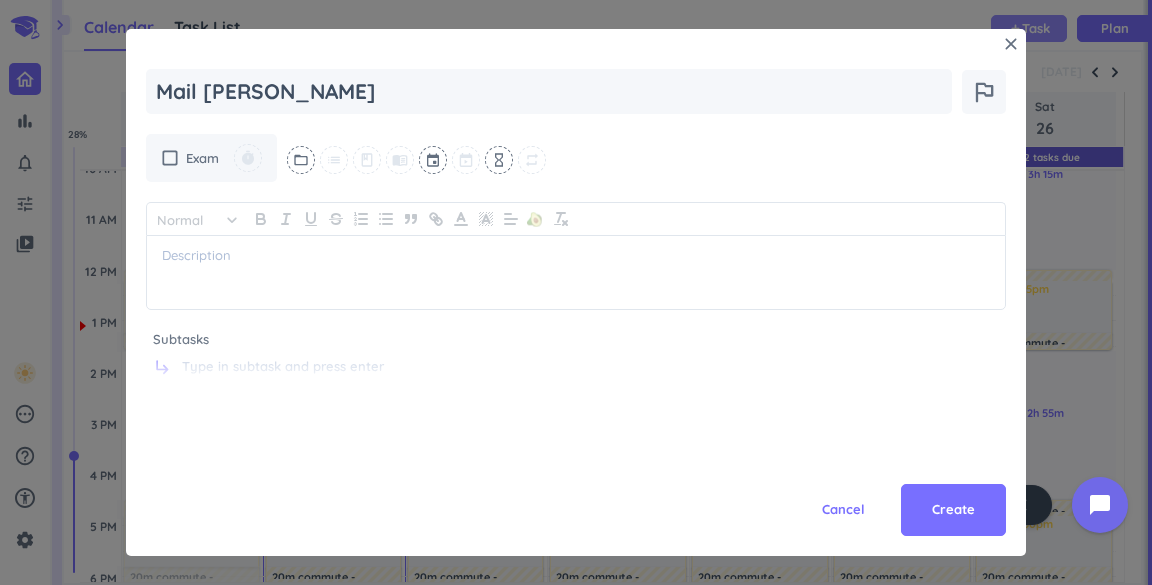 type on "x" 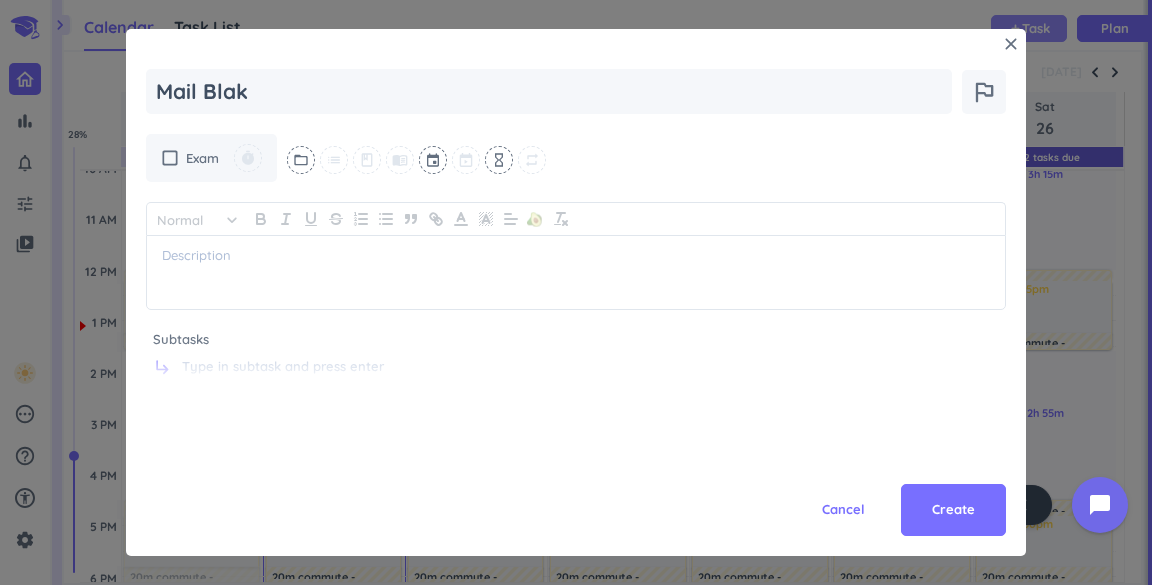 type on "x" 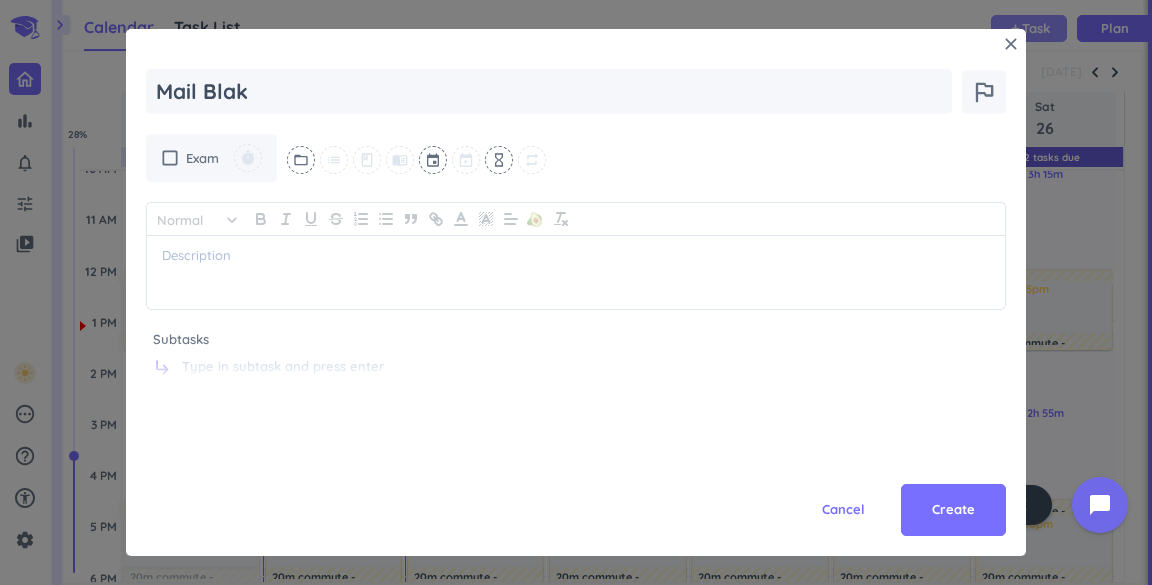 type on "Mail Blaks" 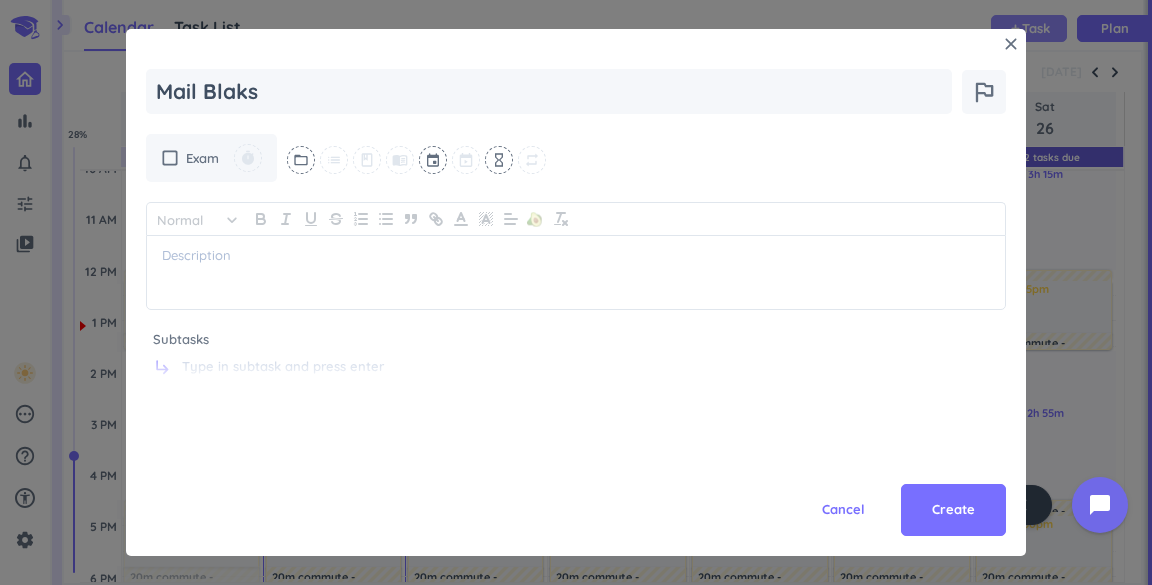 type on "x" 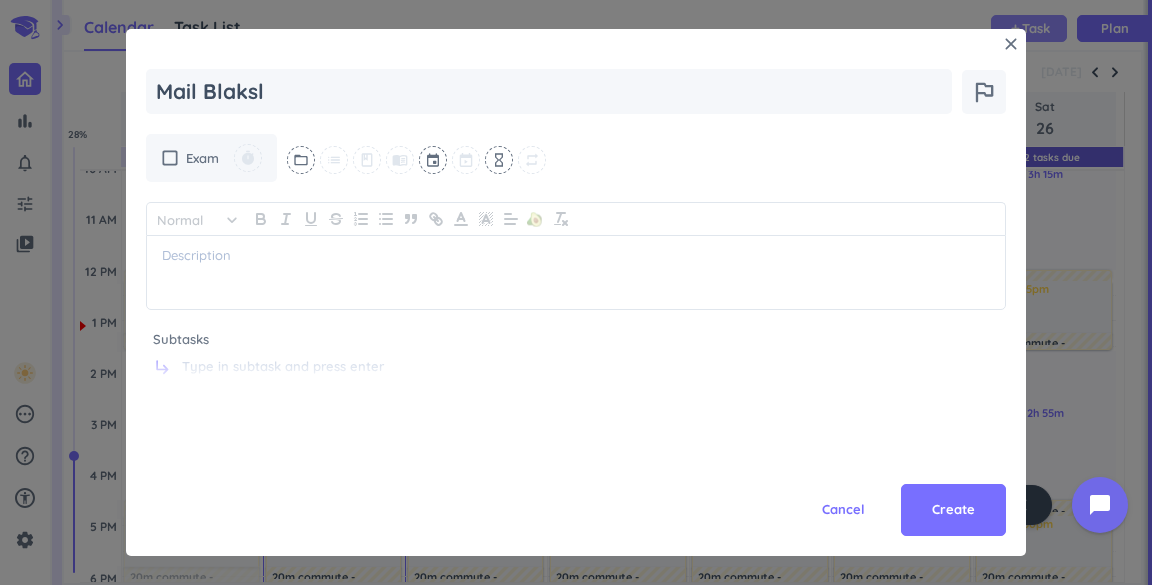 type on "x" 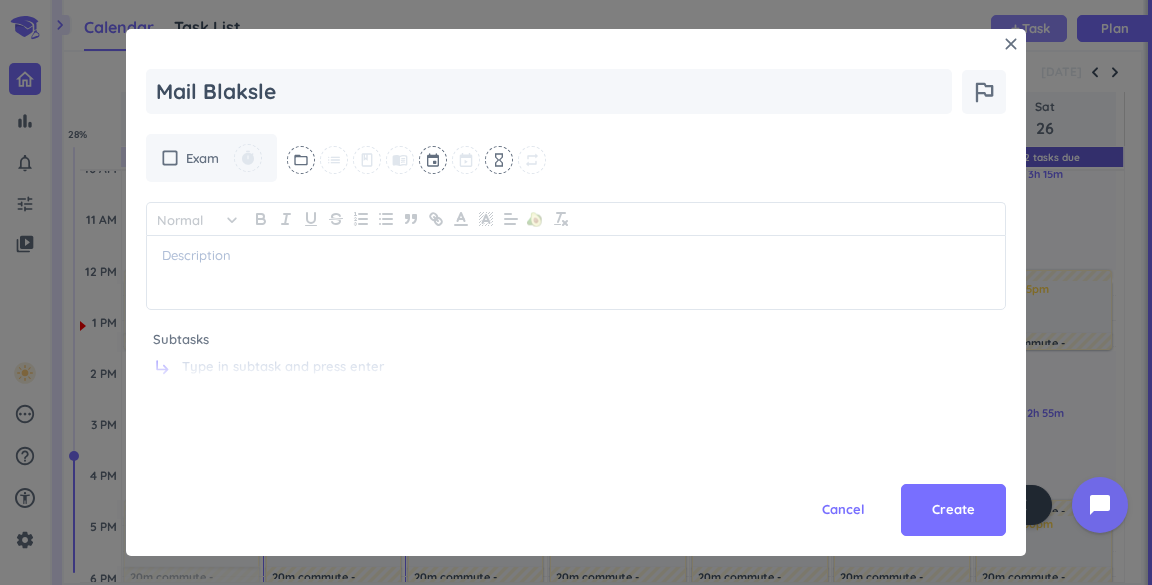 type on "x" 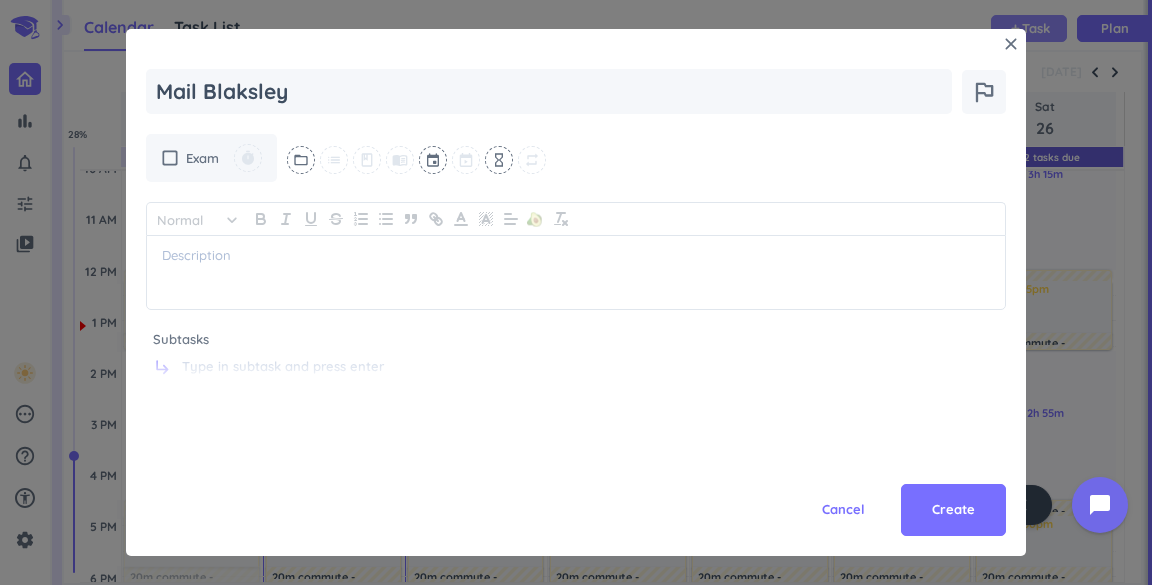 type on "x" 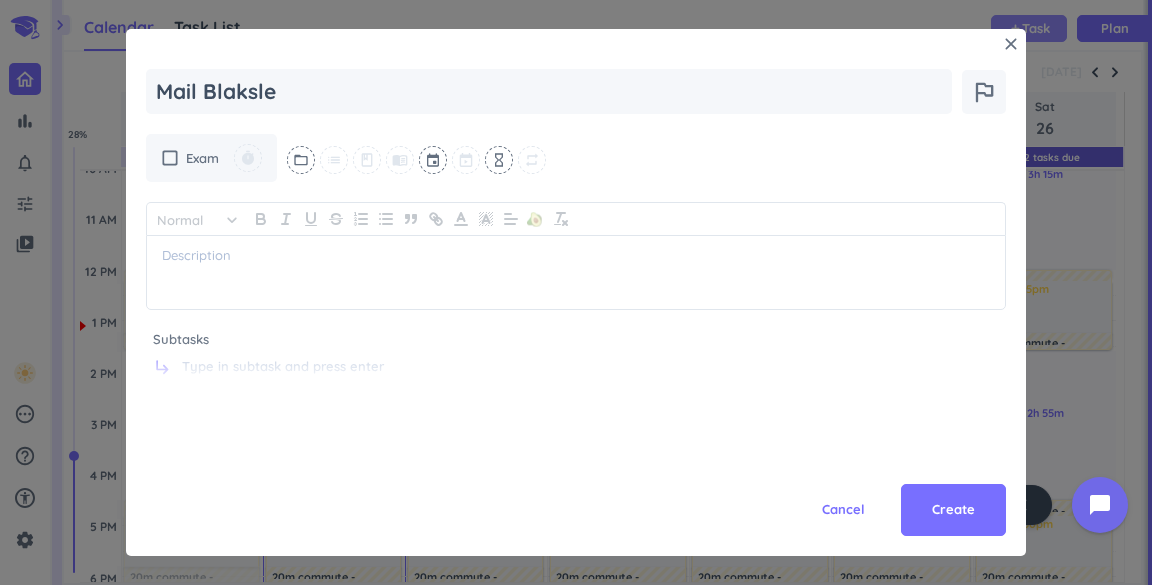type on "x" 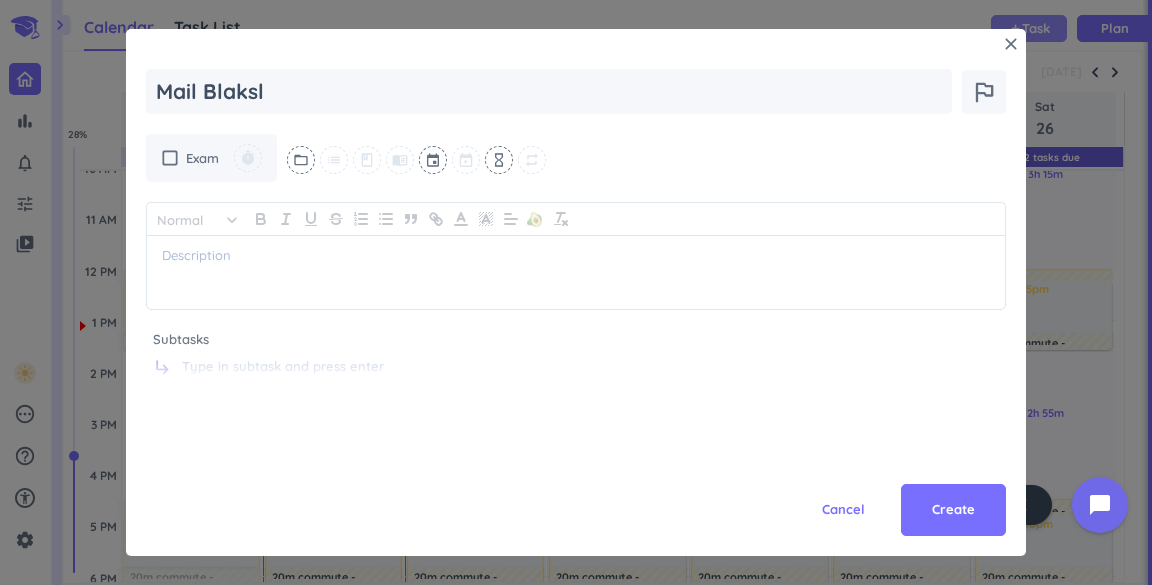 type on "x" 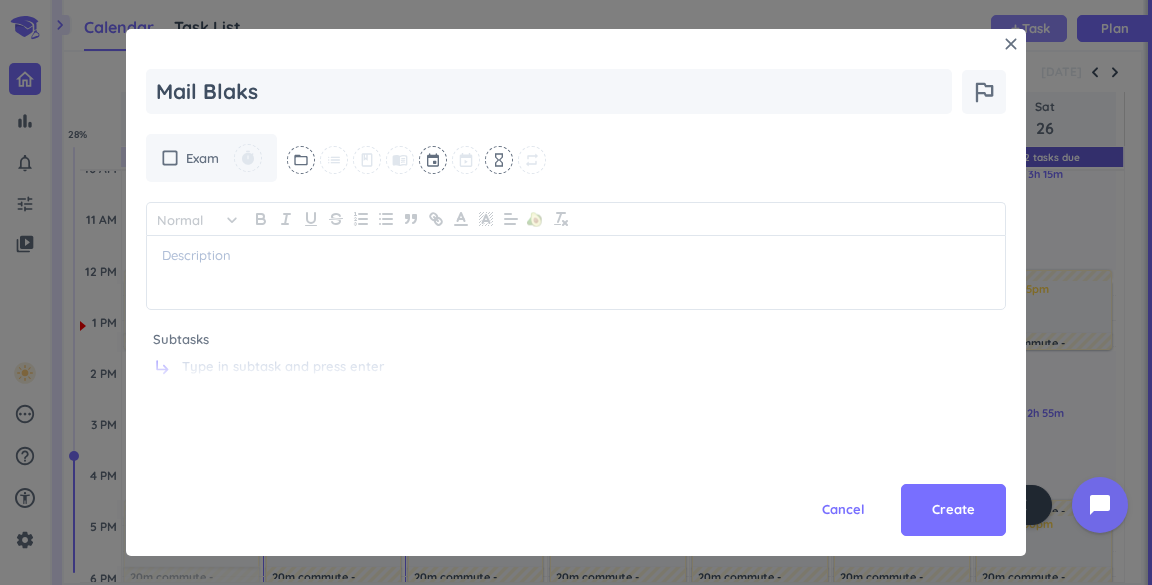 type on "x" 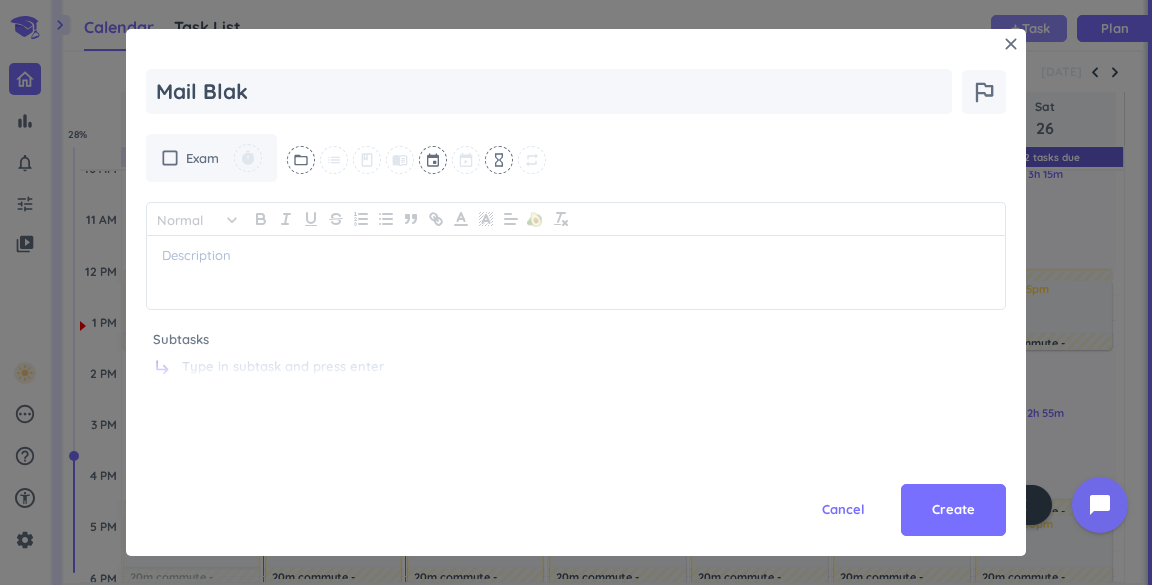 type on "x" 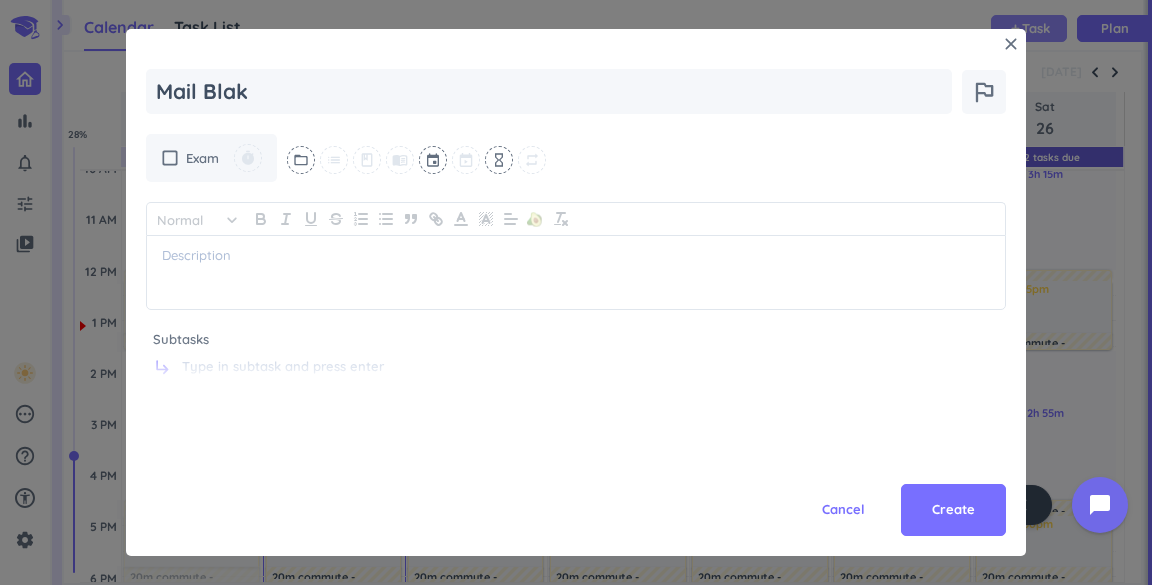 type on "Mail Bla" 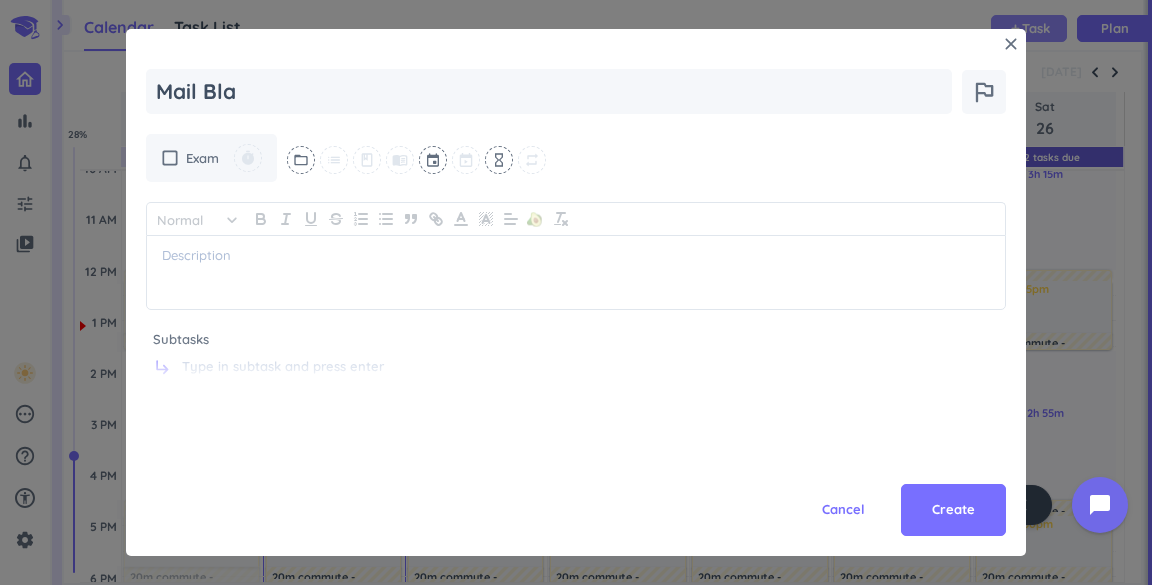 type on "x" 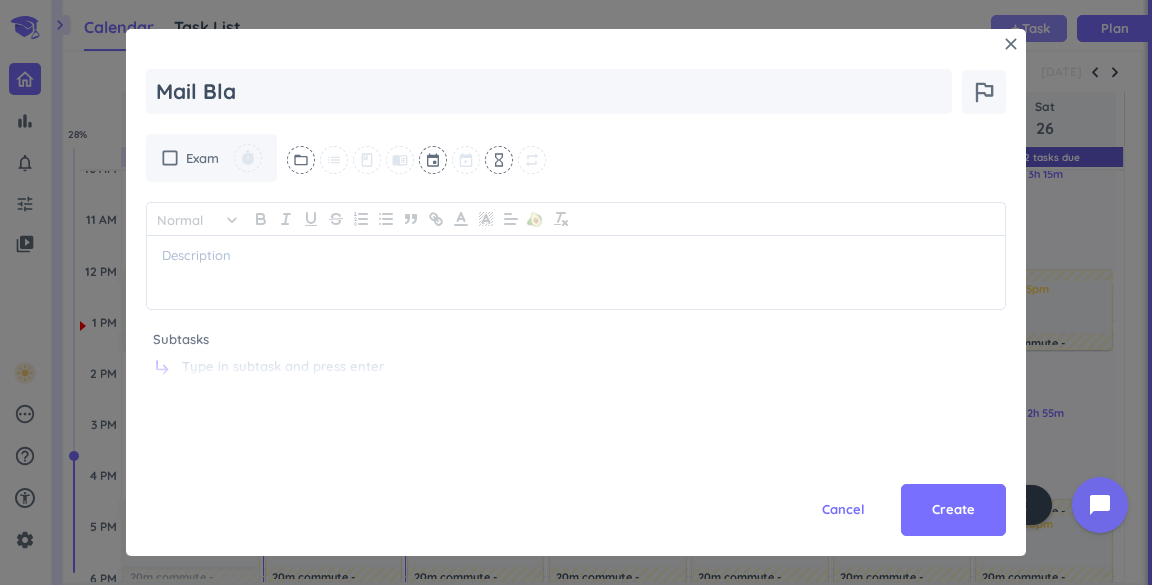 type on "Mail Bl" 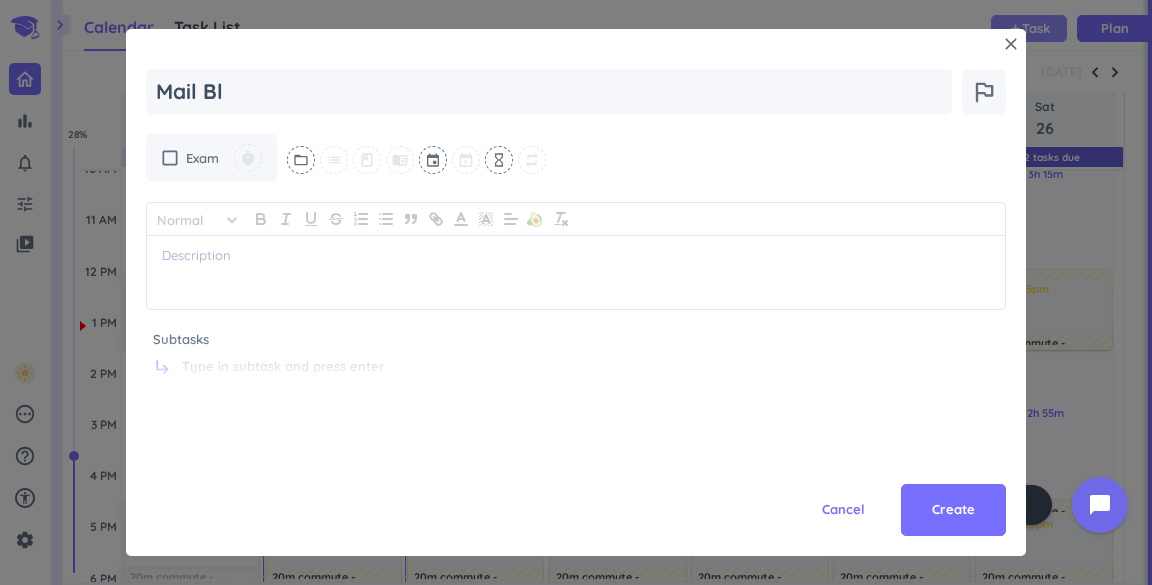 type on "x" 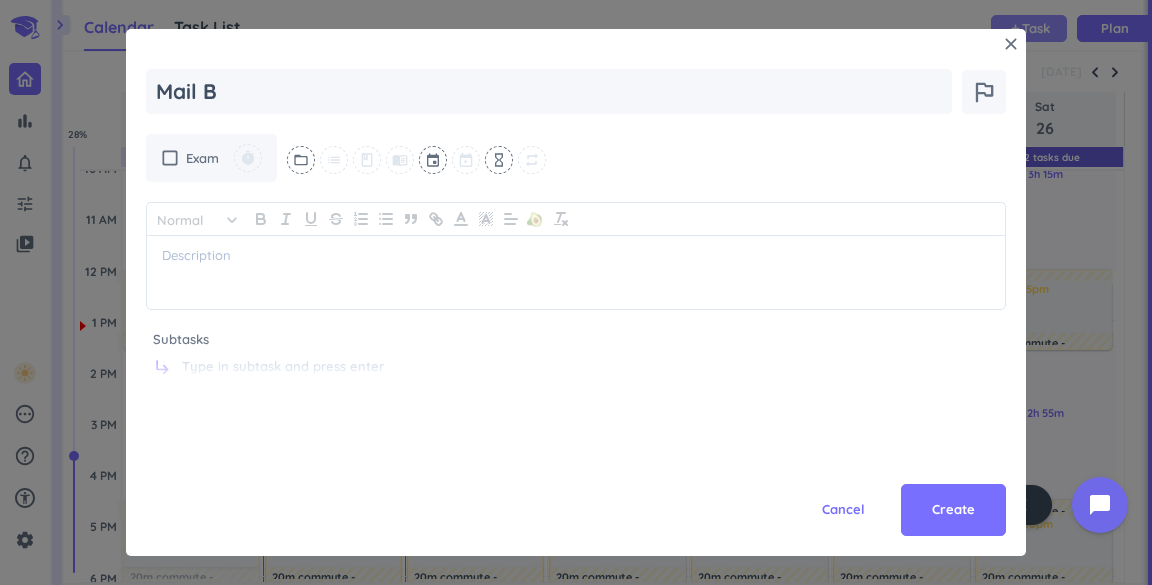 type on "x" 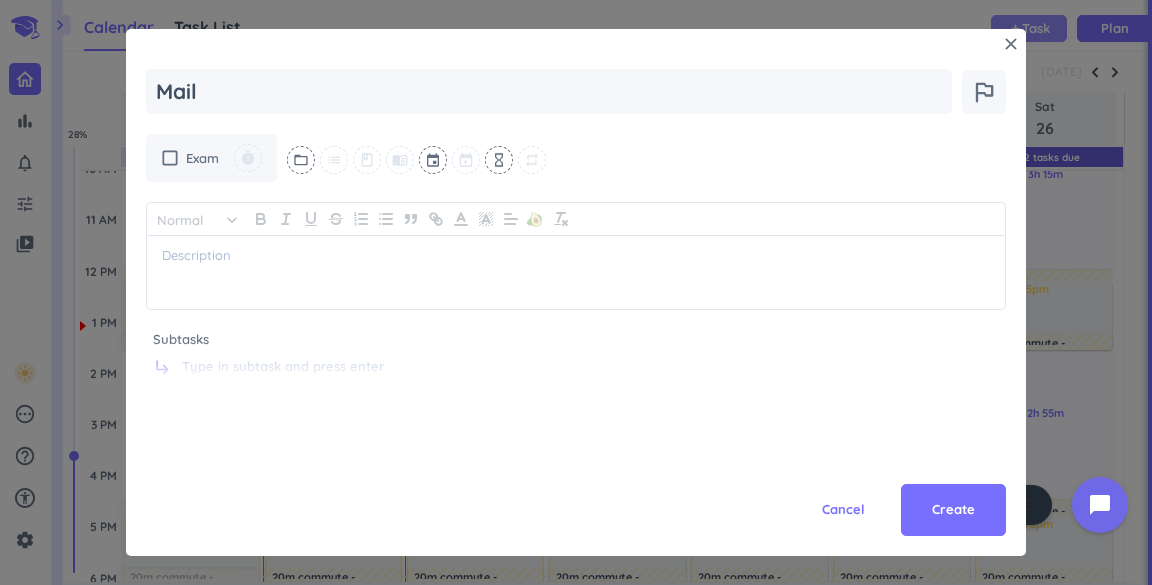 type on "x" 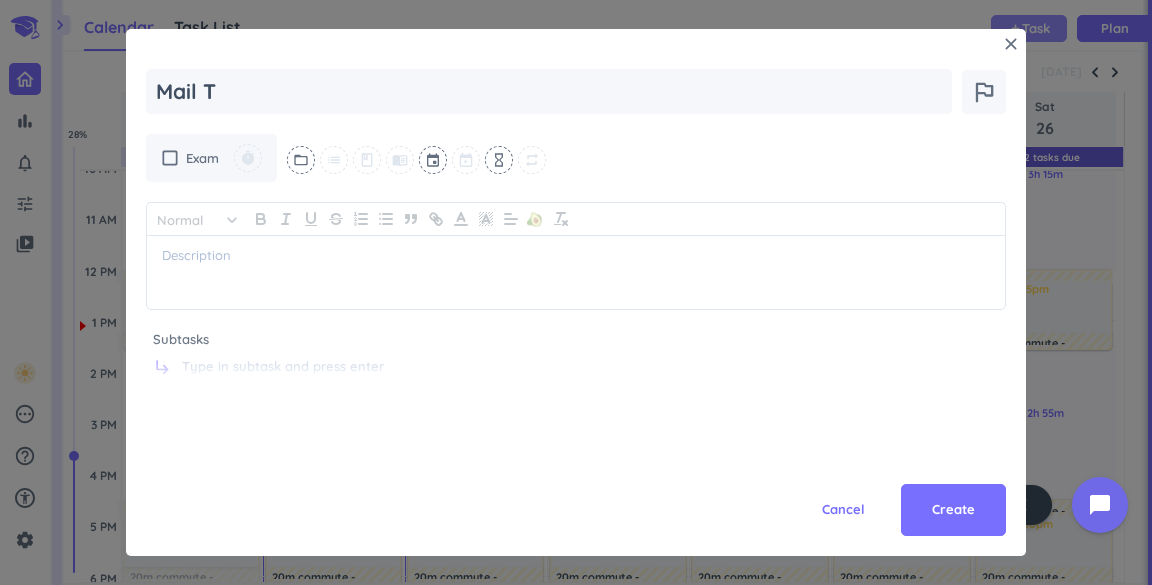 type on "x" 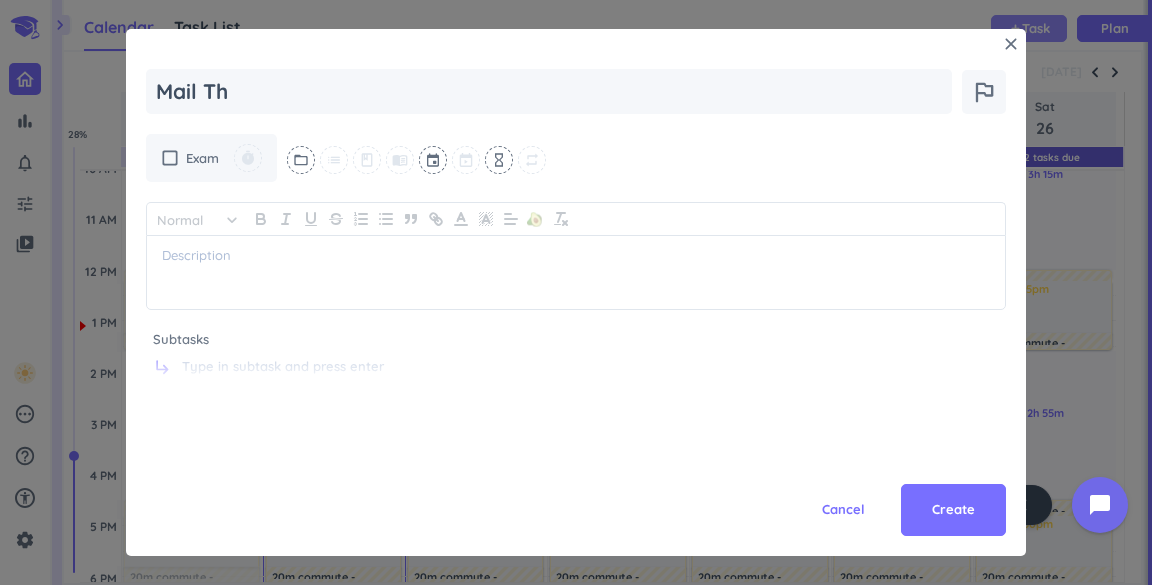 type on "x" 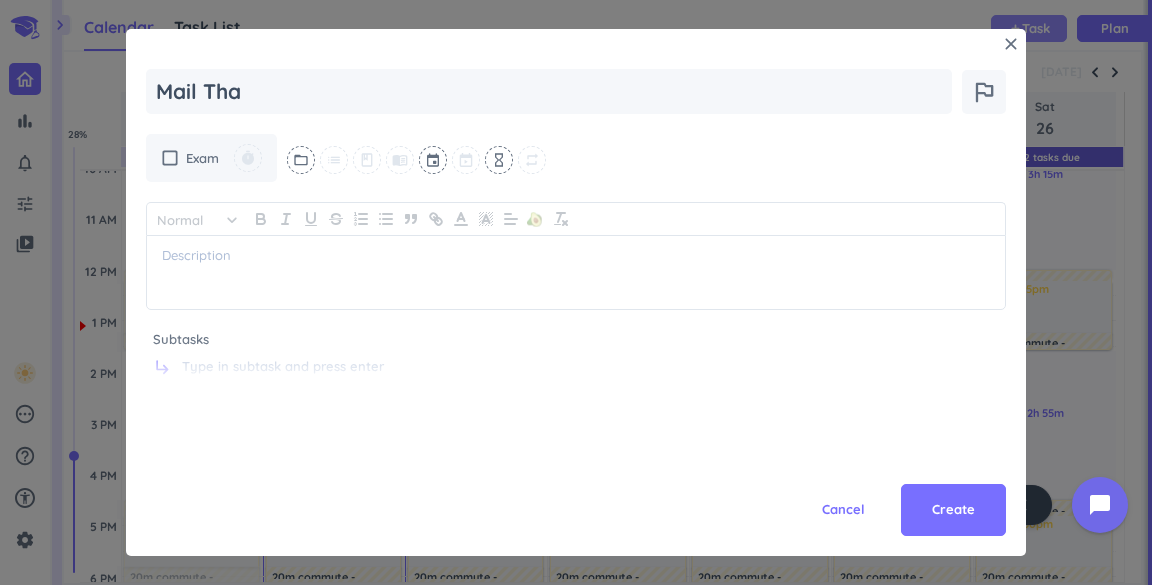 type on "x" 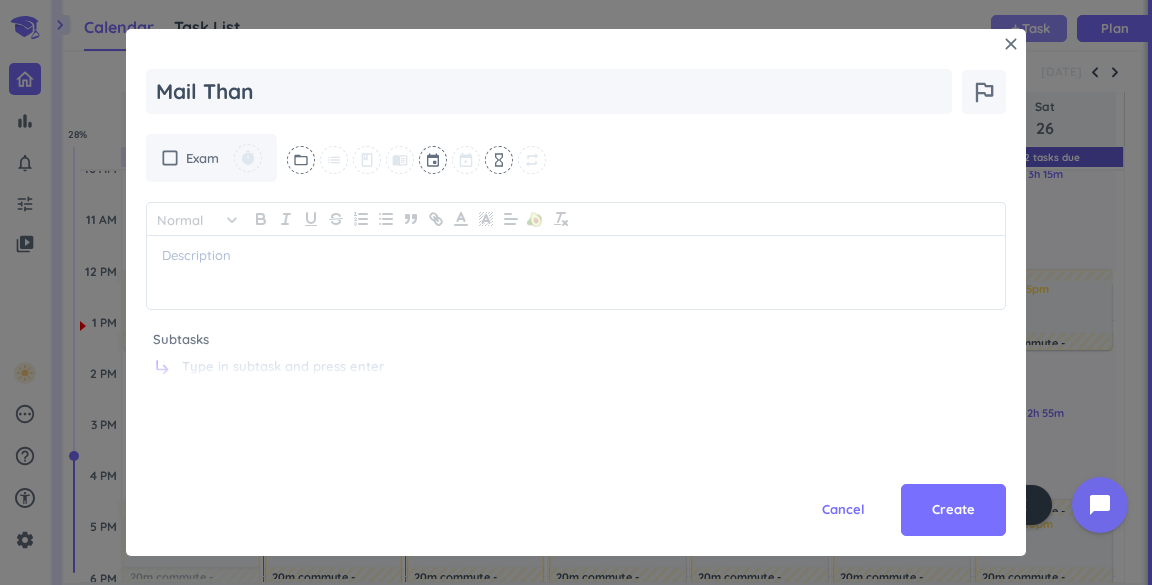 type on "x" 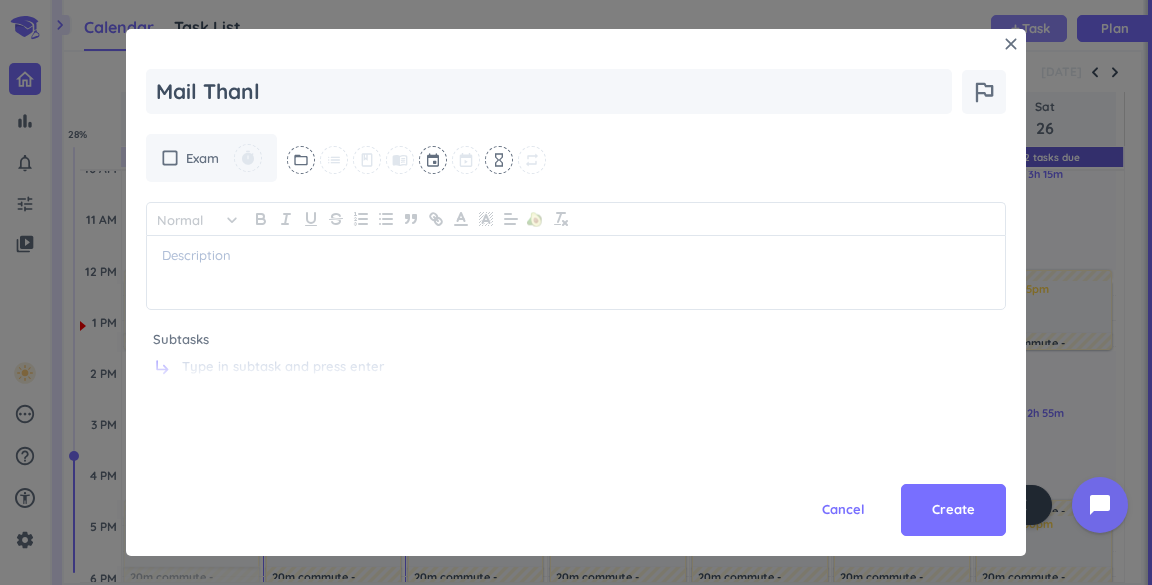 type on "x" 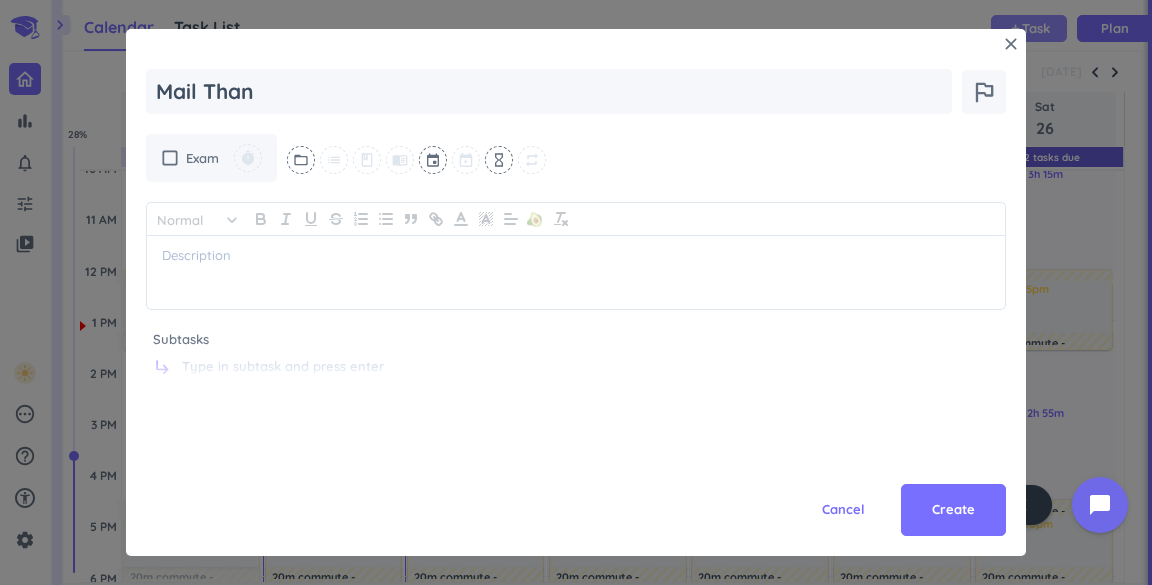 type on "x" 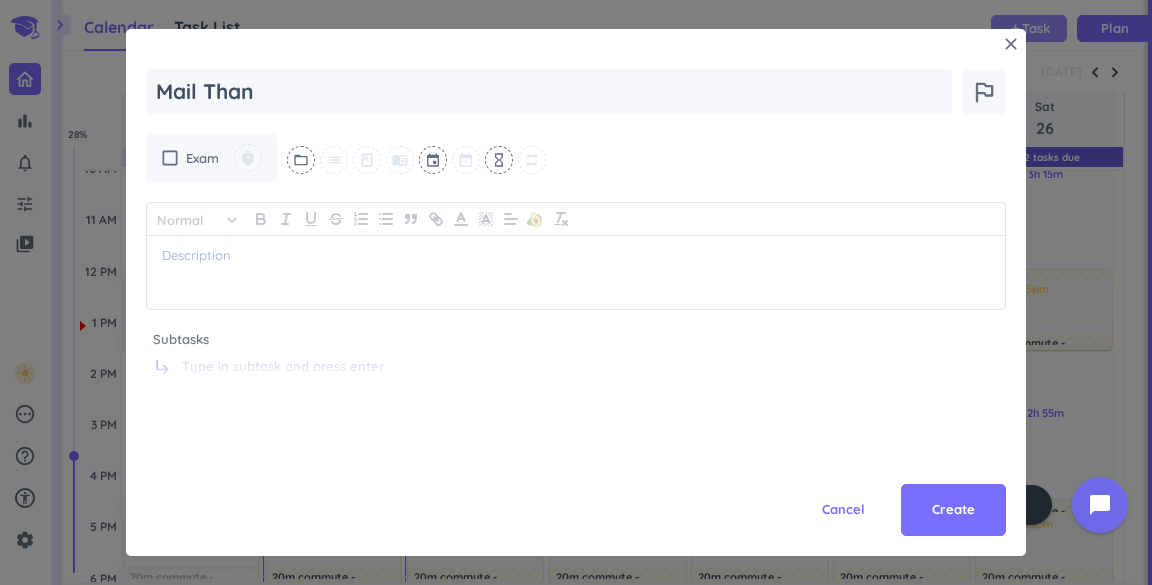 type on "Mail Thank" 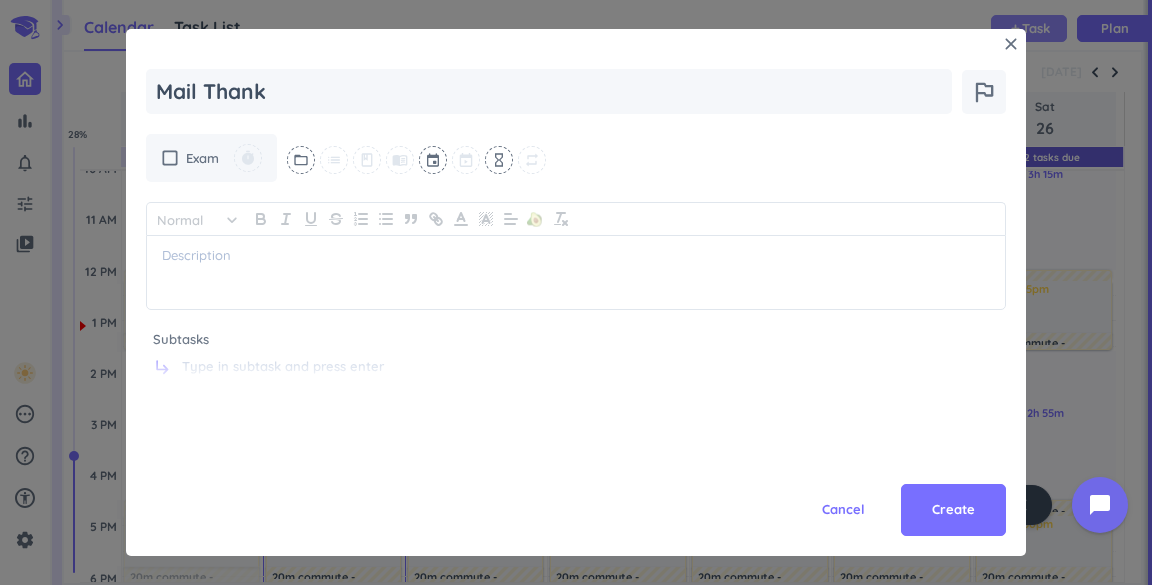 type on "x" 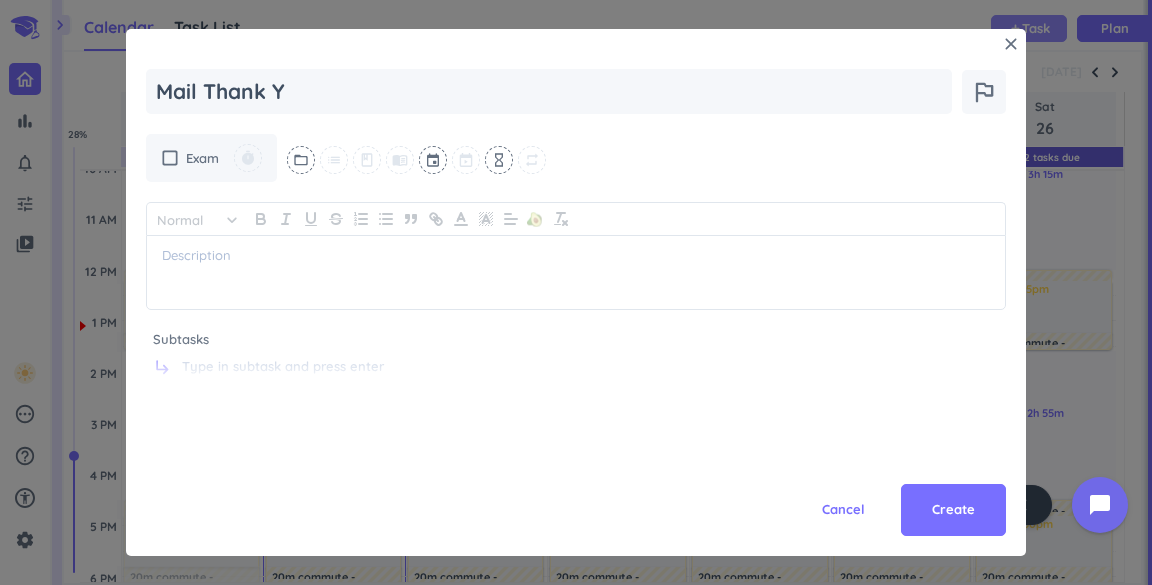 type on "Mail Thank Yo" 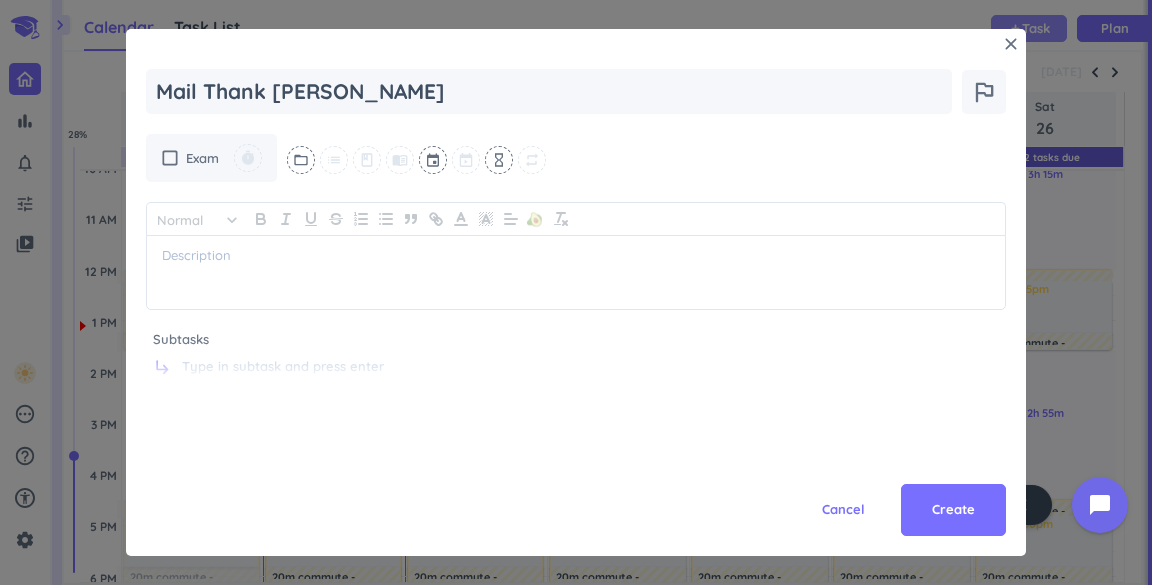 type on "x" 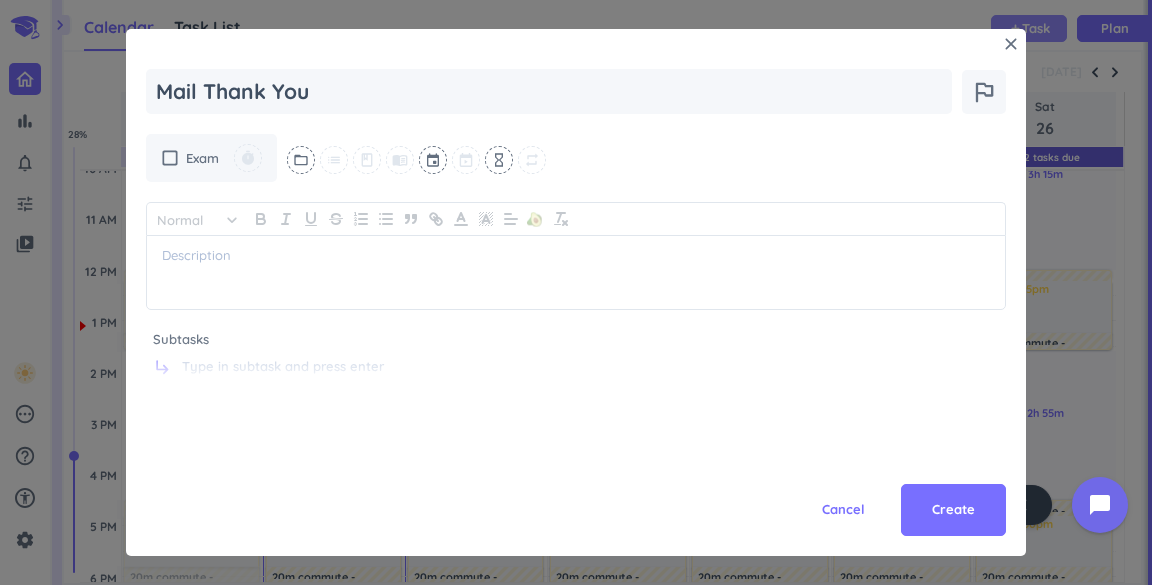 type on "x" 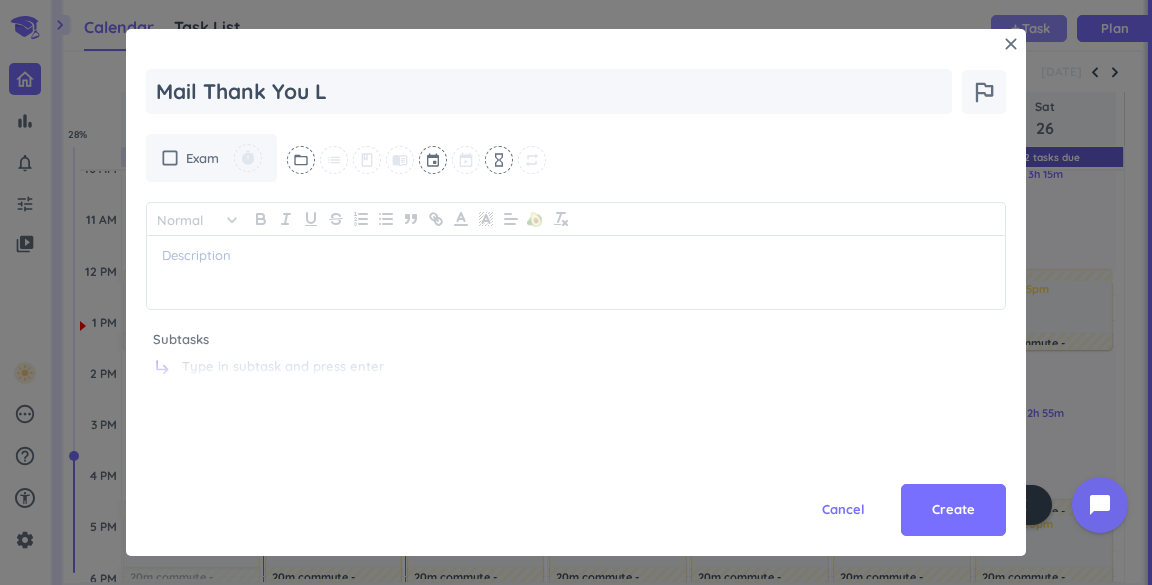 type on "x" 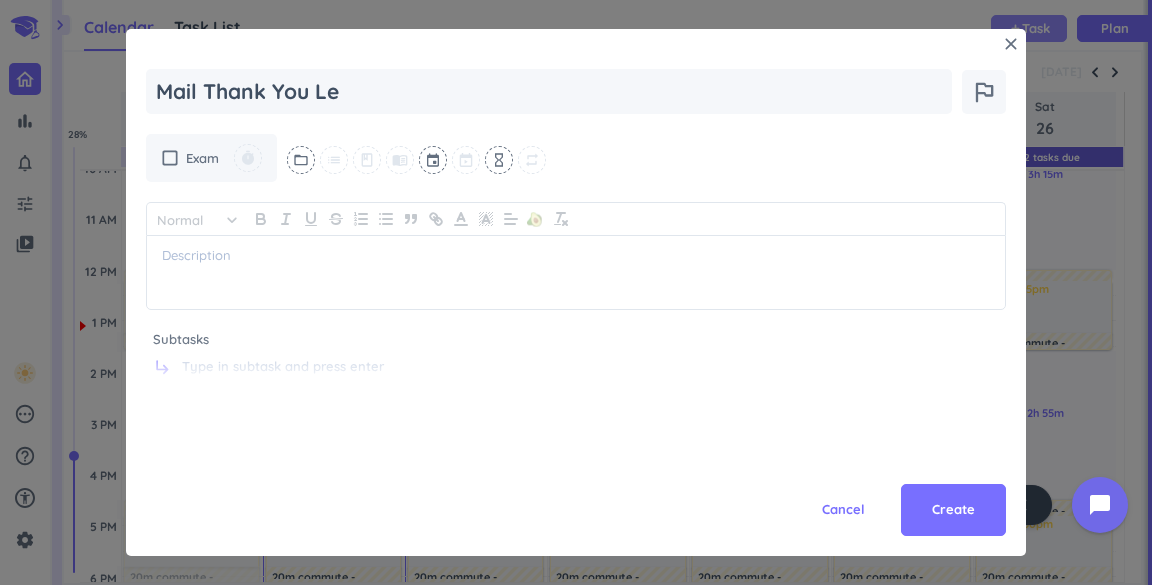 type on "x" 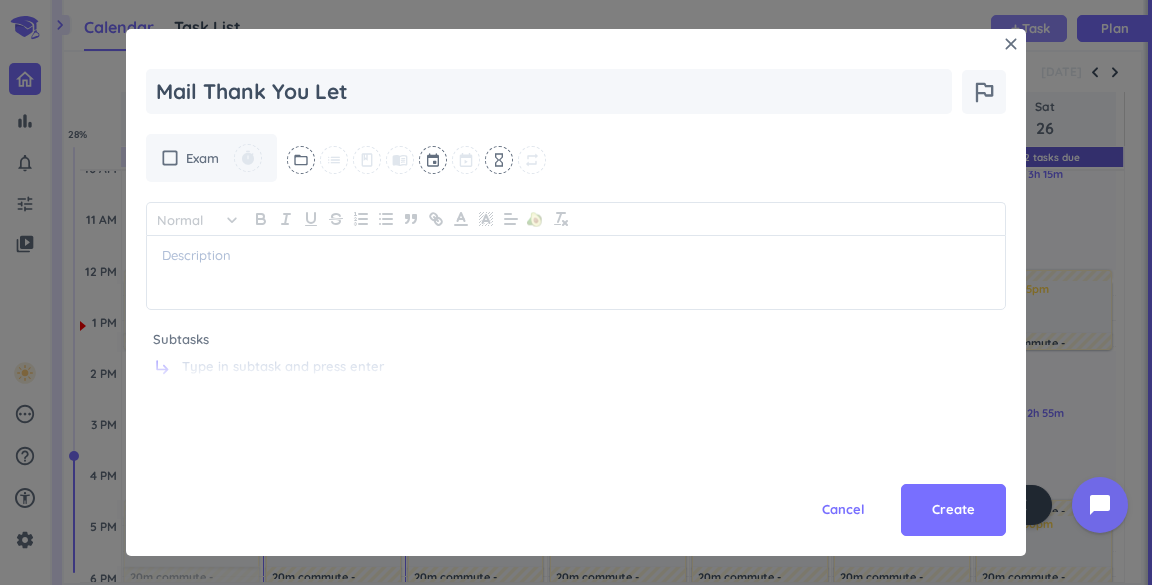 type on "x" 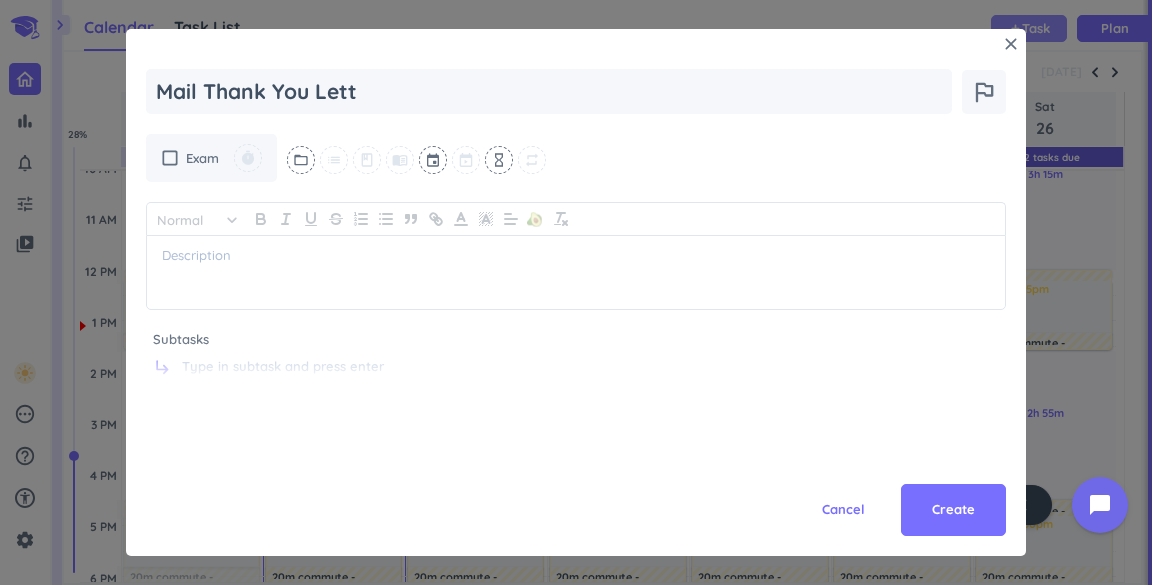 type on "x" 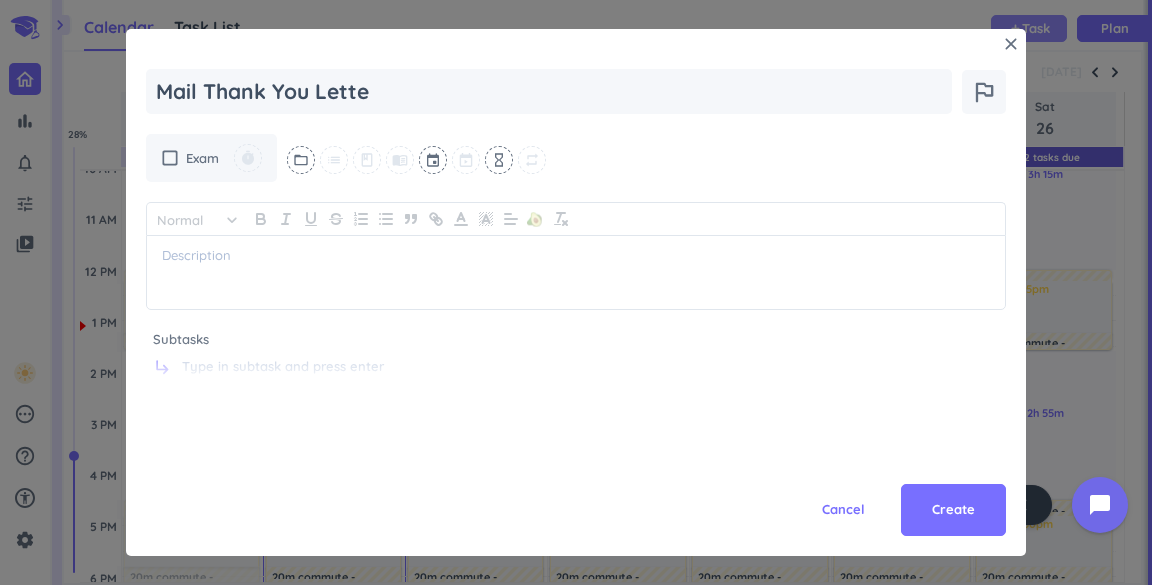 type on "x" 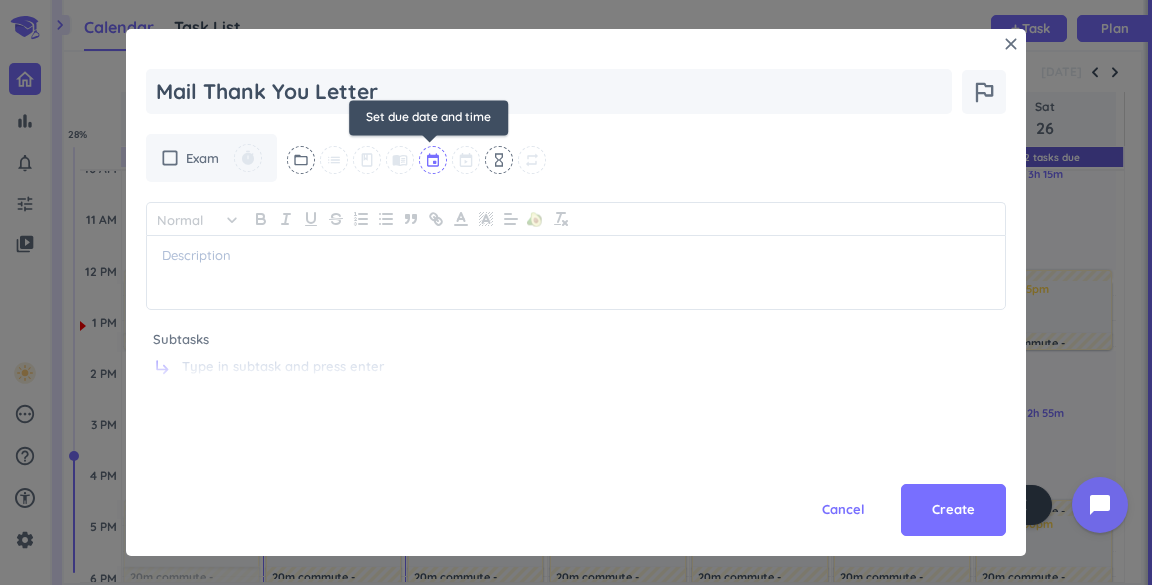 type on "Mail Thank You Letter" 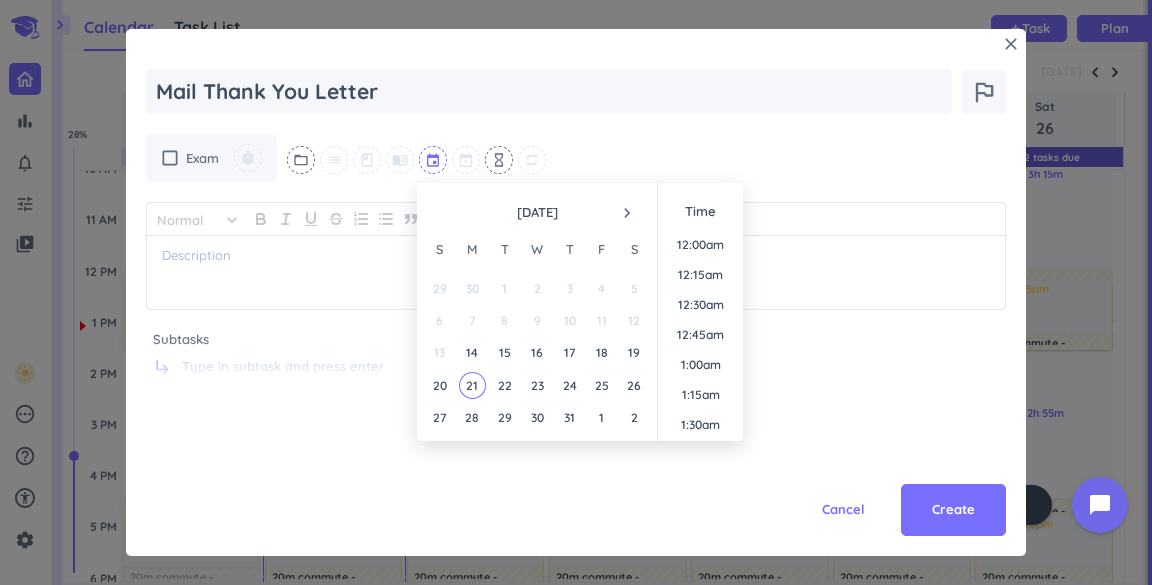 scroll, scrollTop: 0, scrollLeft: 0, axis: both 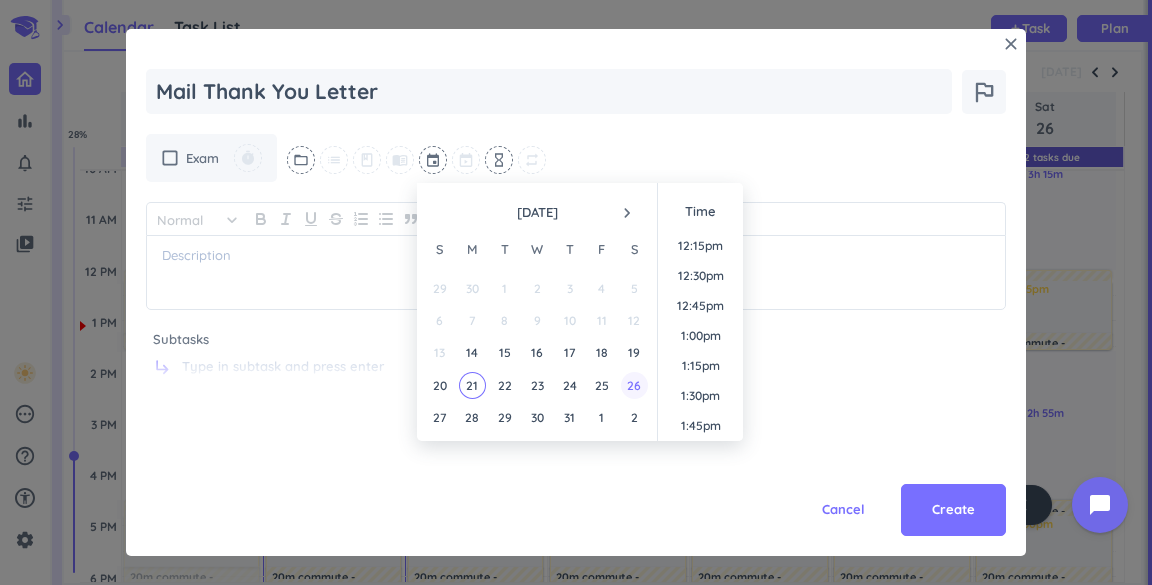 click on "26" at bounding box center (634, 385) 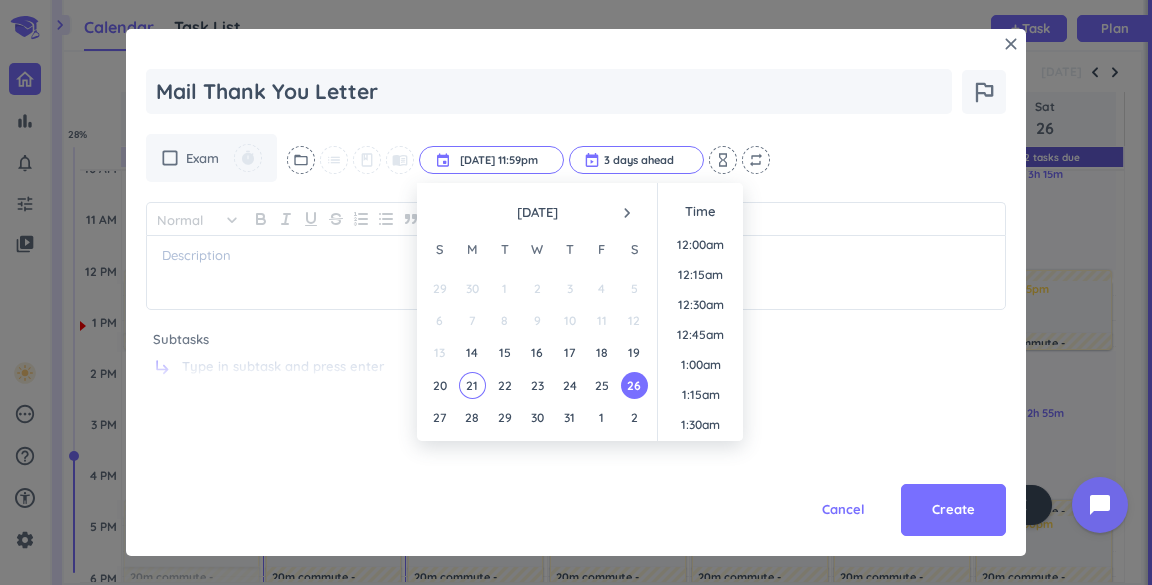 scroll, scrollTop: 2698, scrollLeft: 0, axis: vertical 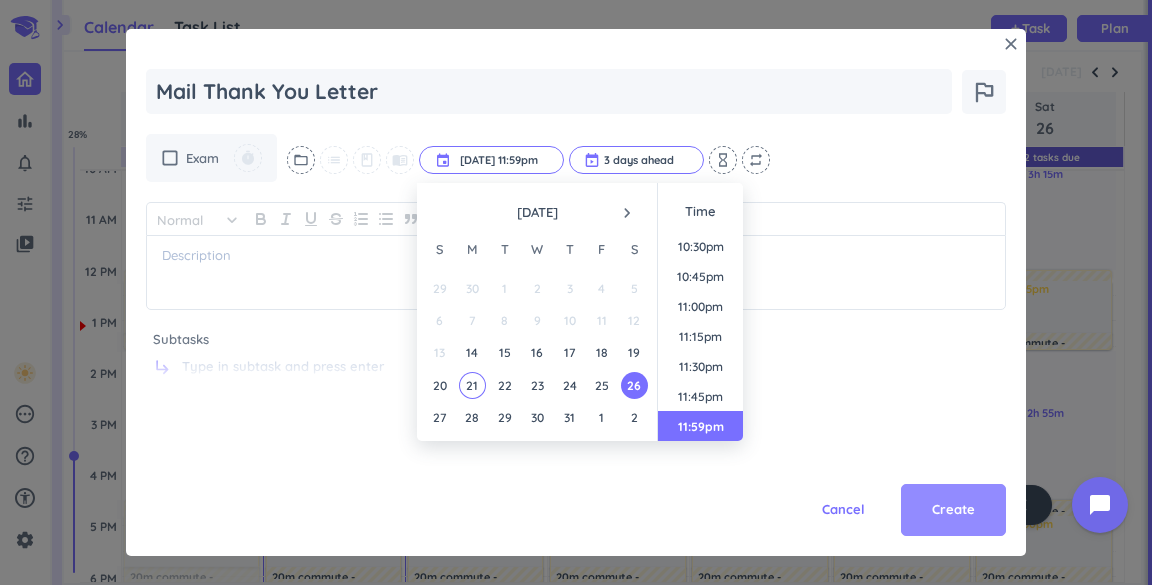 click on "Create" at bounding box center (953, 510) 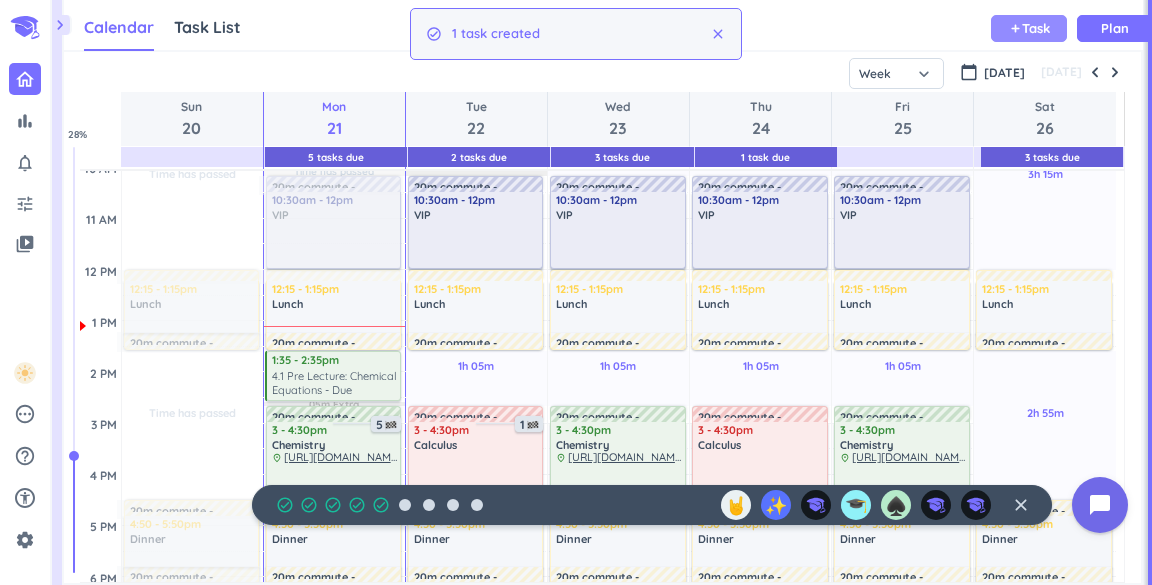 click on "add" at bounding box center [1015, 28] 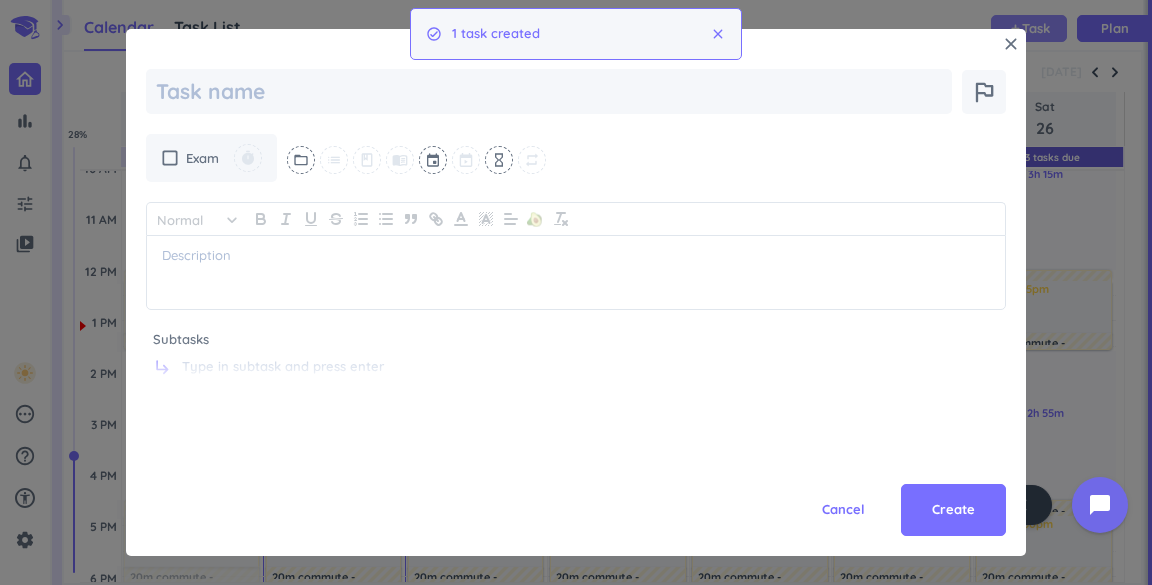 scroll, scrollTop: 0, scrollLeft: 0, axis: both 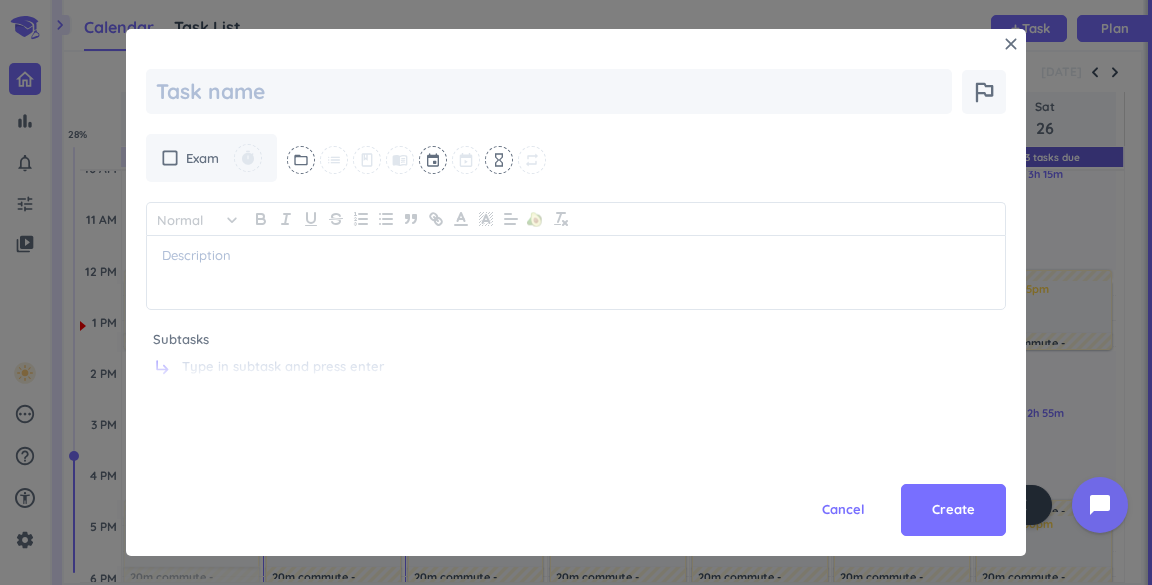 type on "P" 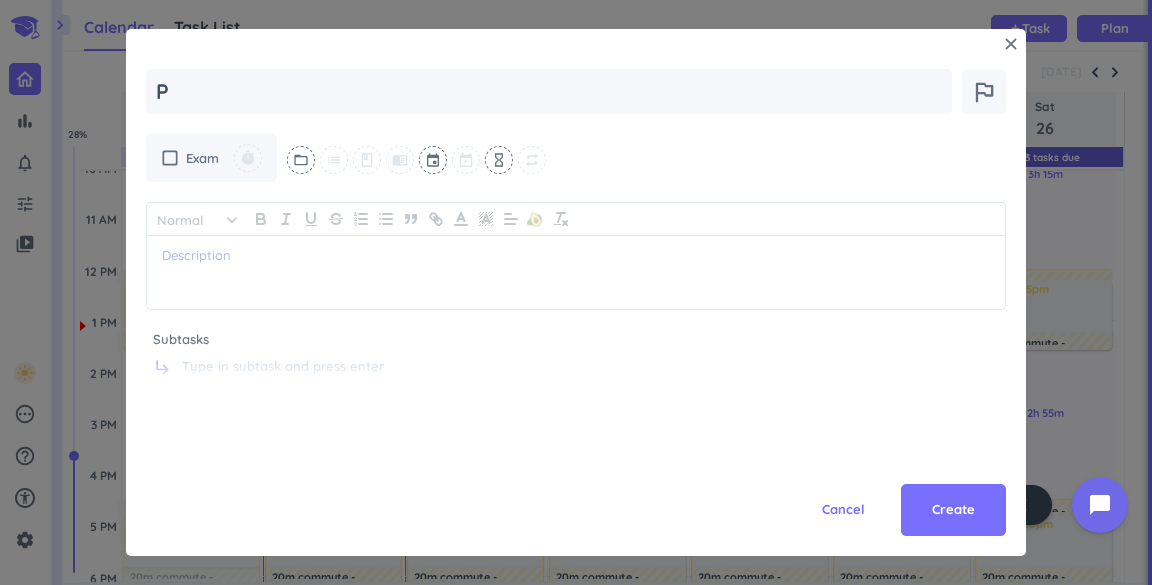 type on "x" 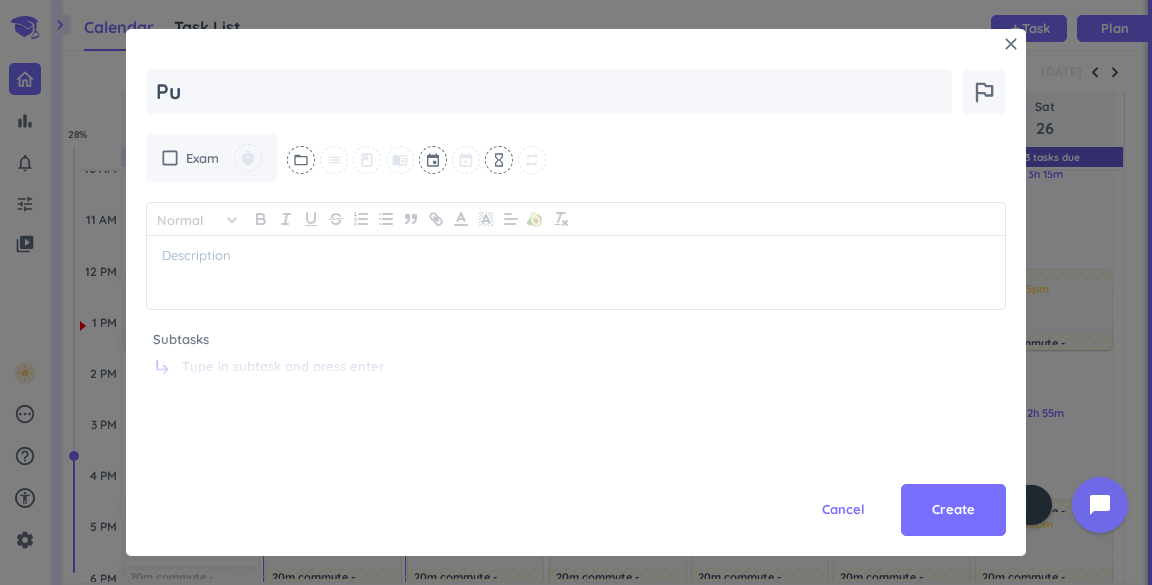 type on "x" 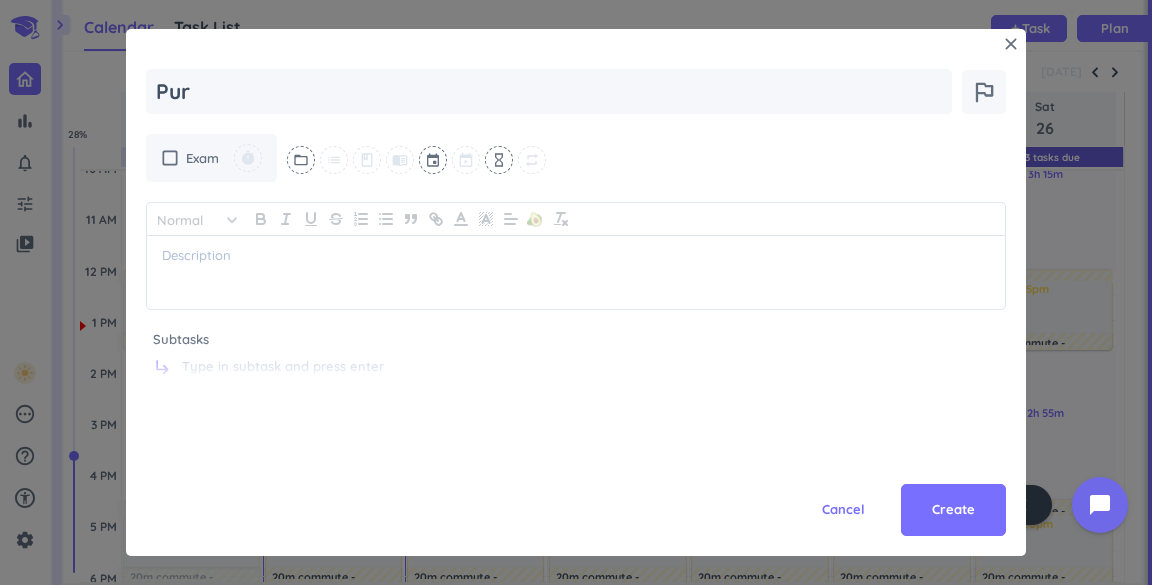 type on "x" 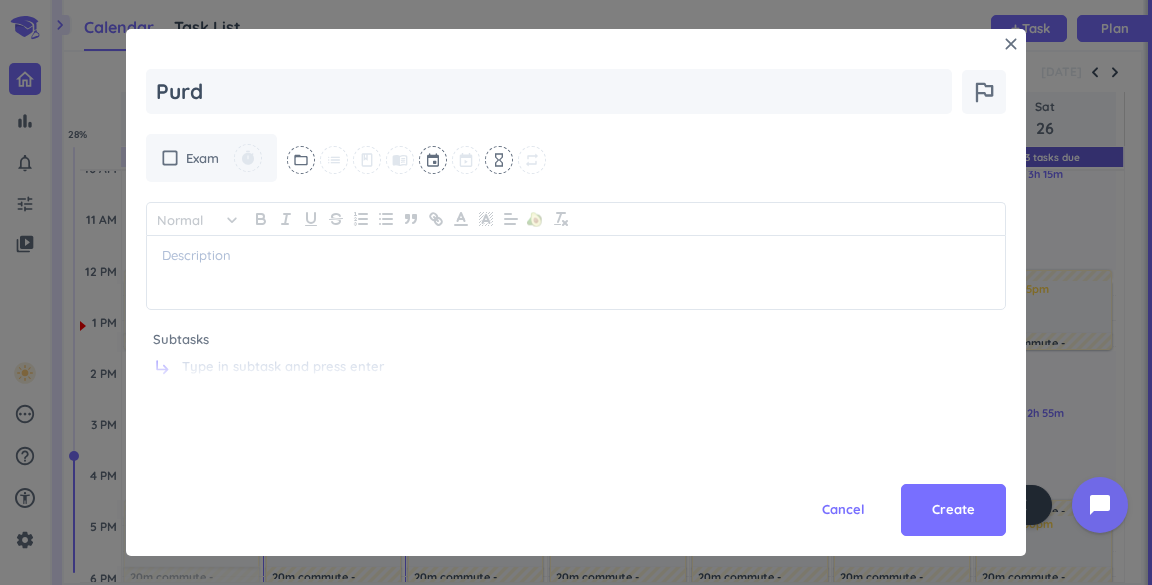 type on "x" 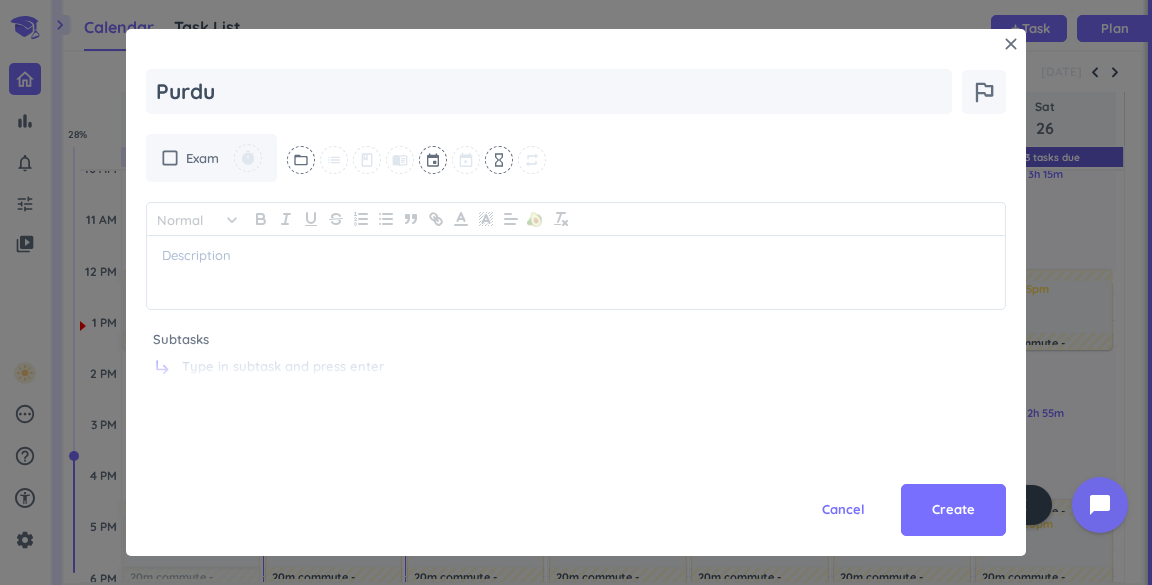 type on "x" 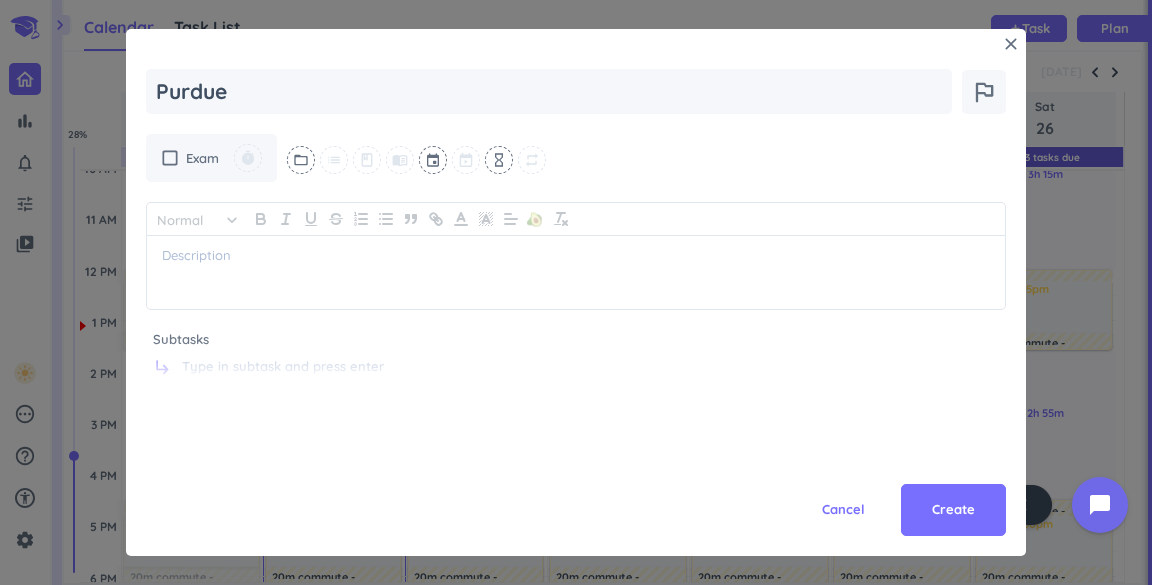 type on "x" 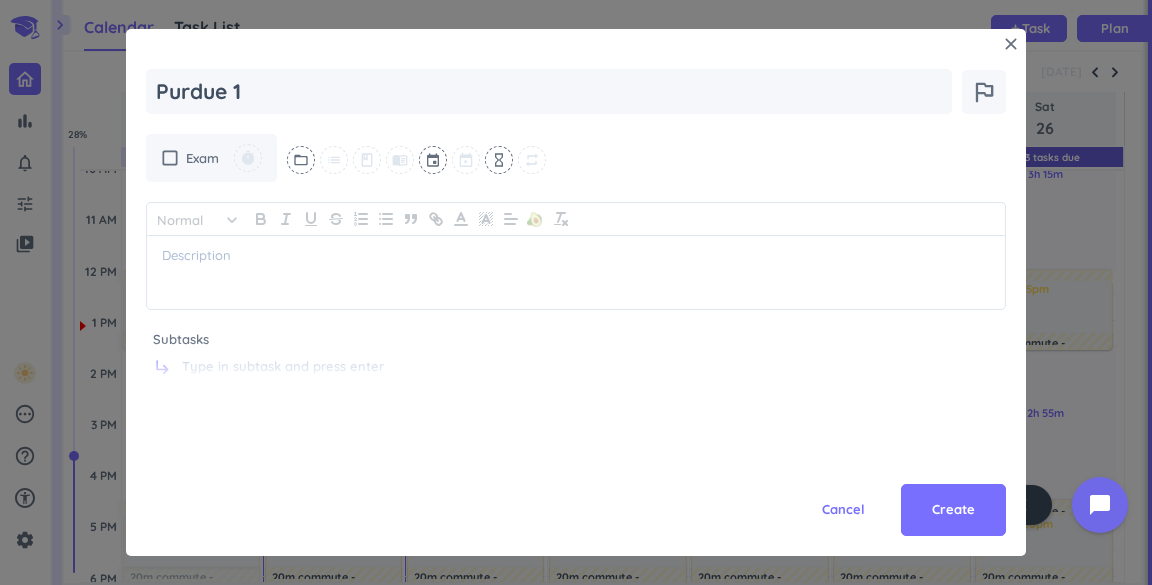 type on "x" 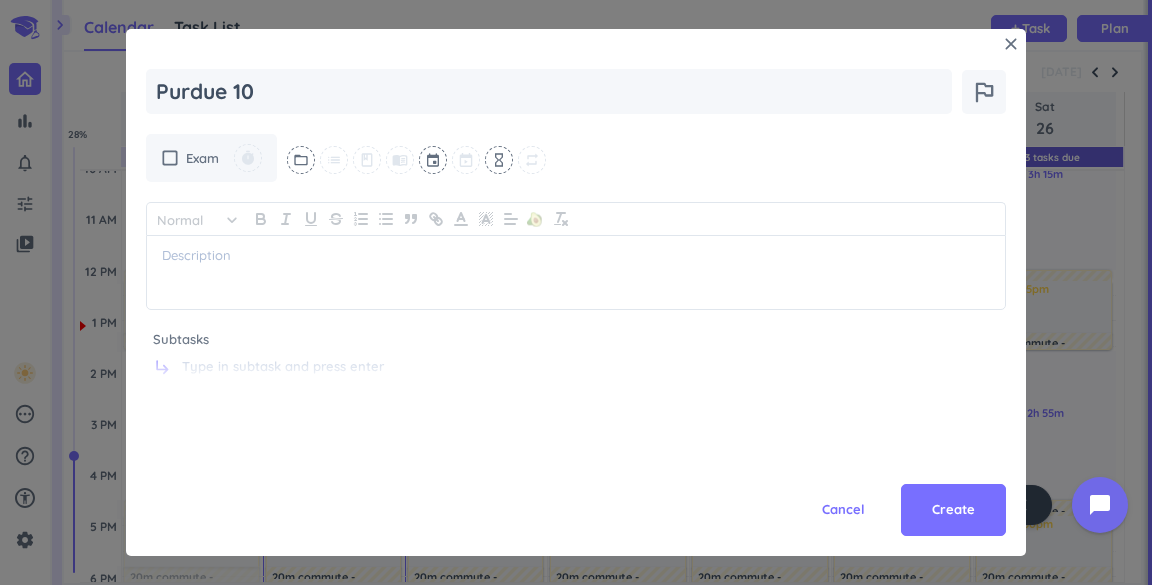 type on "Purdue 102" 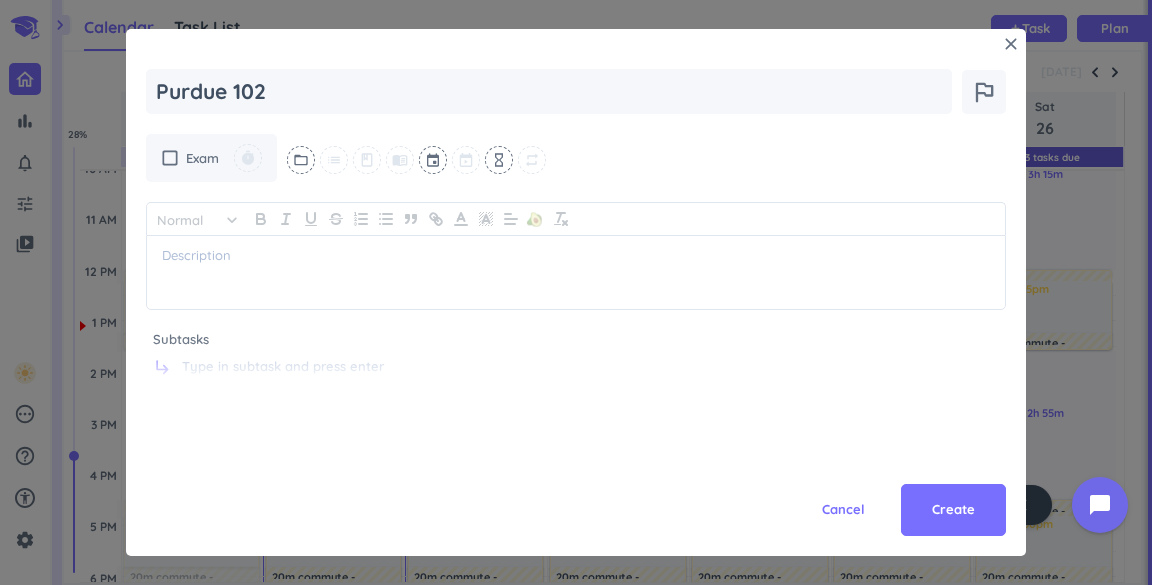 type on "x" 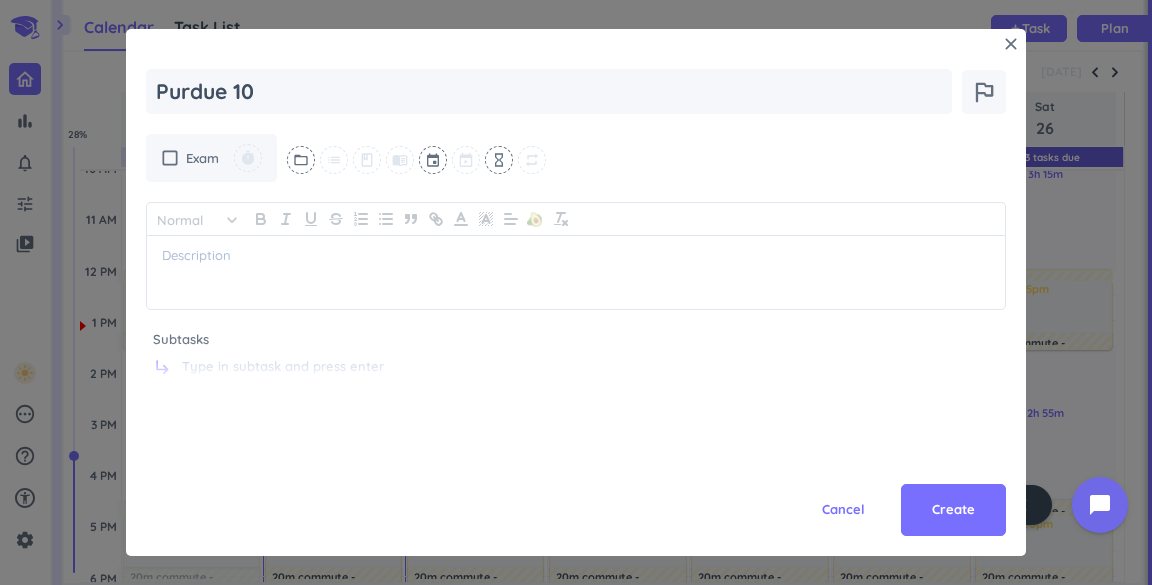 type on "x" 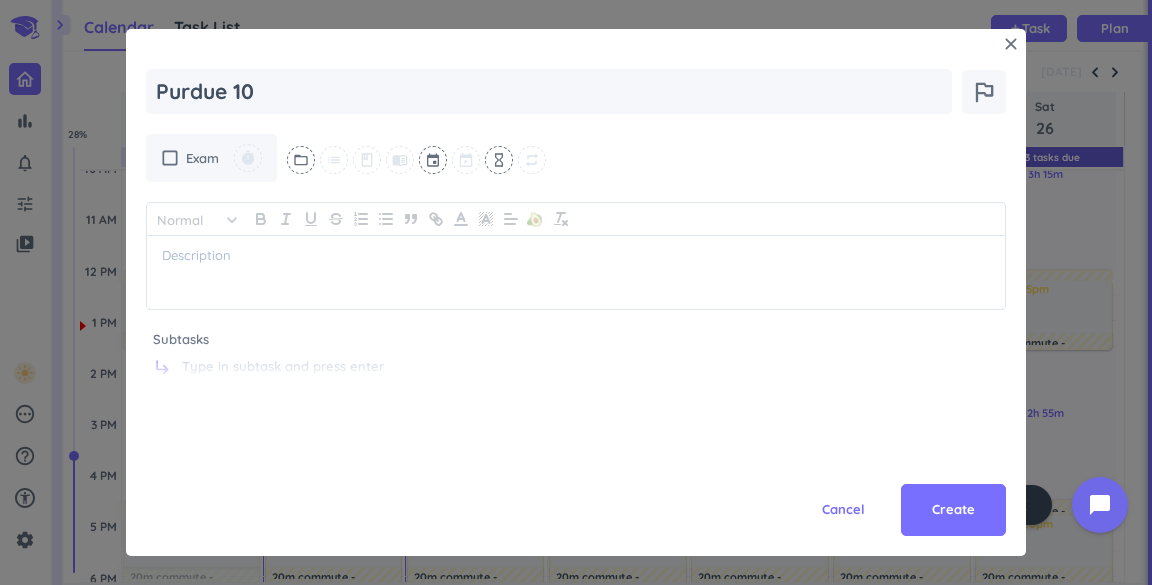 type on "Purdue 1" 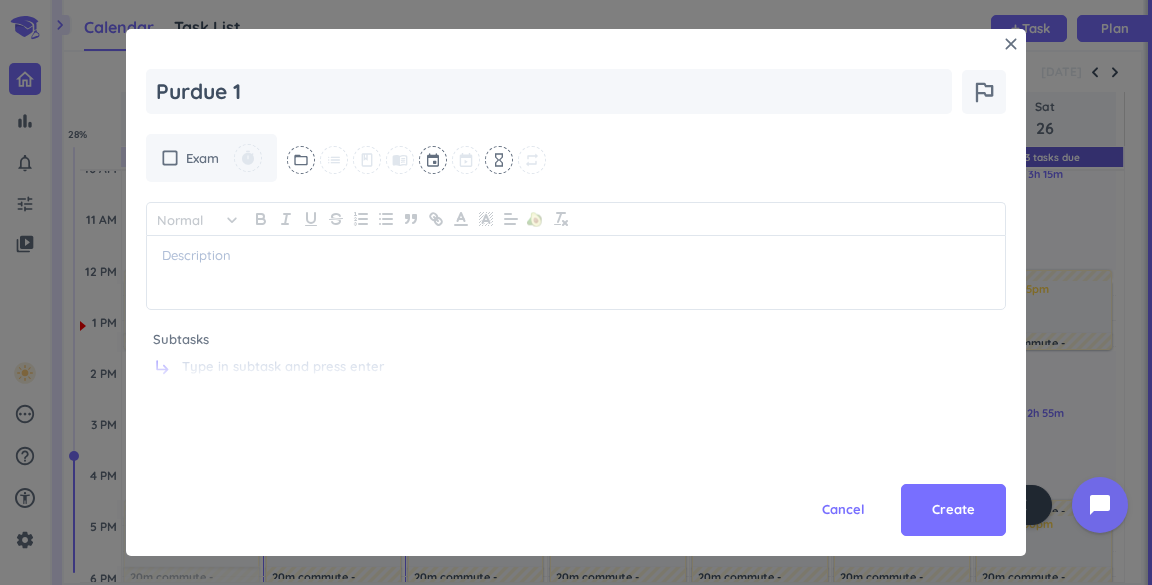 type on "x" 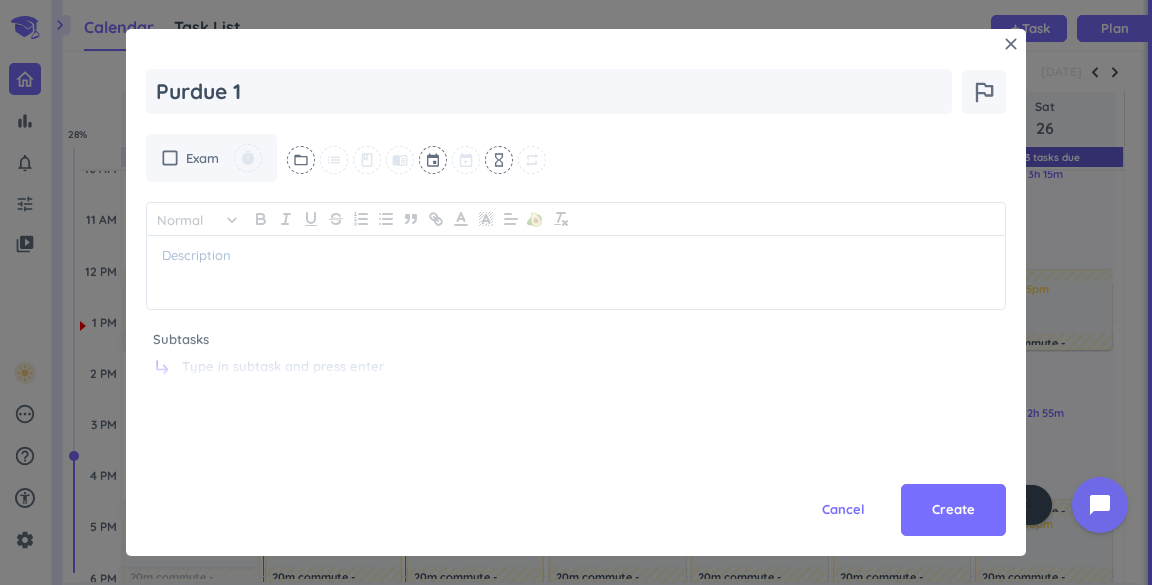 type on "Purdue" 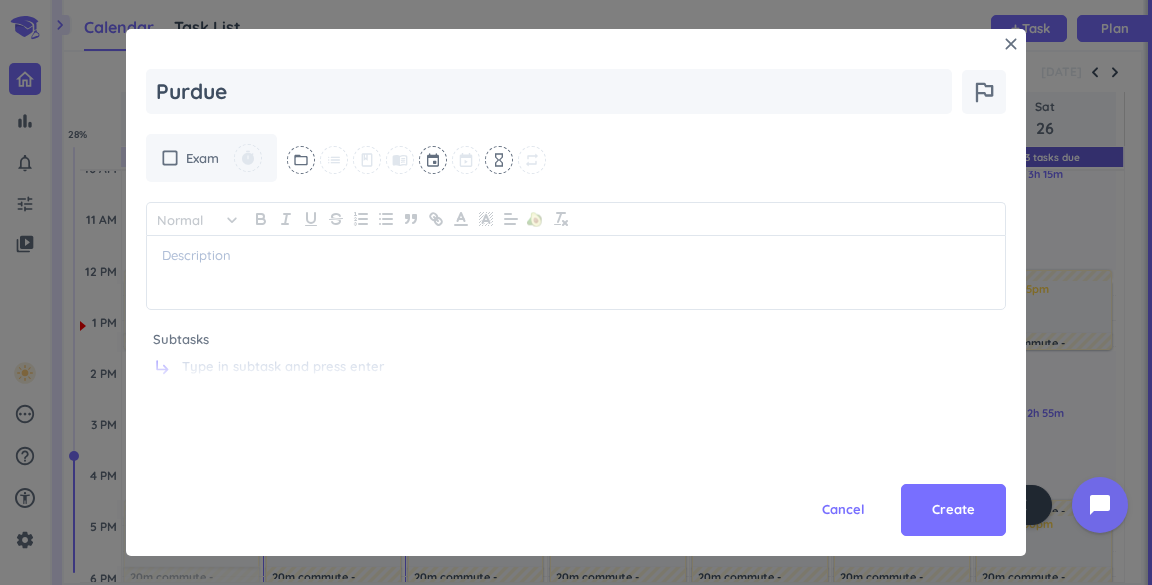 type on "x" 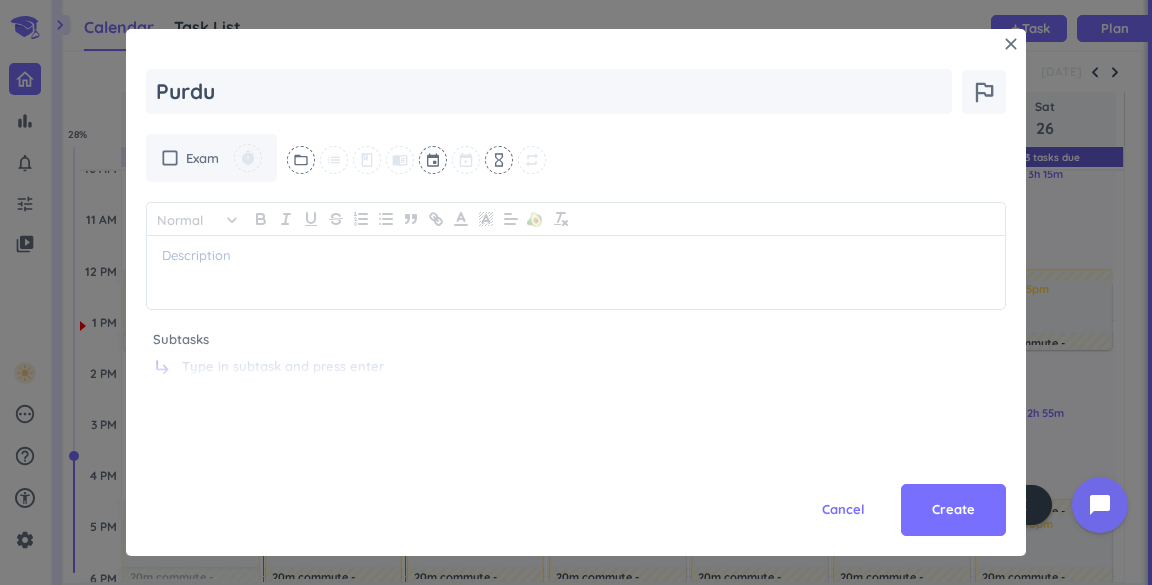 type on "x" 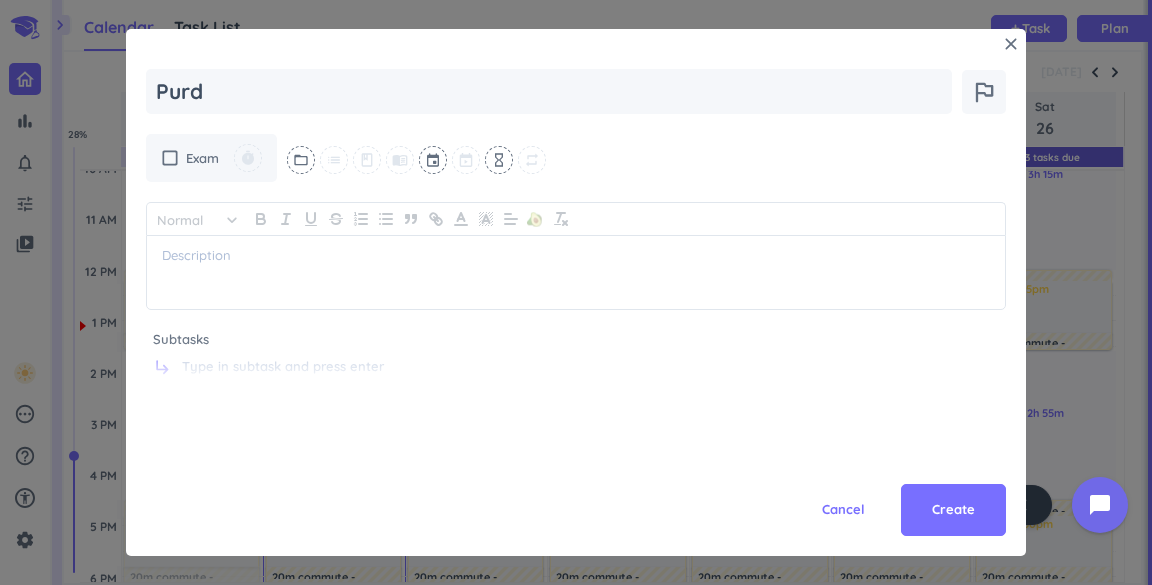 type on "x" 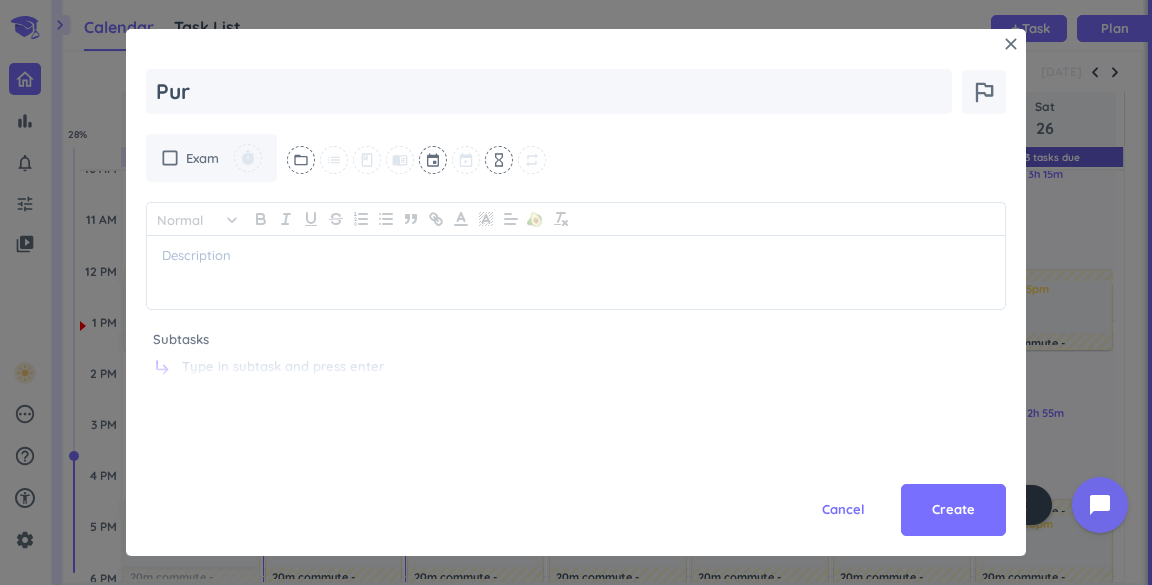 type on "x" 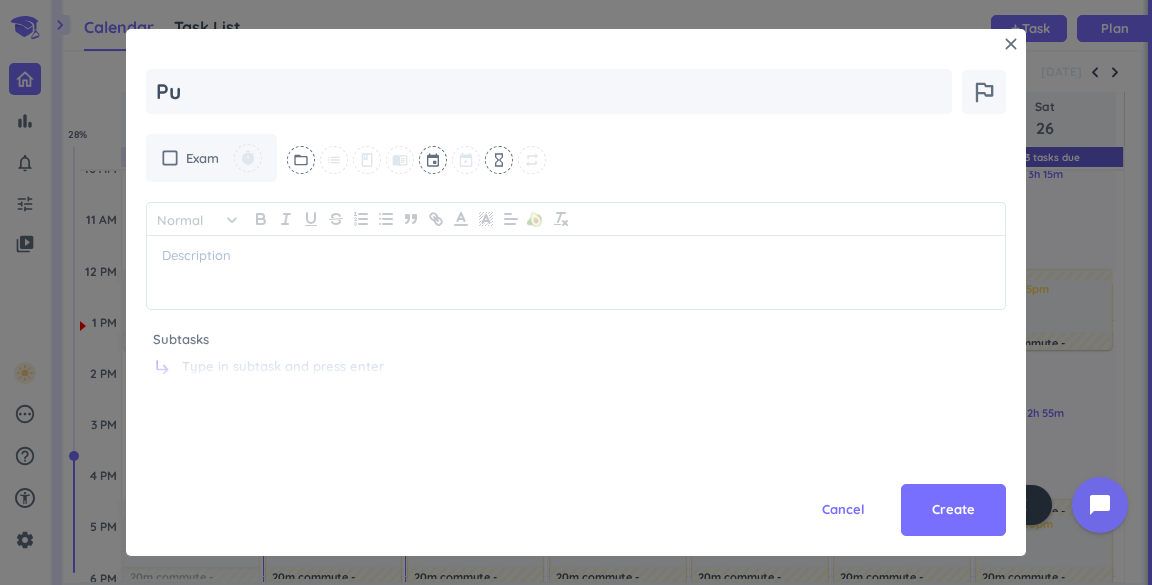 type on "x" 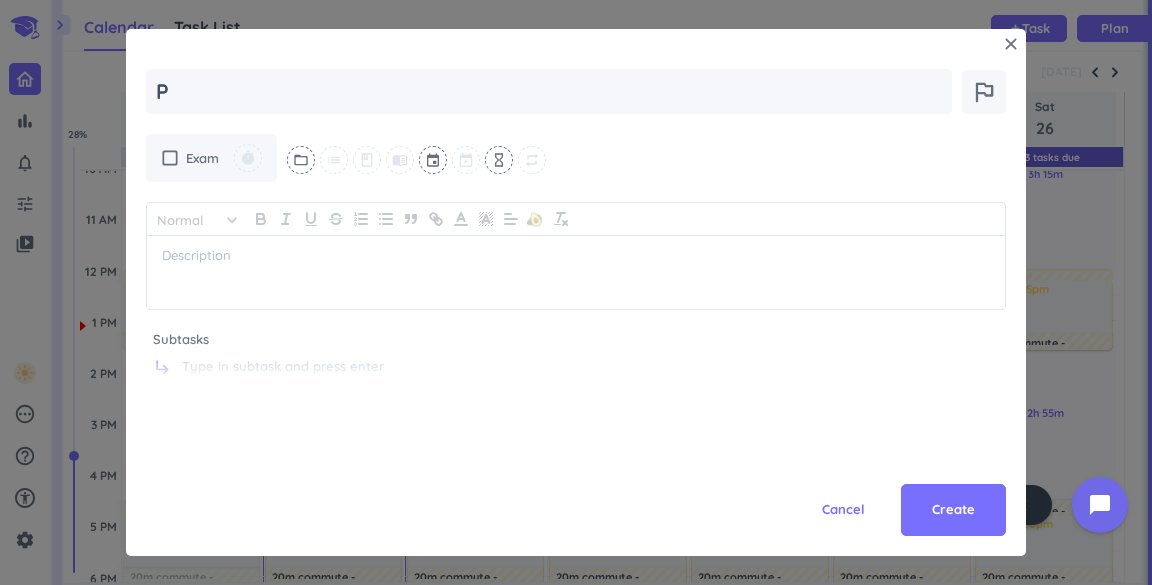 type on "x" 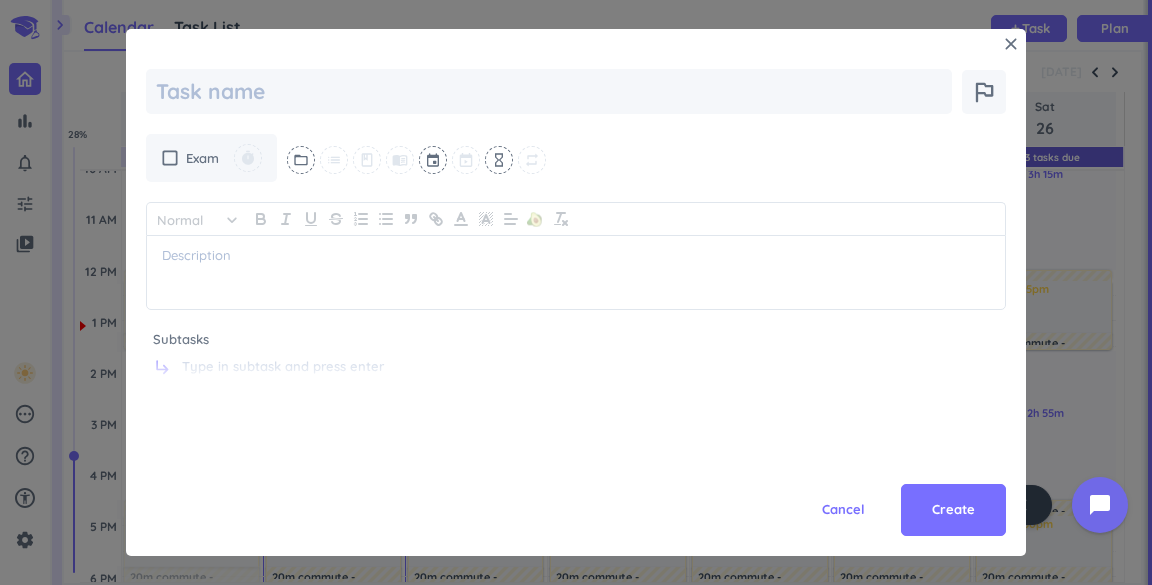 scroll, scrollTop: 0, scrollLeft: 0, axis: both 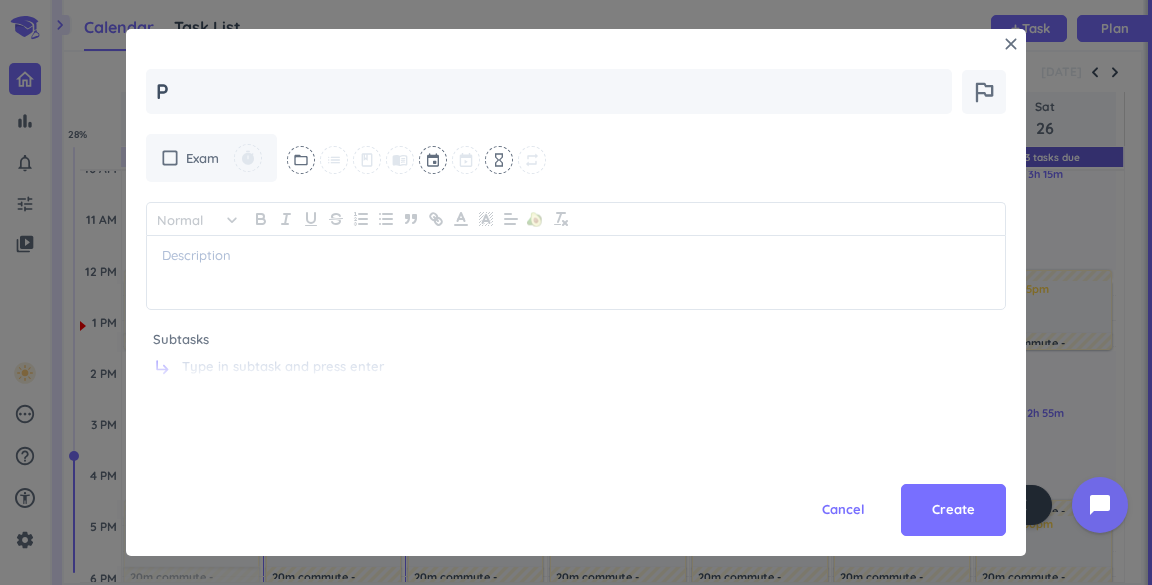 type on "x" 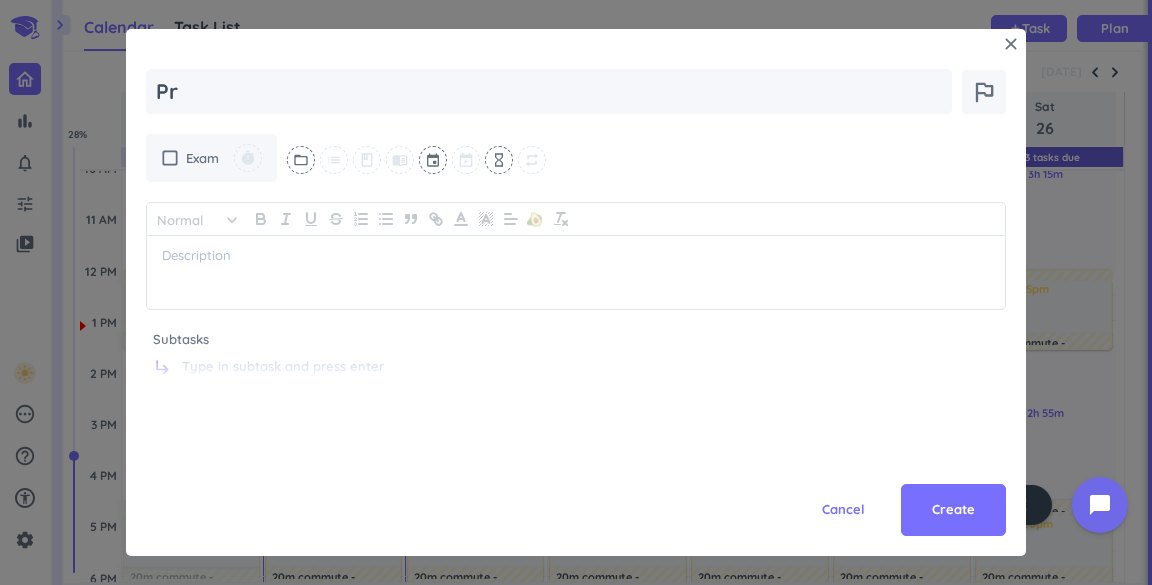 type on "x" 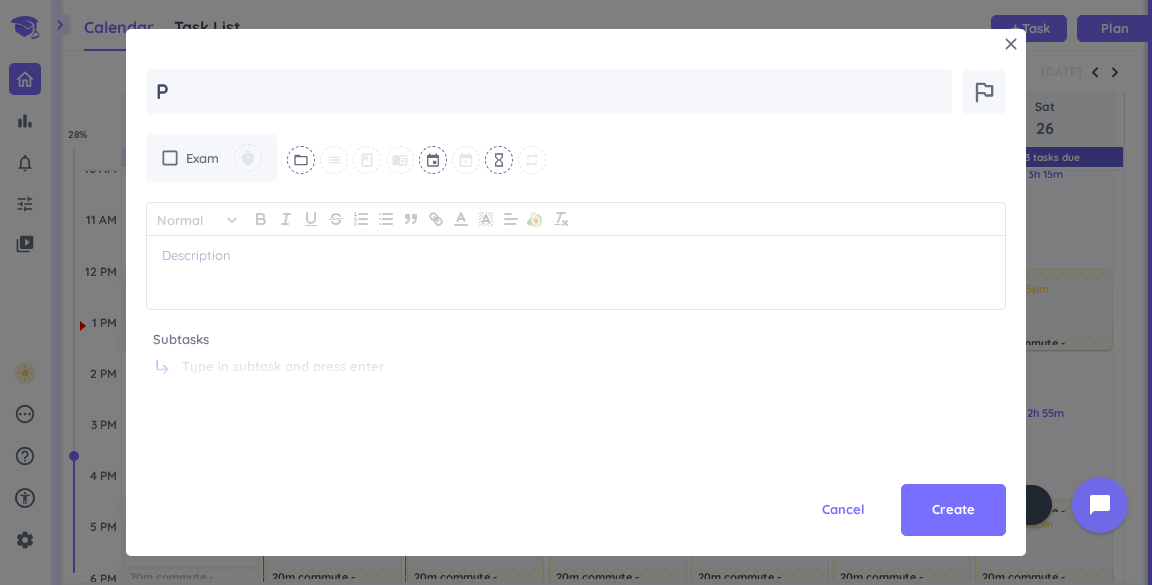 type on "x" 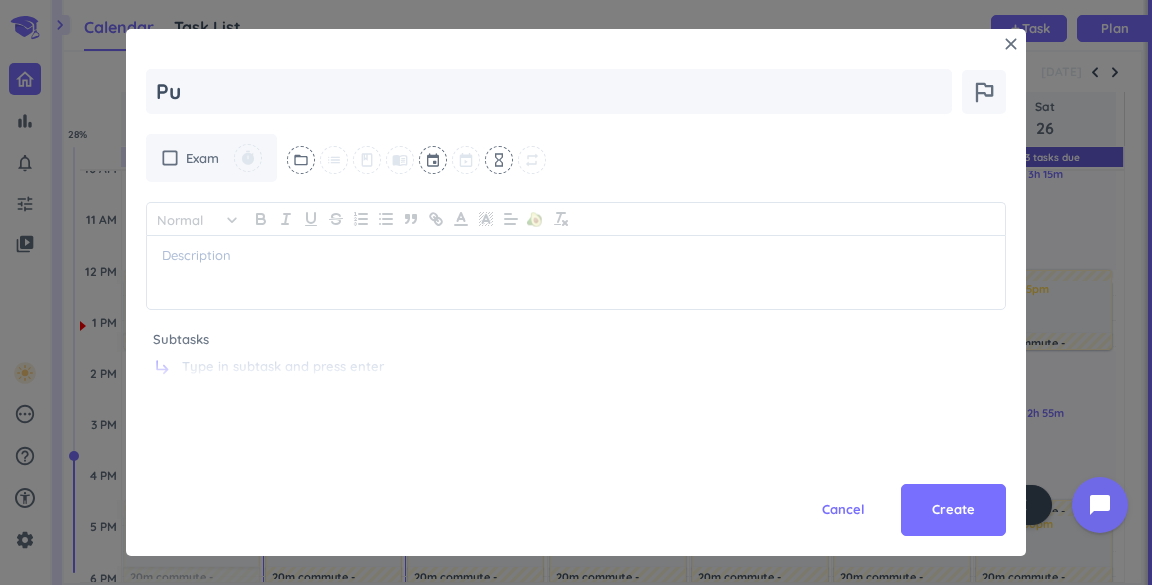 type on "x" 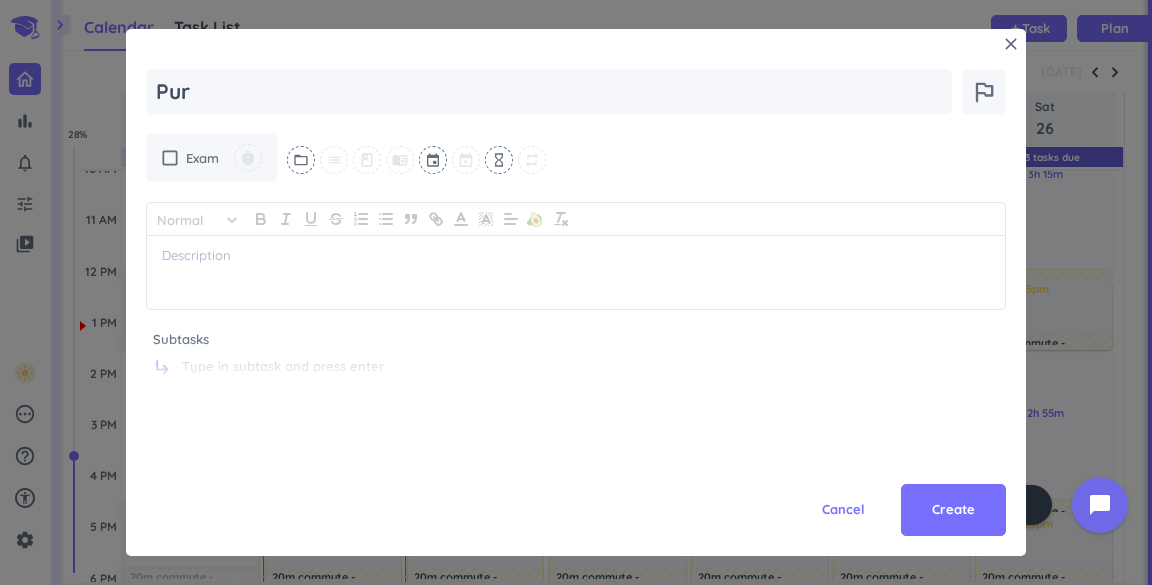 type on "x" 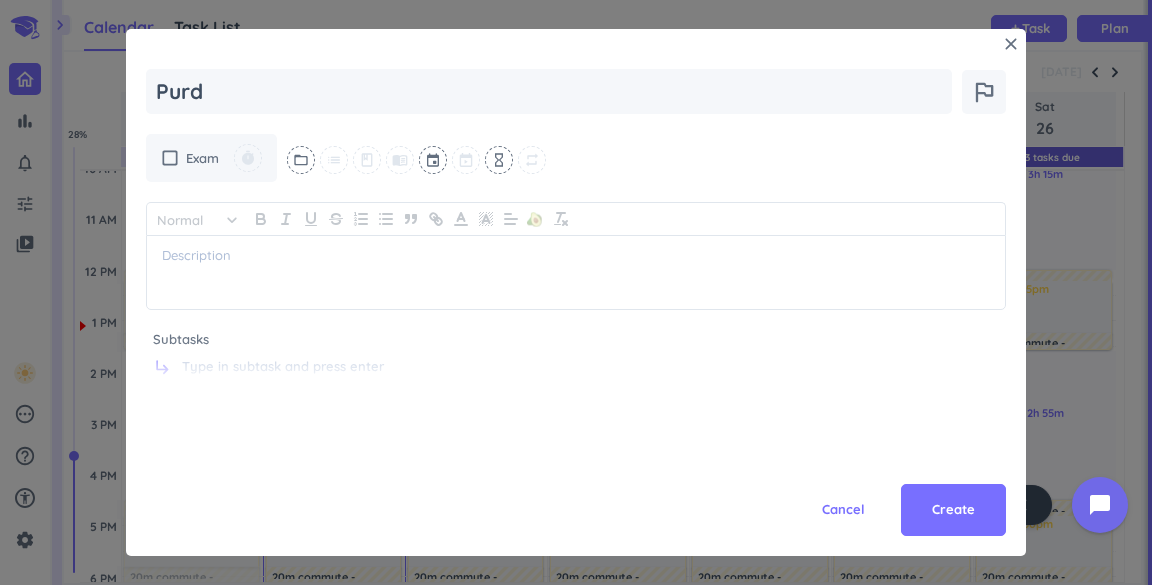 type on "x" 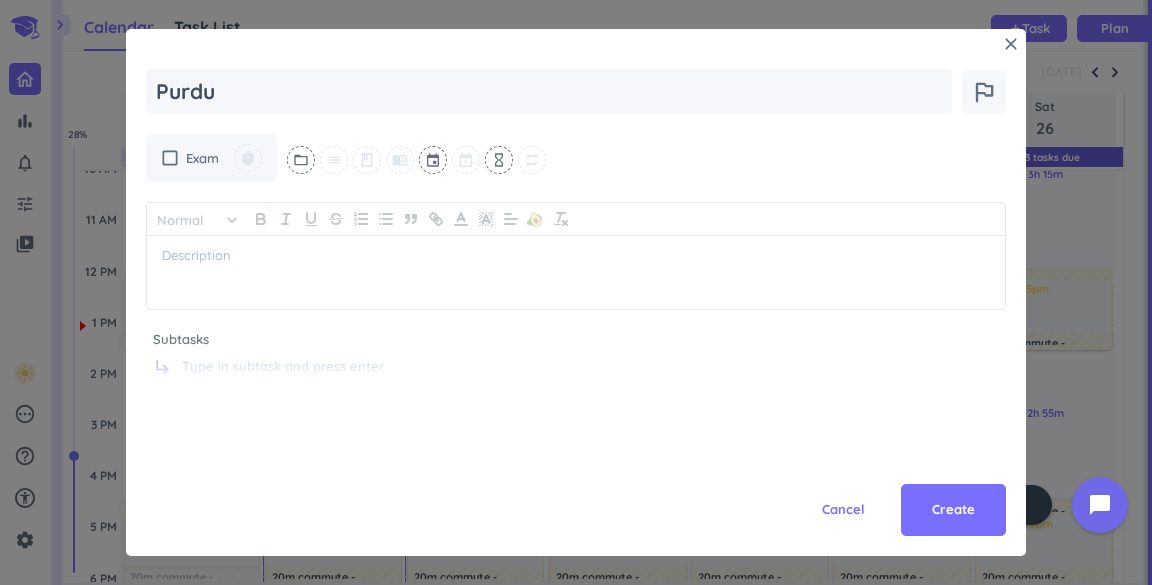 type on "x" 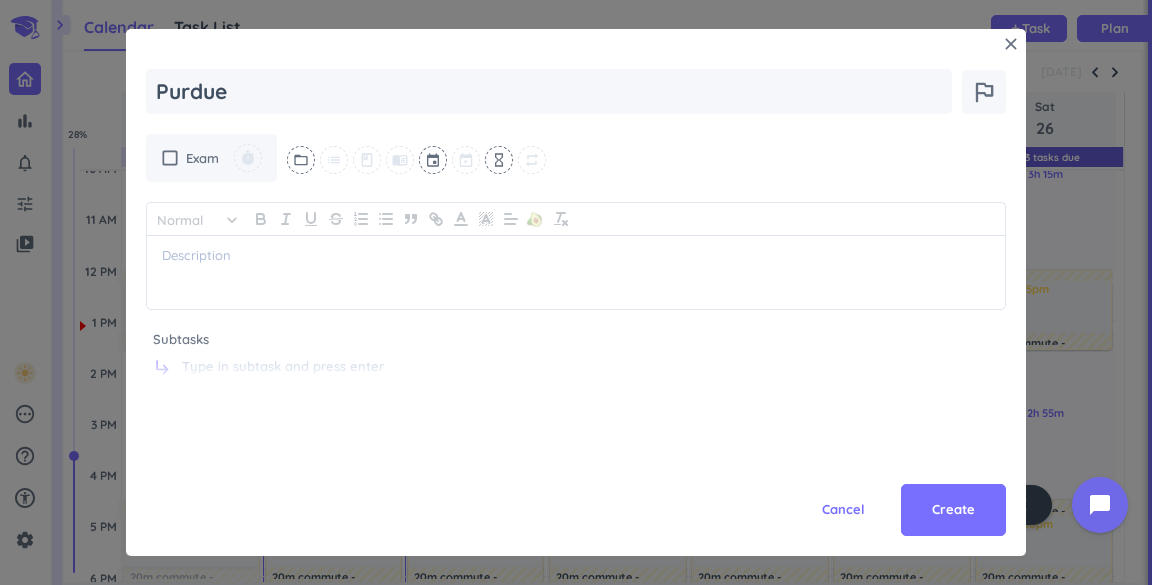 type on "x" 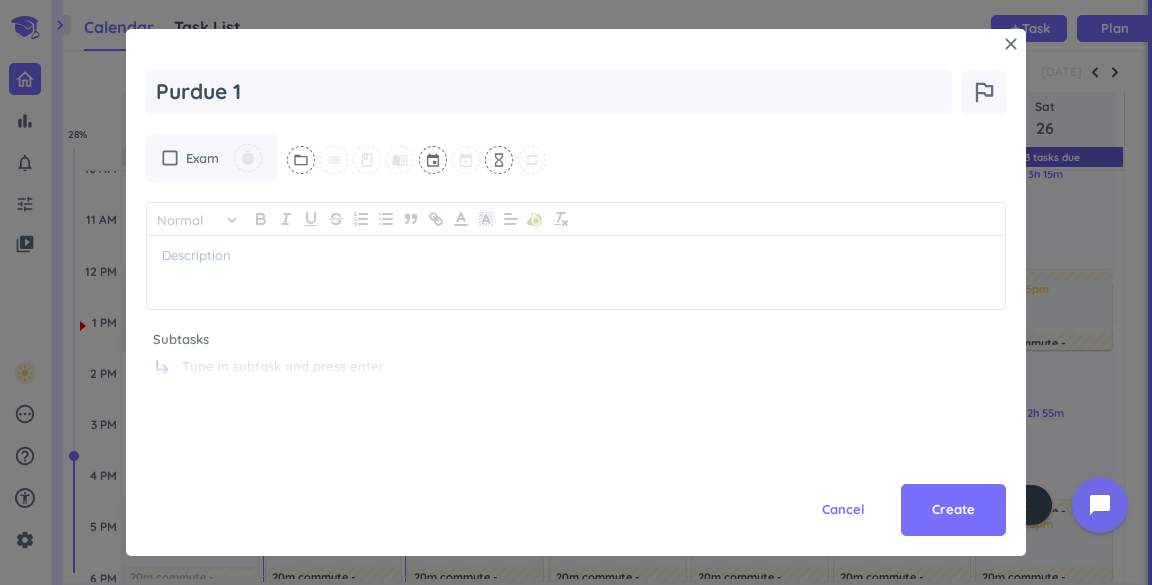 type on "x" 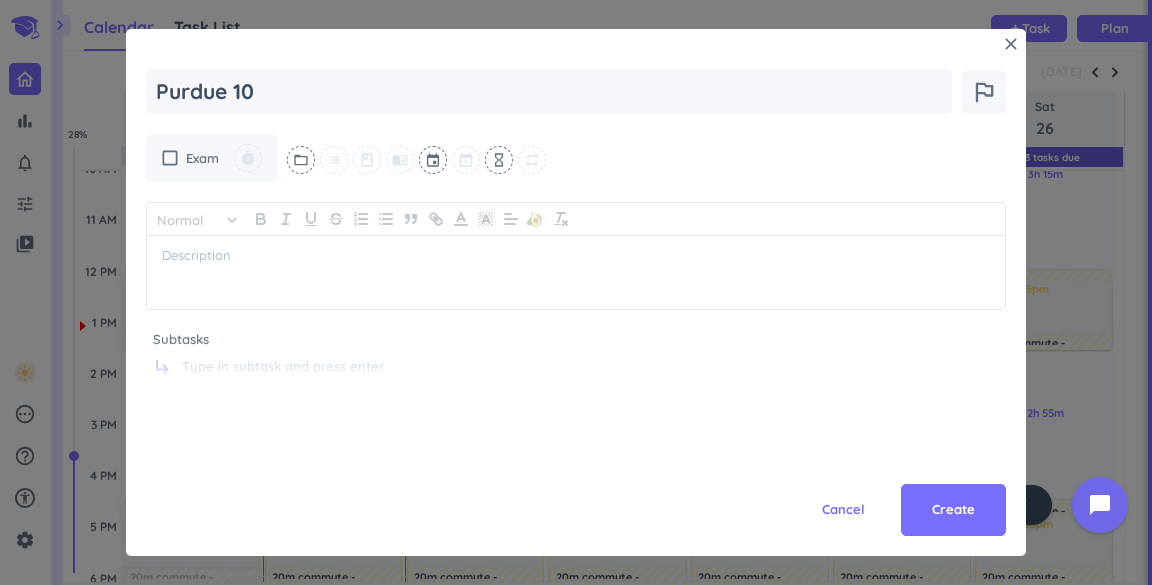 type on "Purdue 102" 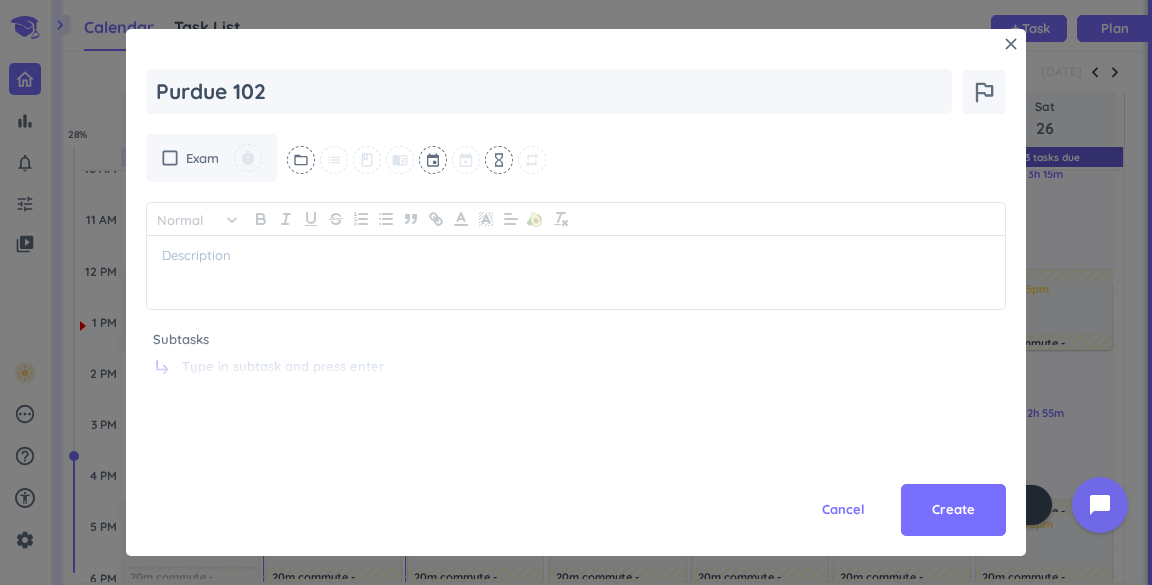 type on "x" 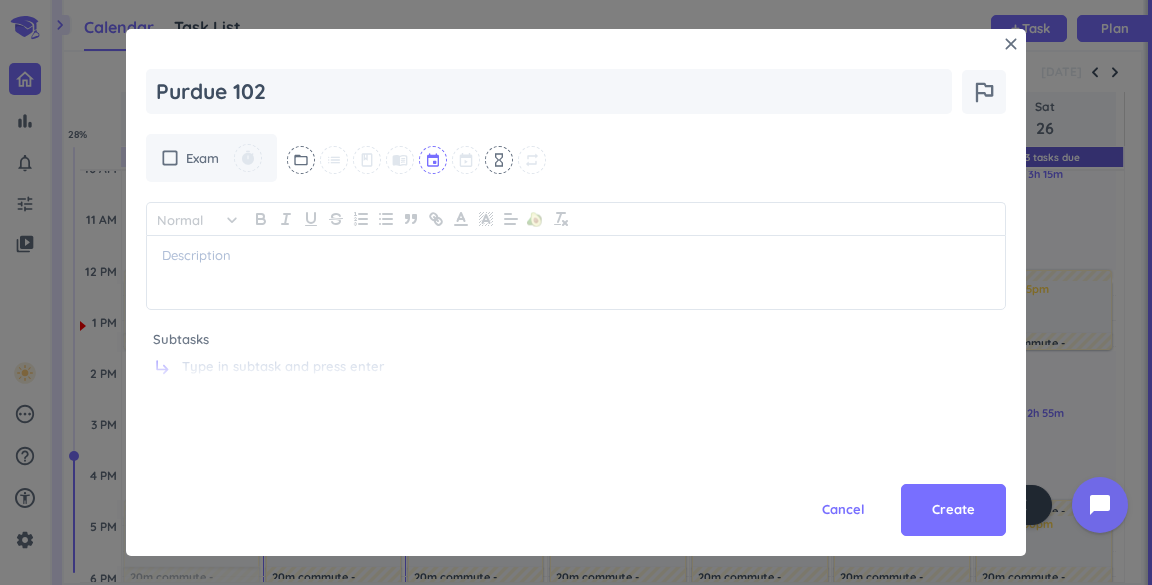 type on "Purdue 102" 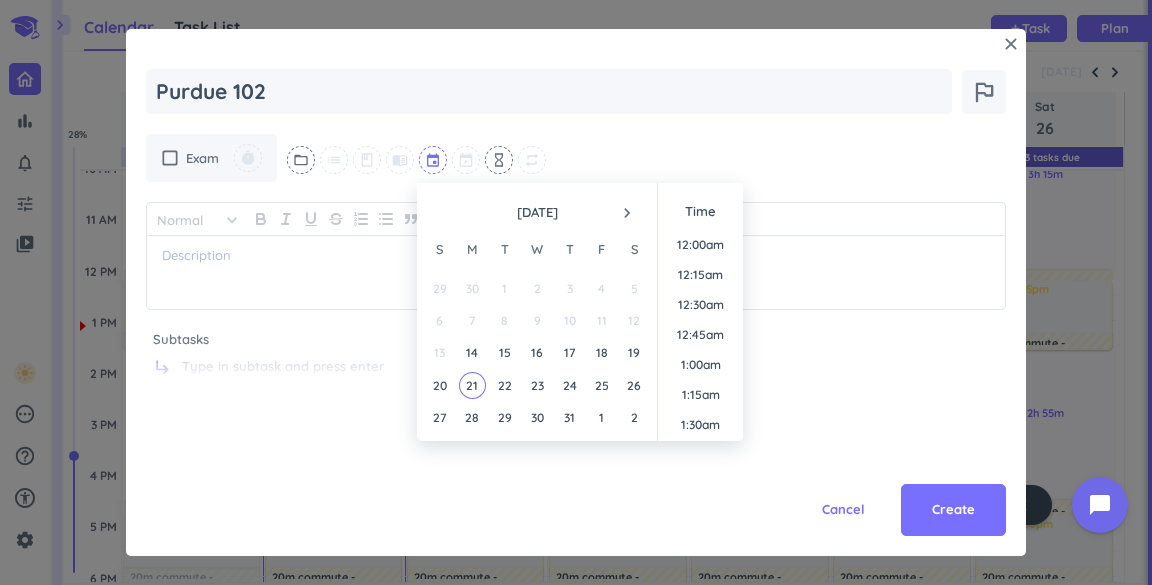 scroll, scrollTop: 1469, scrollLeft: 0, axis: vertical 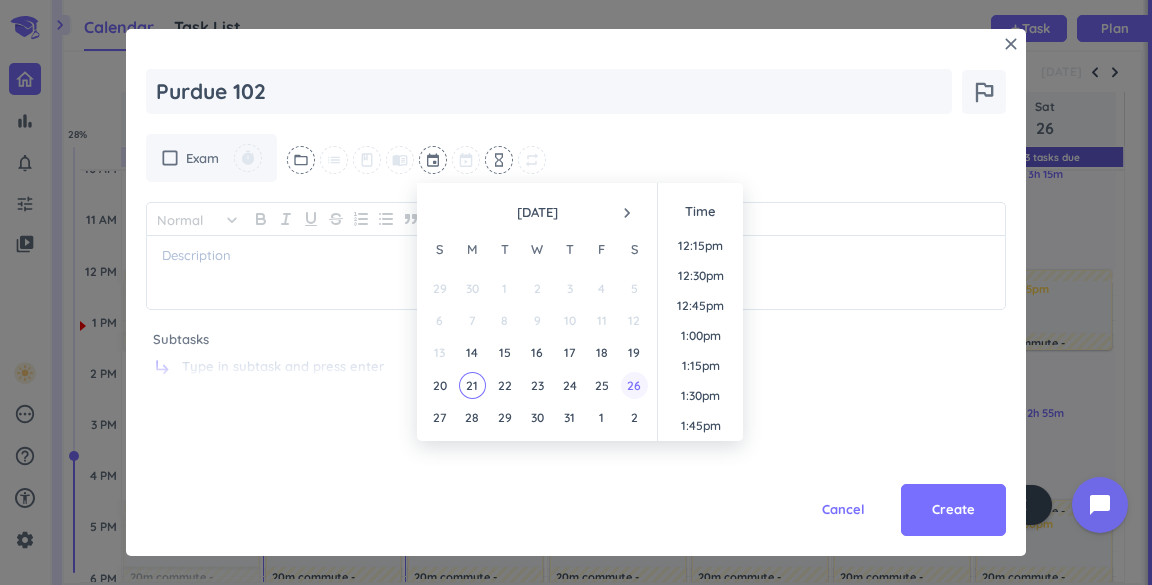click on "26" at bounding box center (634, 385) 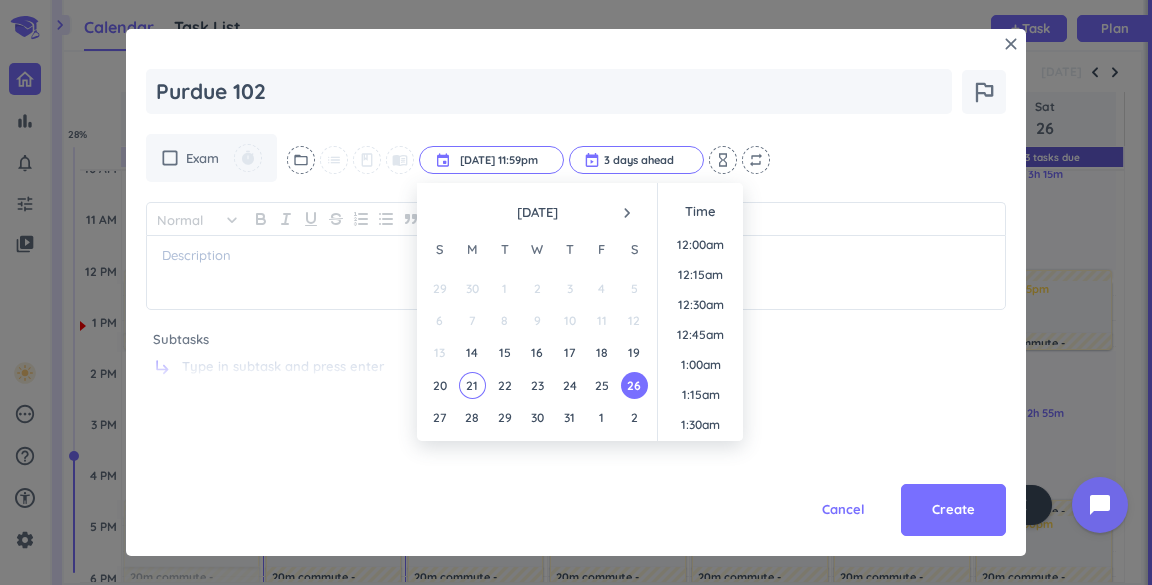 scroll, scrollTop: 2698, scrollLeft: 0, axis: vertical 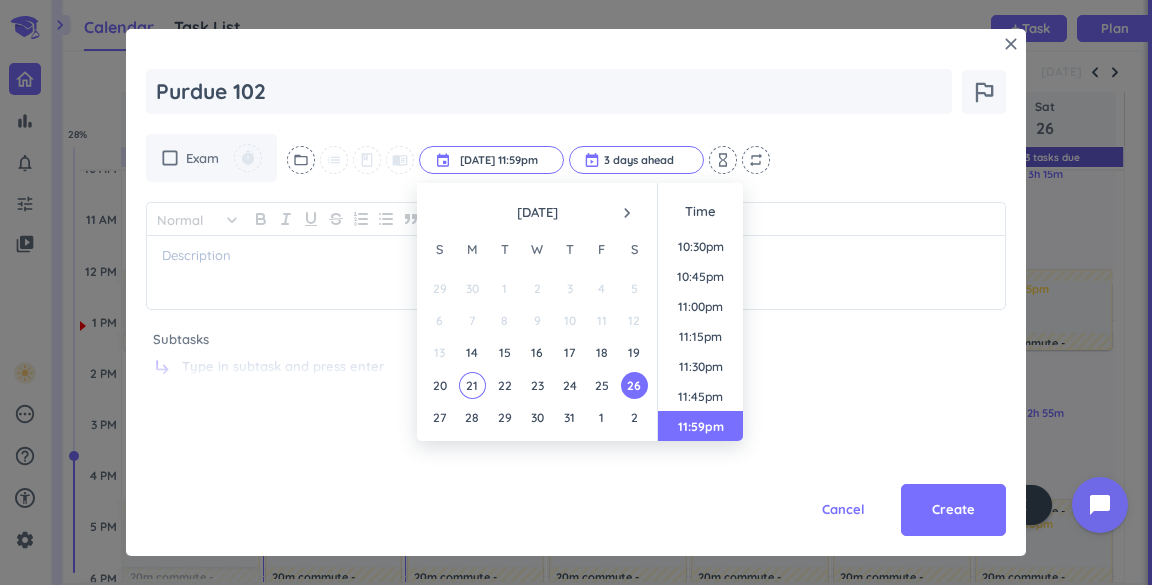 click on "Create" at bounding box center [953, 510] 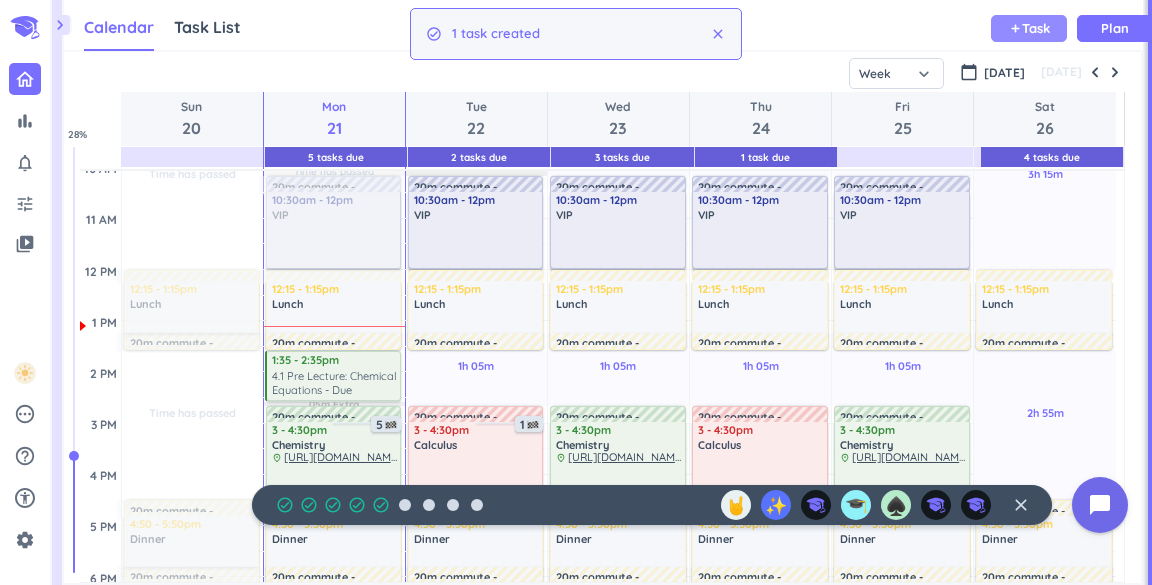 click on "add" at bounding box center (1015, 28) 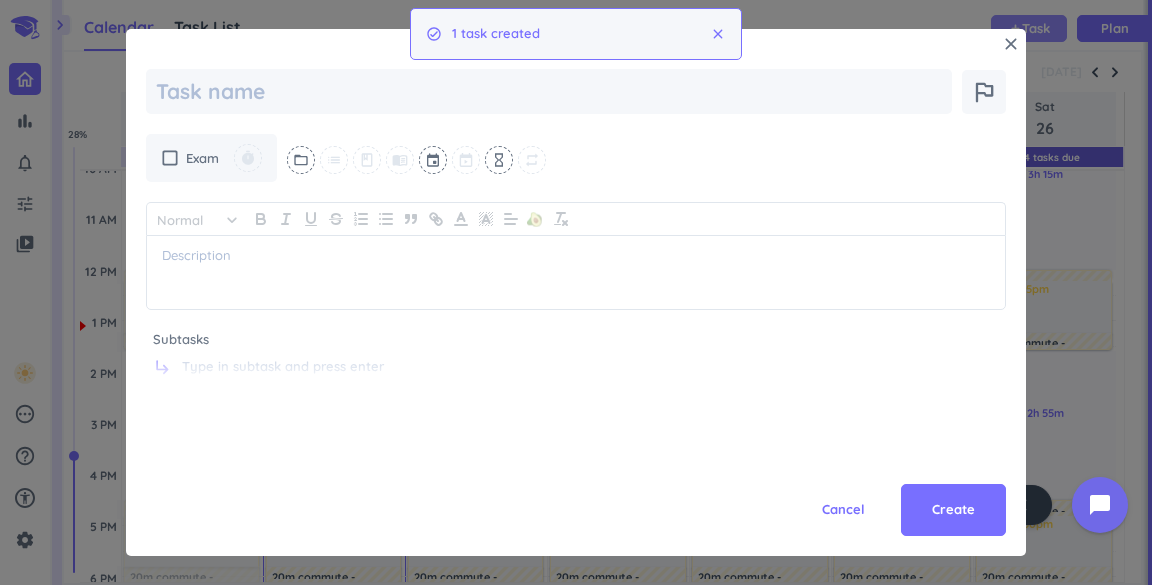scroll, scrollTop: 0, scrollLeft: 0, axis: both 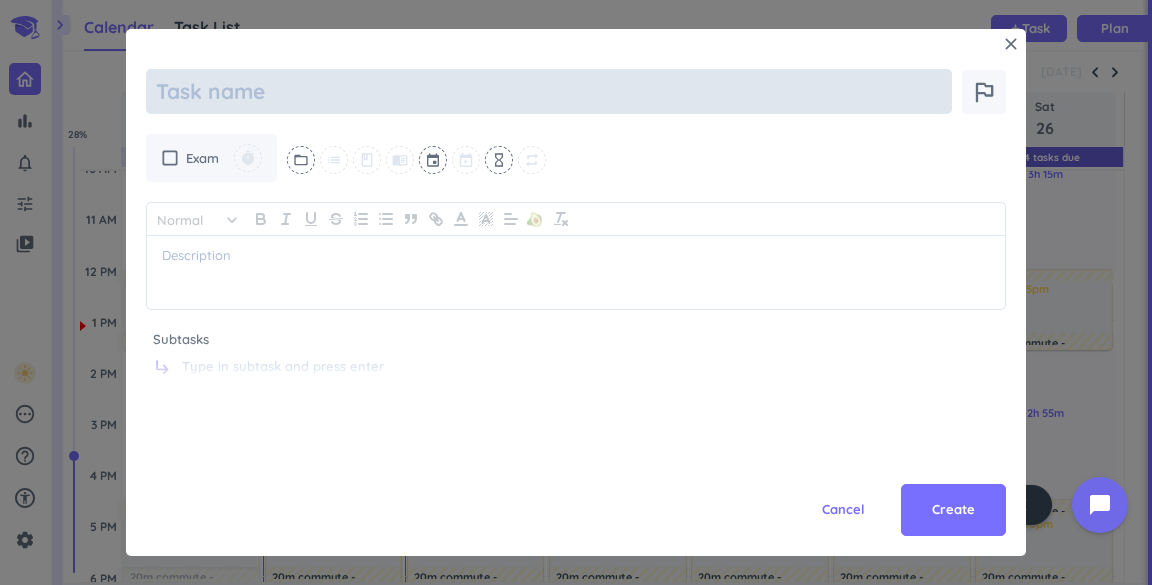 type on "x" 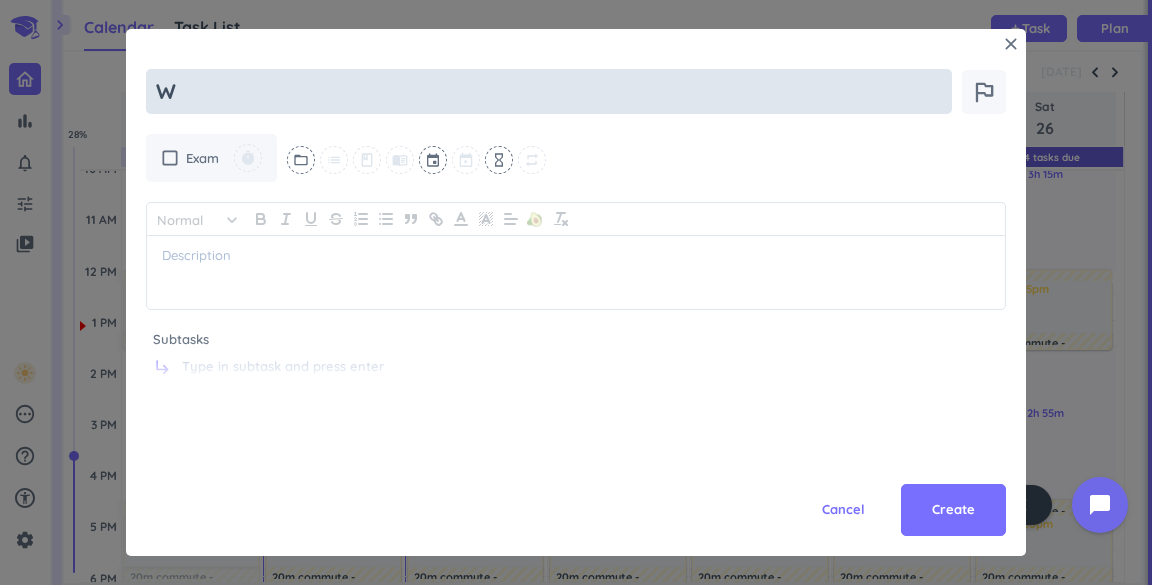 type on "x" 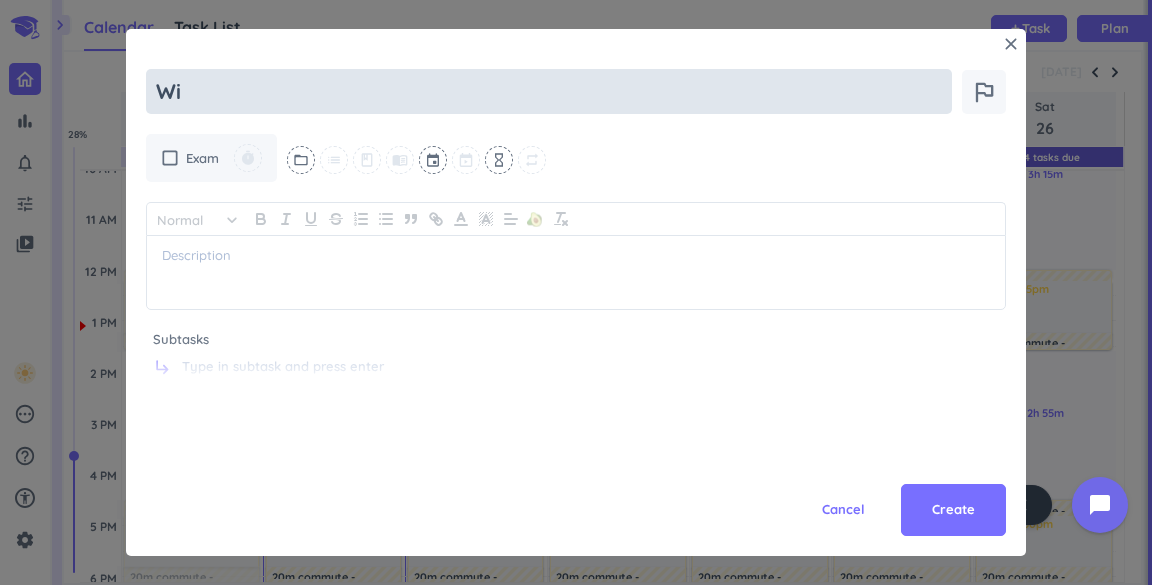 type on "x" 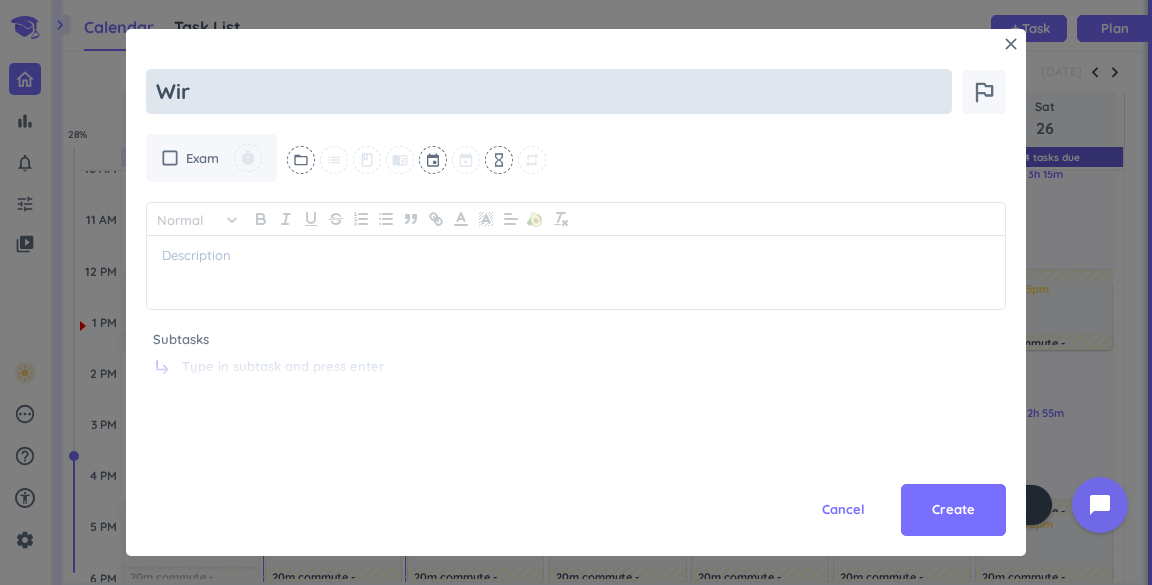 type on "x" 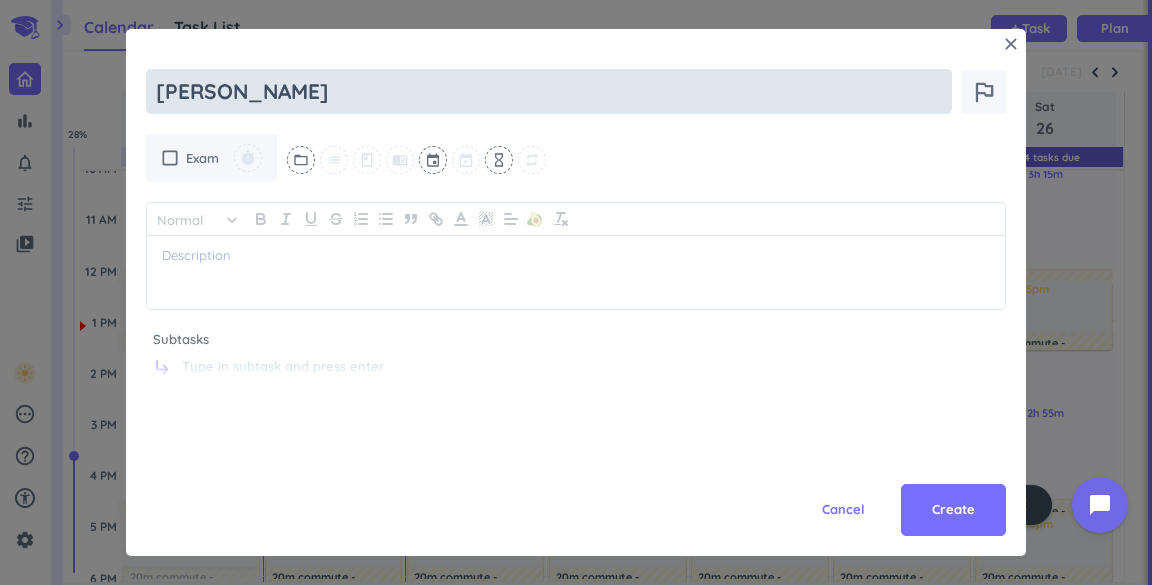 type on "x" 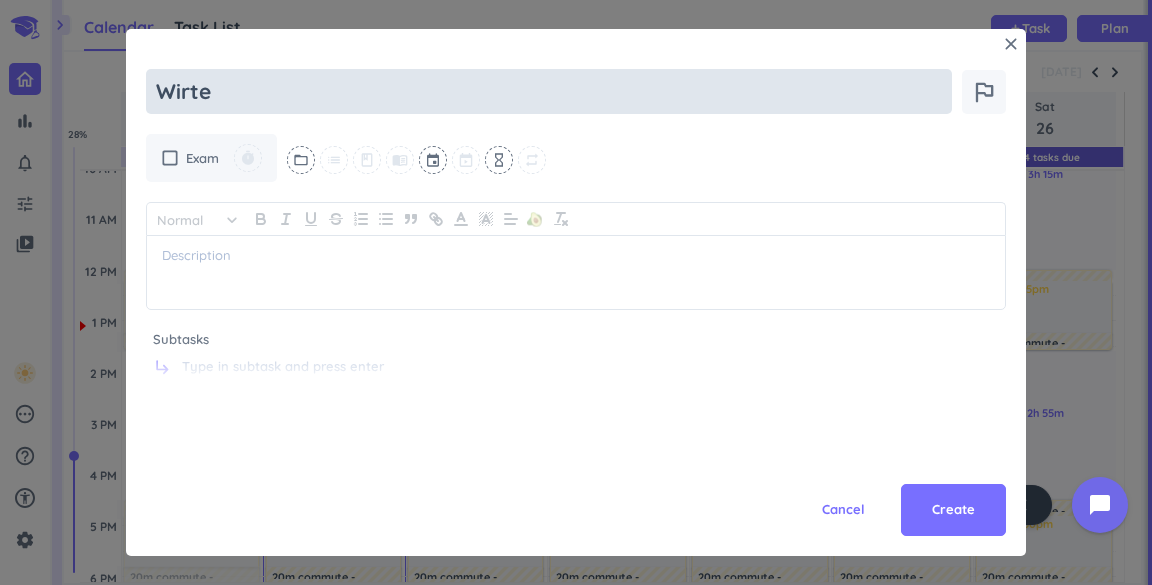 type on "x" 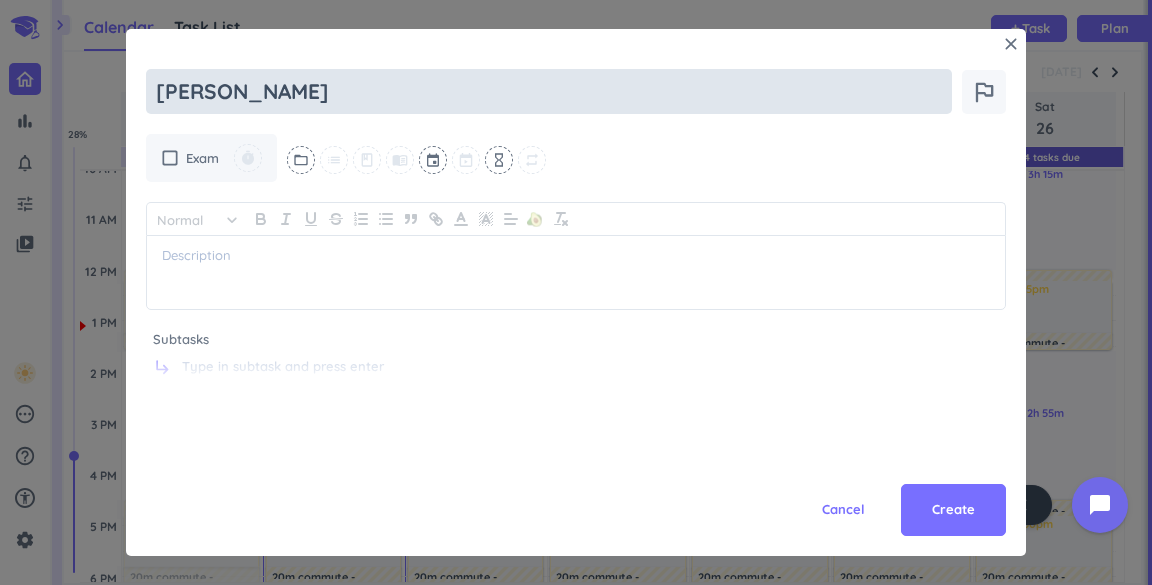 type on "x" 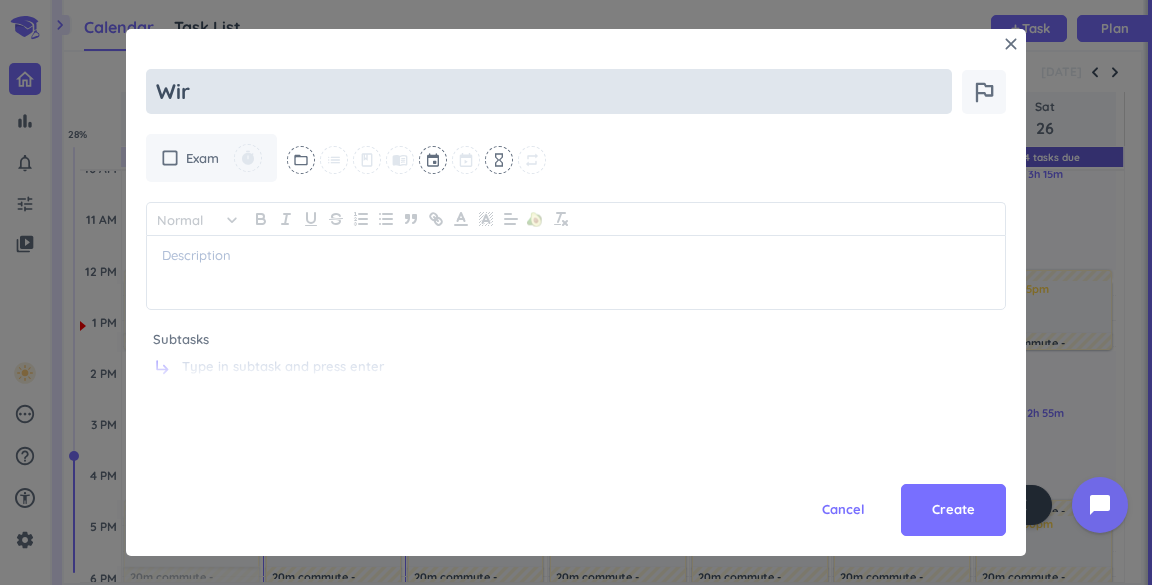 type on "x" 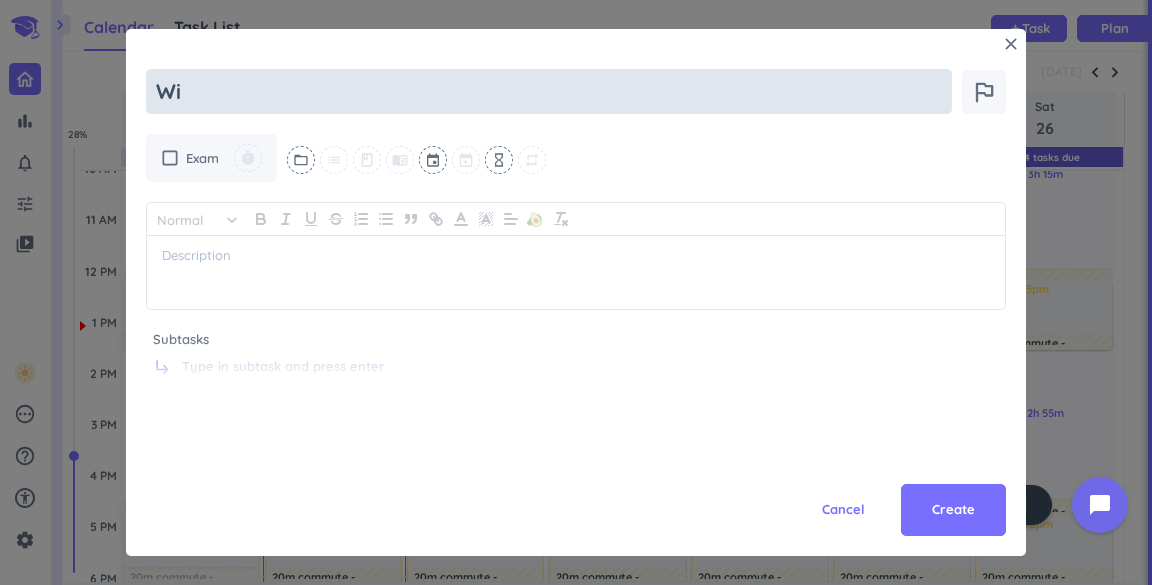 type on "x" 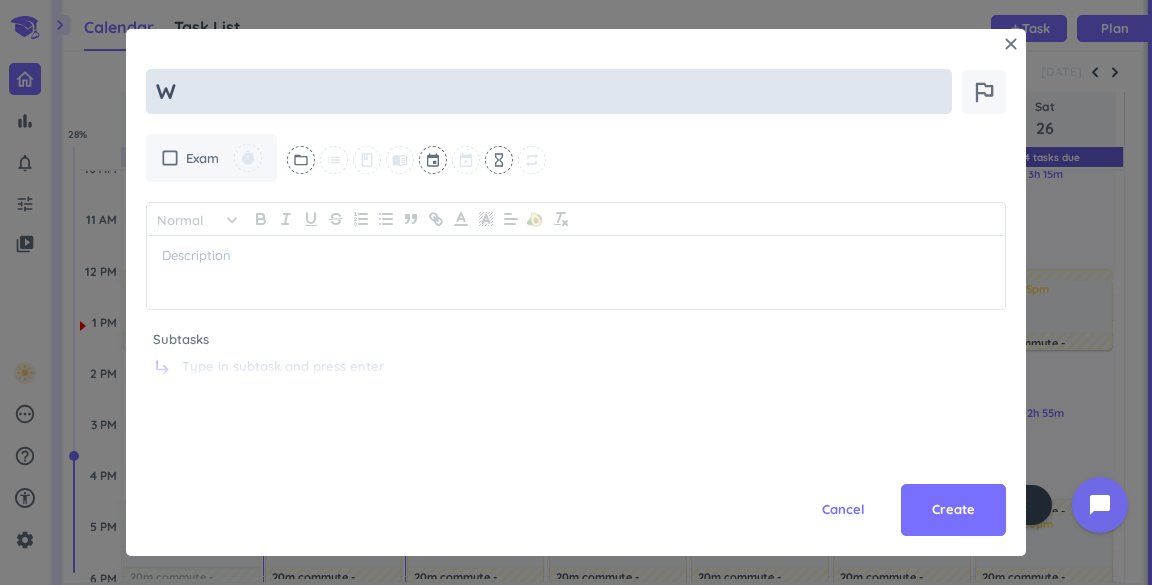 type on "x" 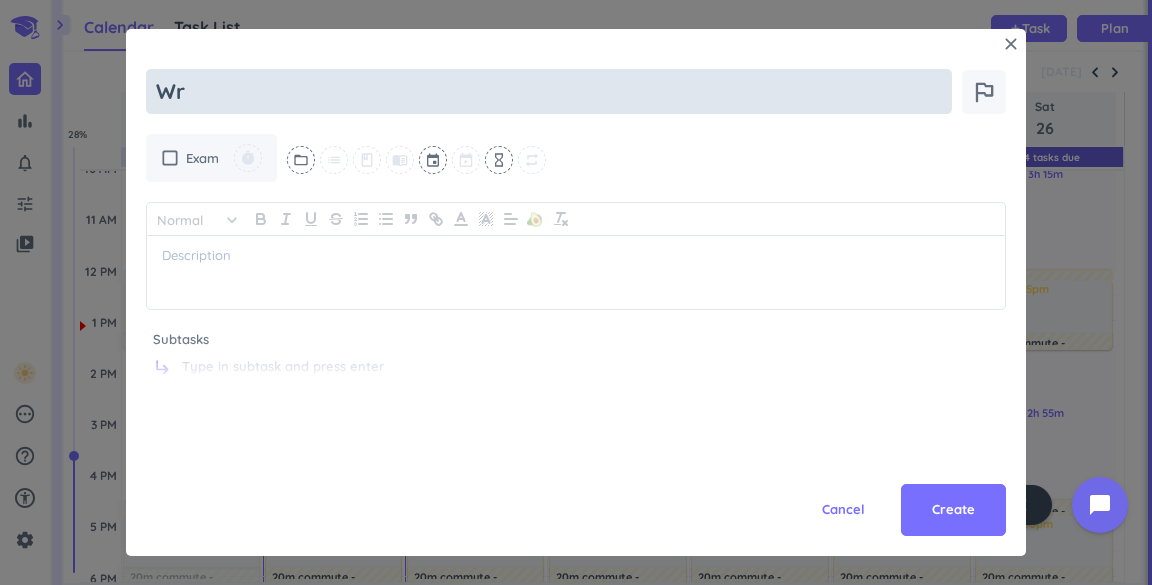 type on "x" 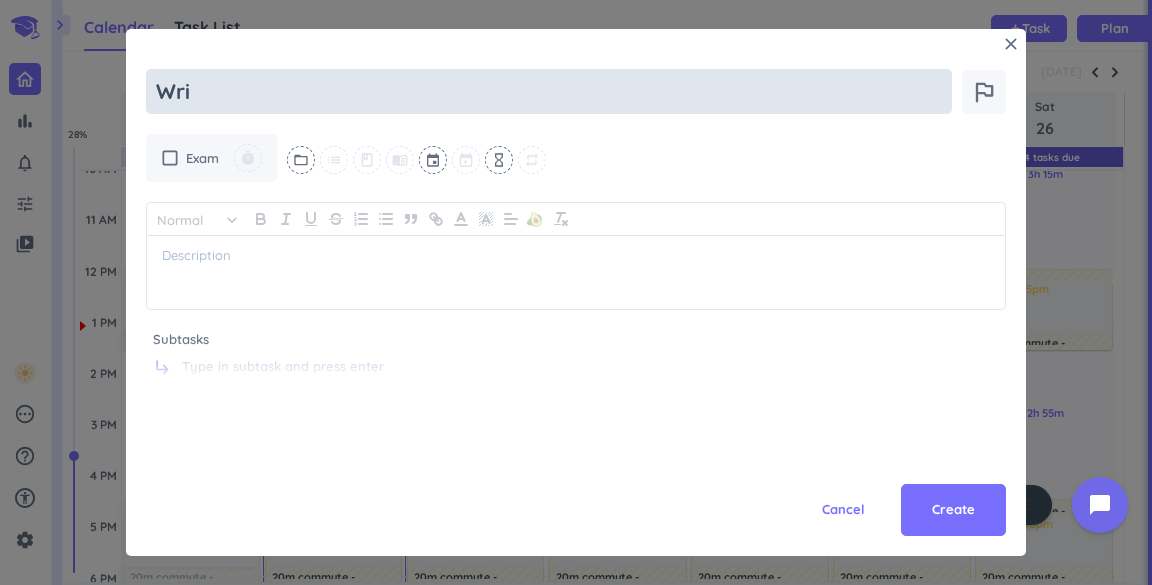 type on "x" 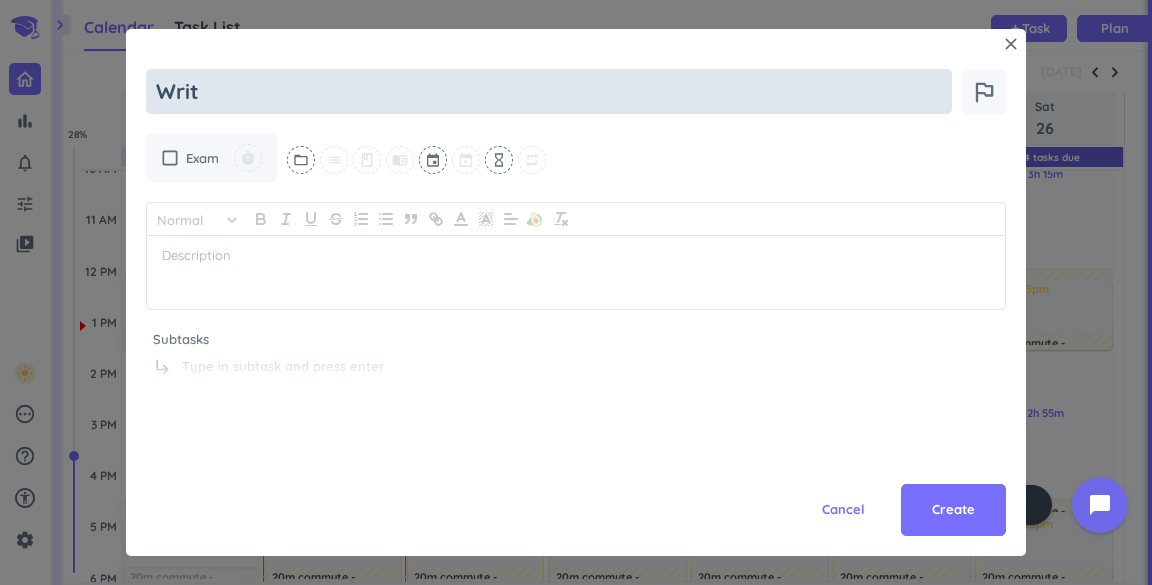 type on "x" 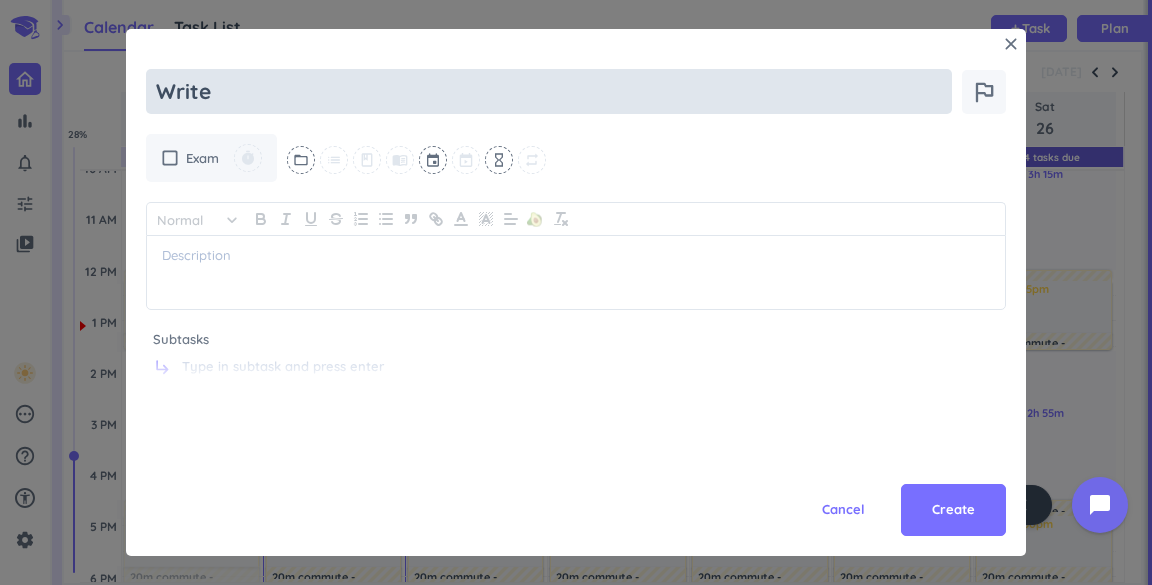 type on "x" 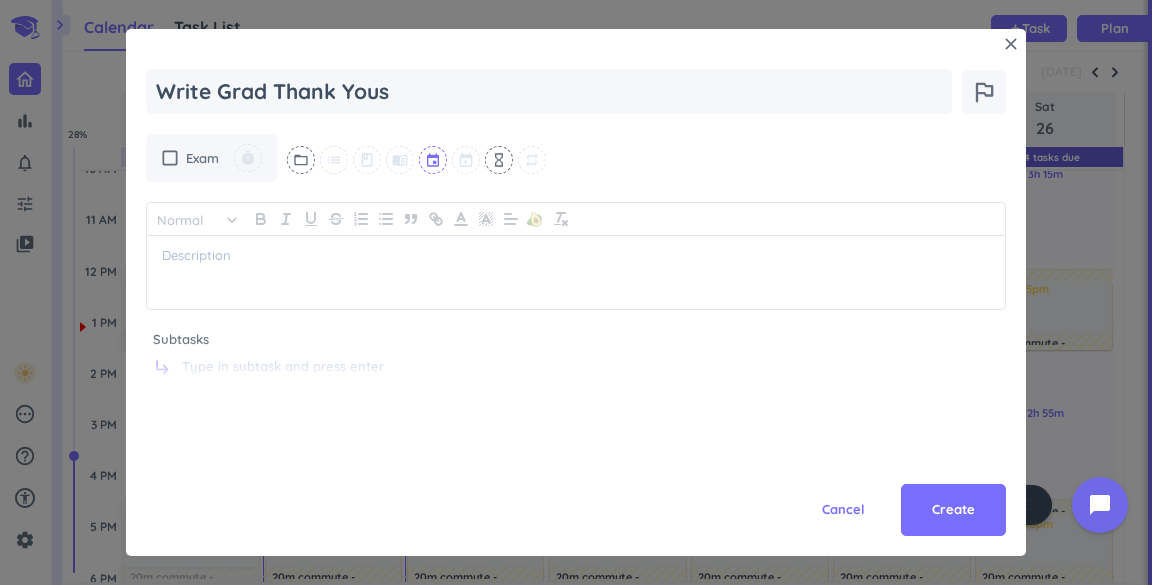click at bounding box center (434, 160) 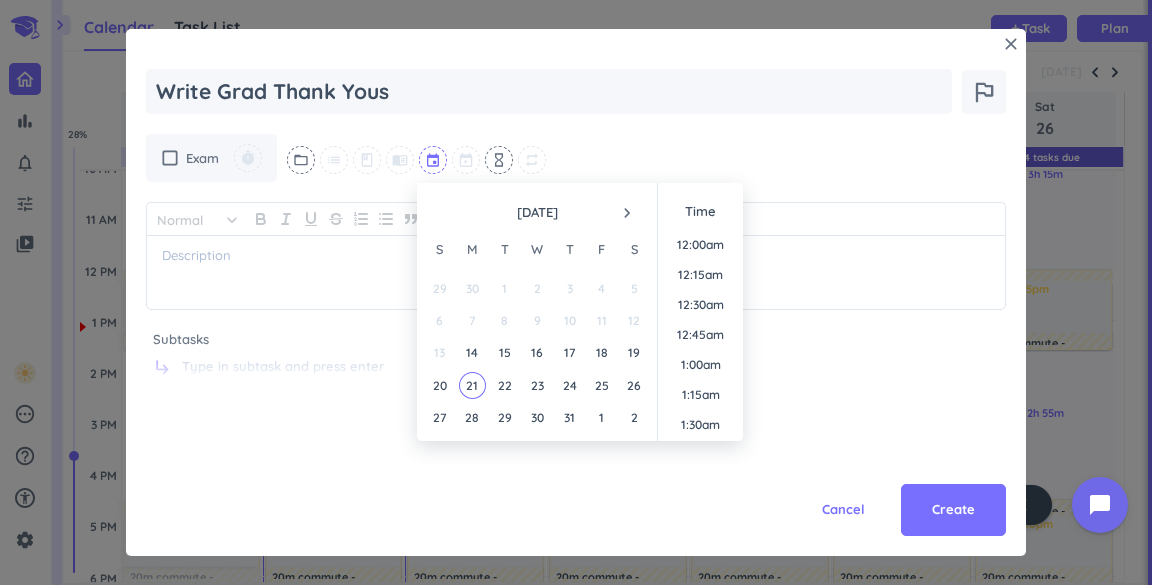 scroll, scrollTop: 0, scrollLeft: 0, axis: both 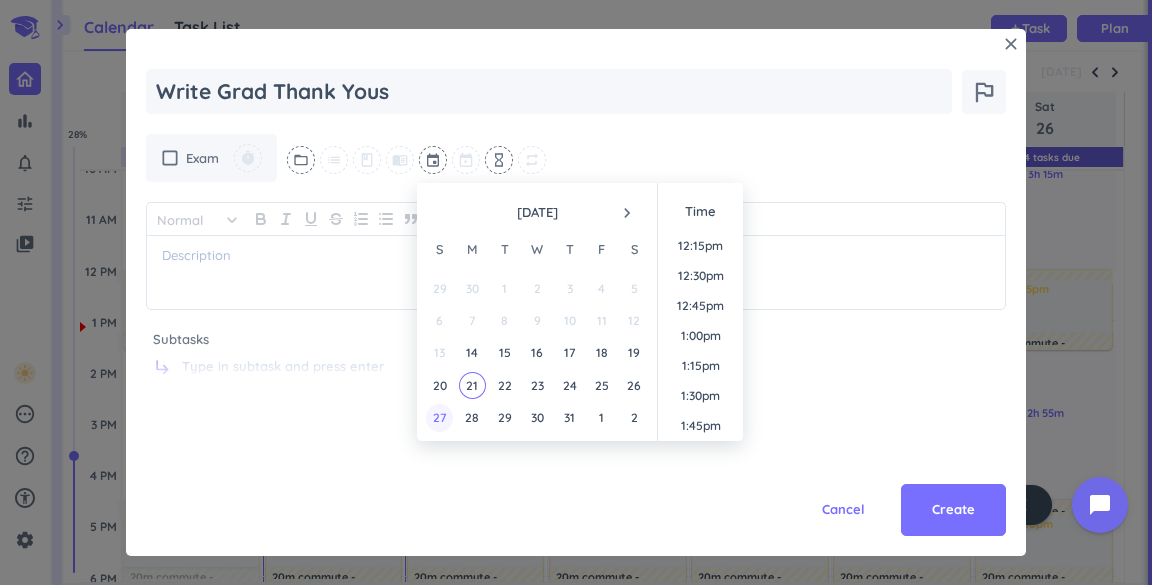 click on "27" at bounding box center (439, 417) 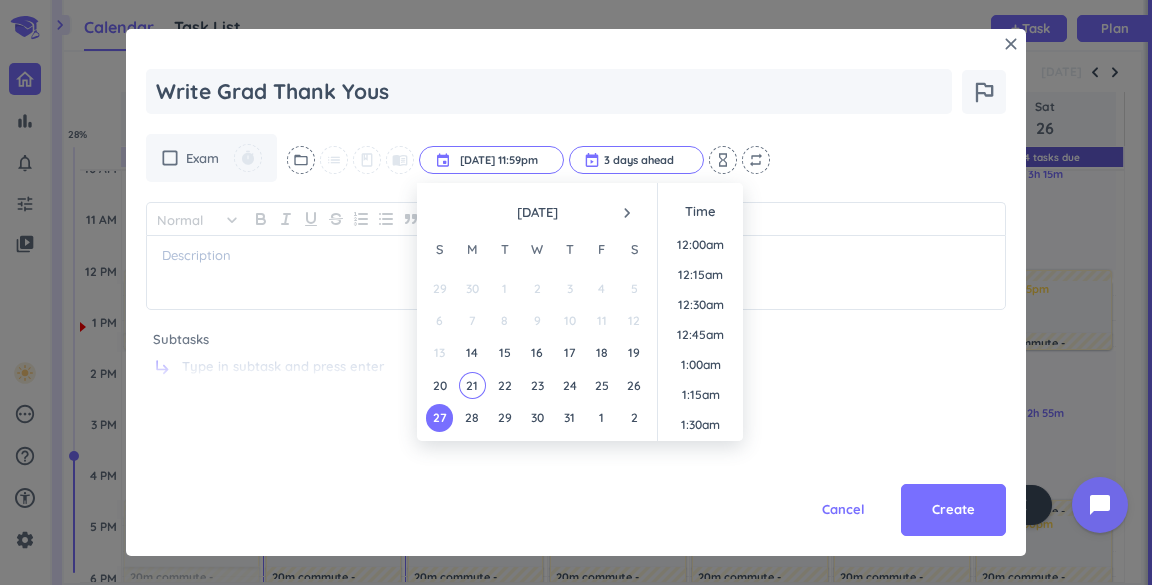scroll, scrollTop: 2698, scrollLeft: 0, axis: vertical 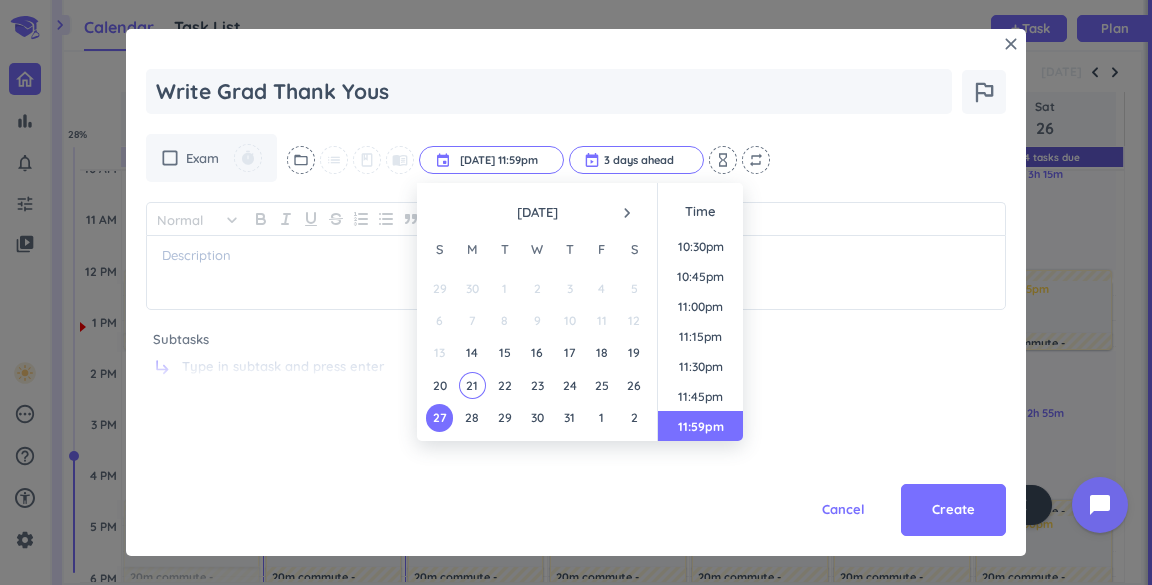 click on "Cancel Create" at bounding box center [576, 466] 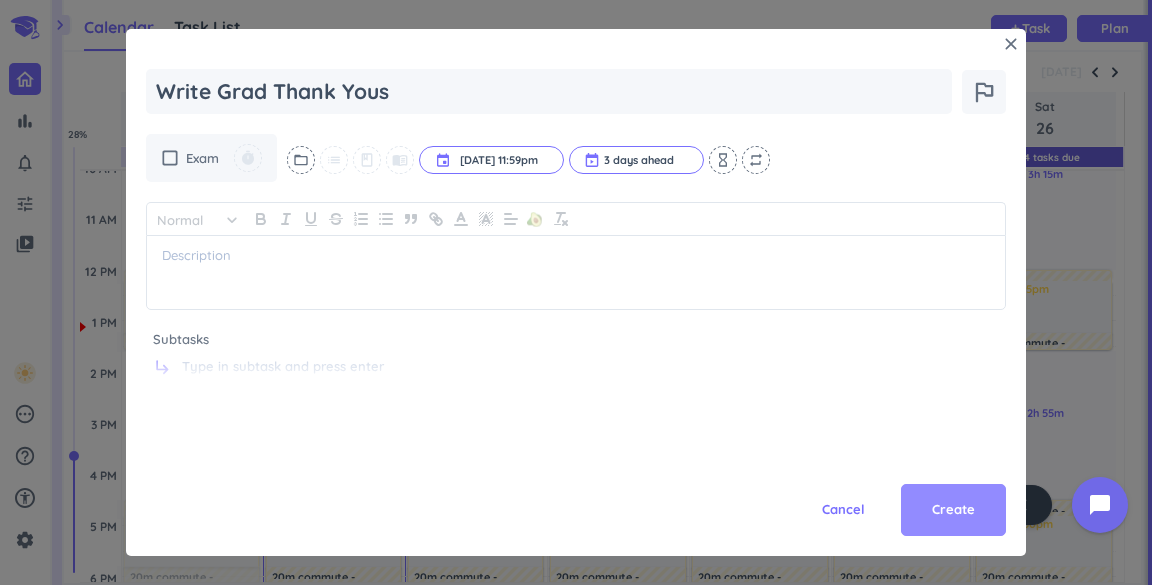 click on "Create" at bounding box center [953, 510] 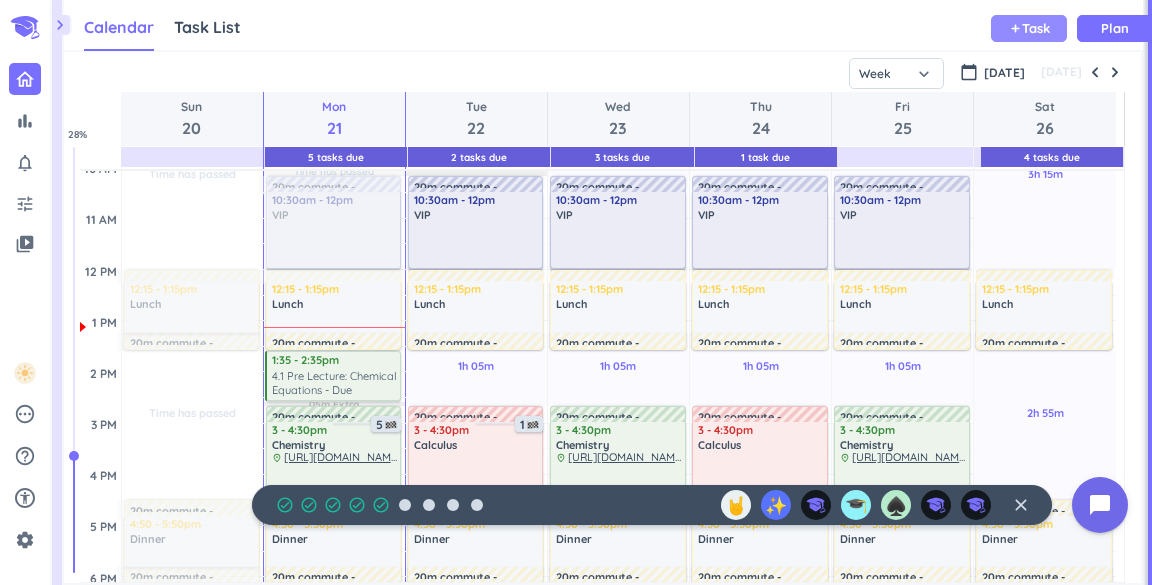 click on "Task" at bounding box center [1036, 28] 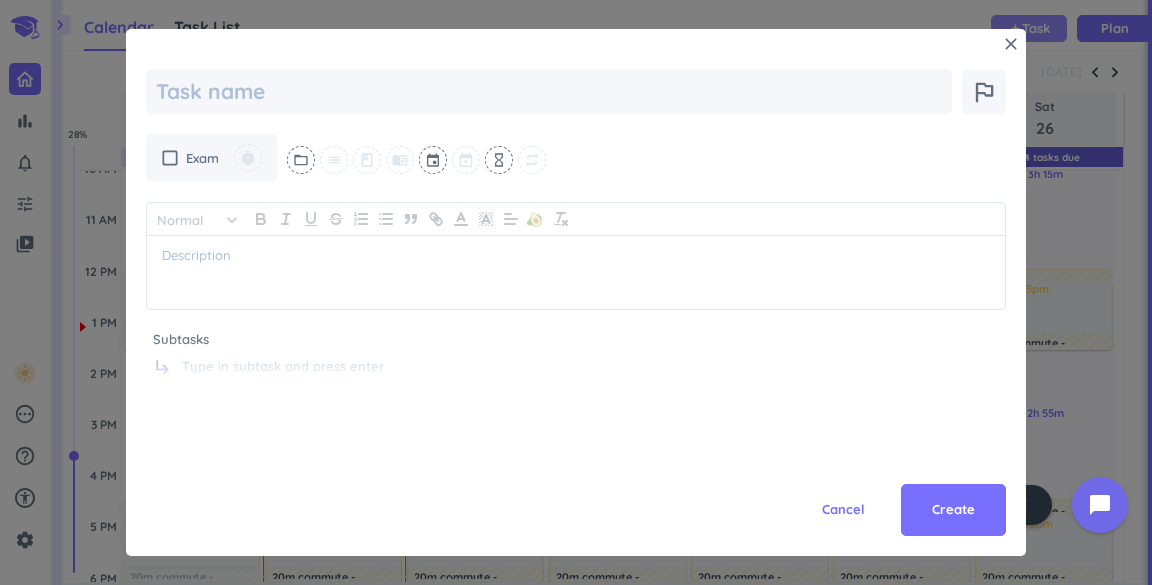 scroll, scrollTop: 0, scrollLeft: 0, axis: both 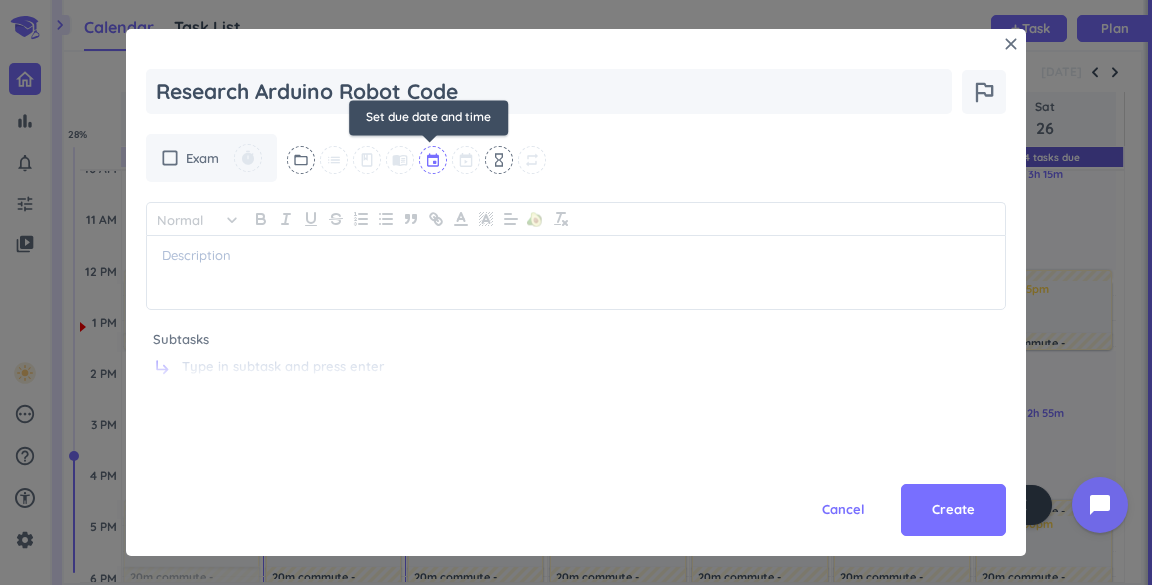 click at bounding box center (434, 160) 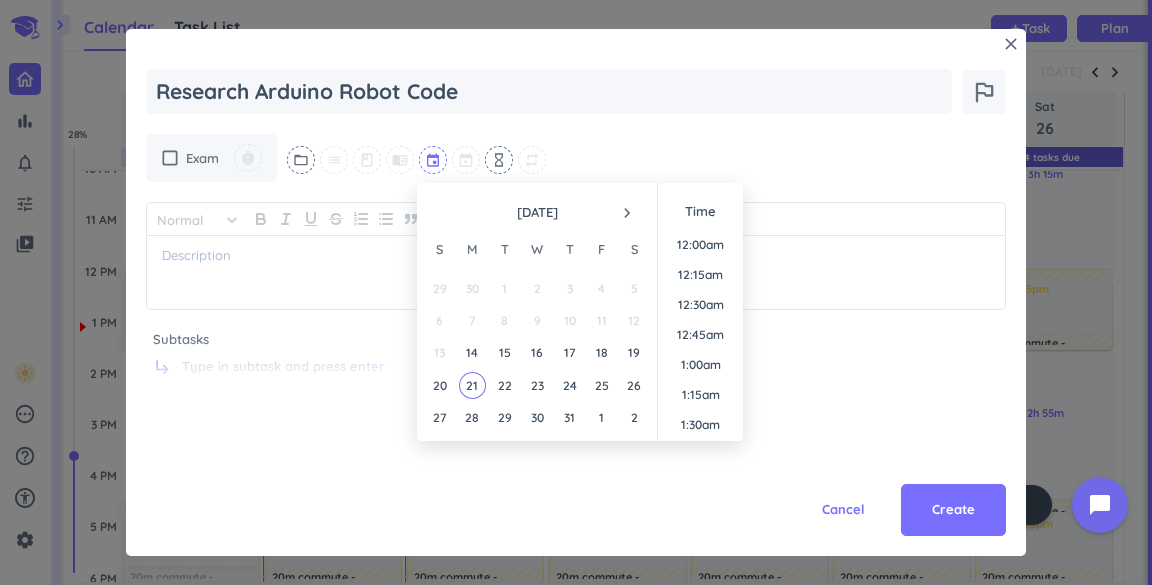 scroll, scrollTop: 0, scrollLeft: 0, axis: both 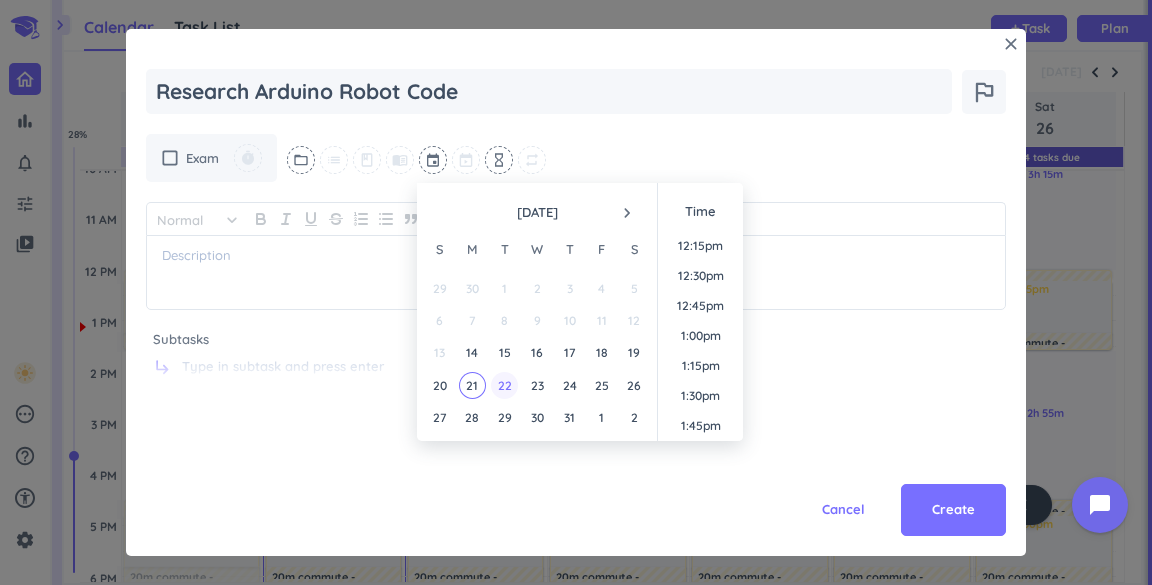 click on "22" at bounding box center (504, 385) 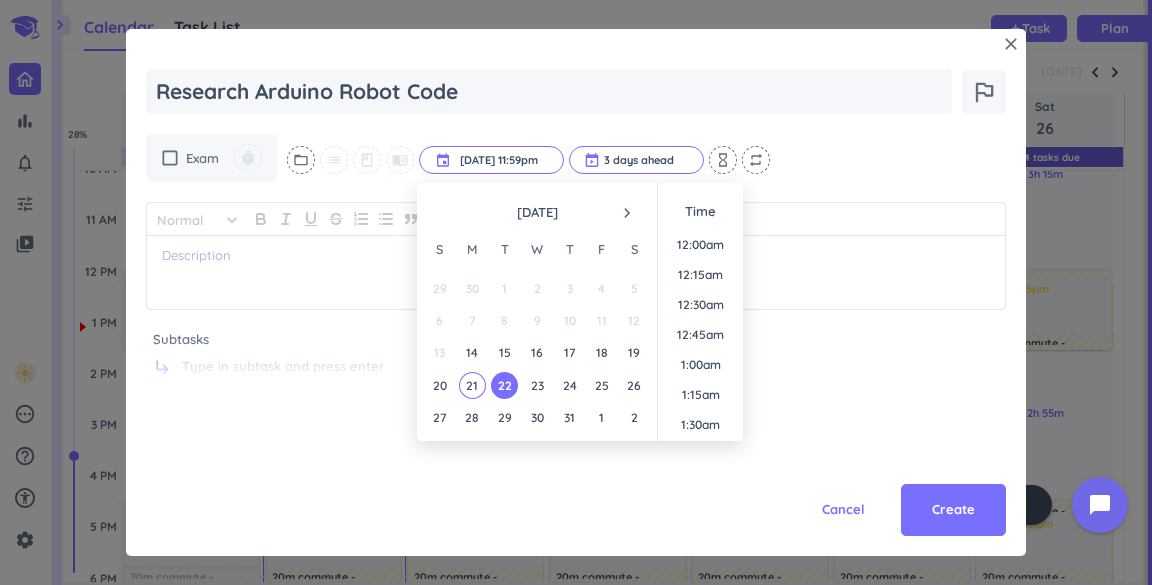 scroll, scrollTop: 2698, scrollLeft: 0, axis: vertical 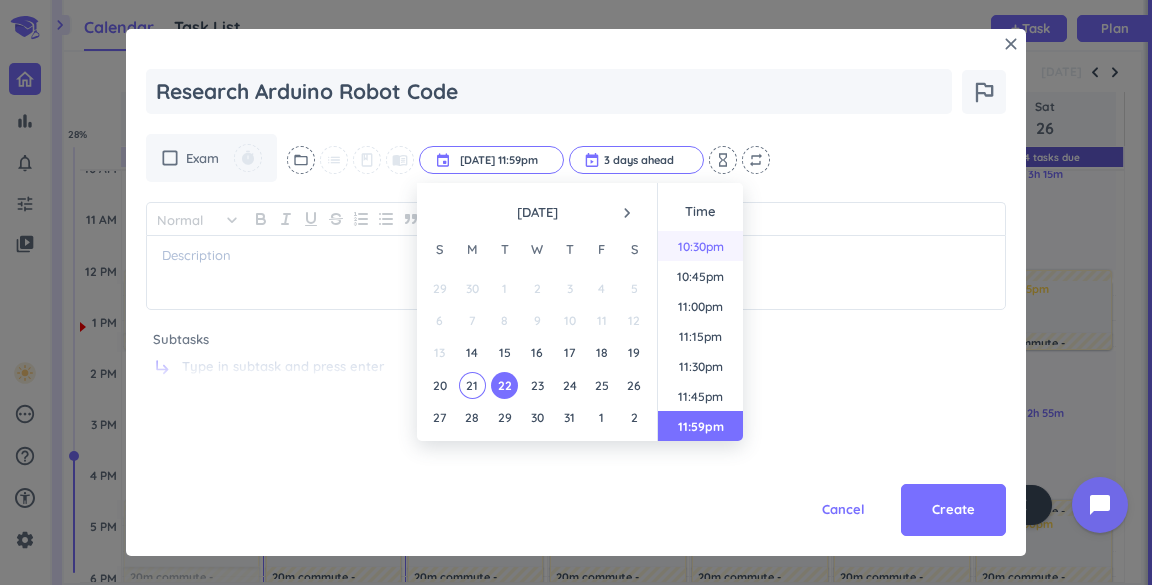 click on "10:30pm" at bounding box center [700, 246] 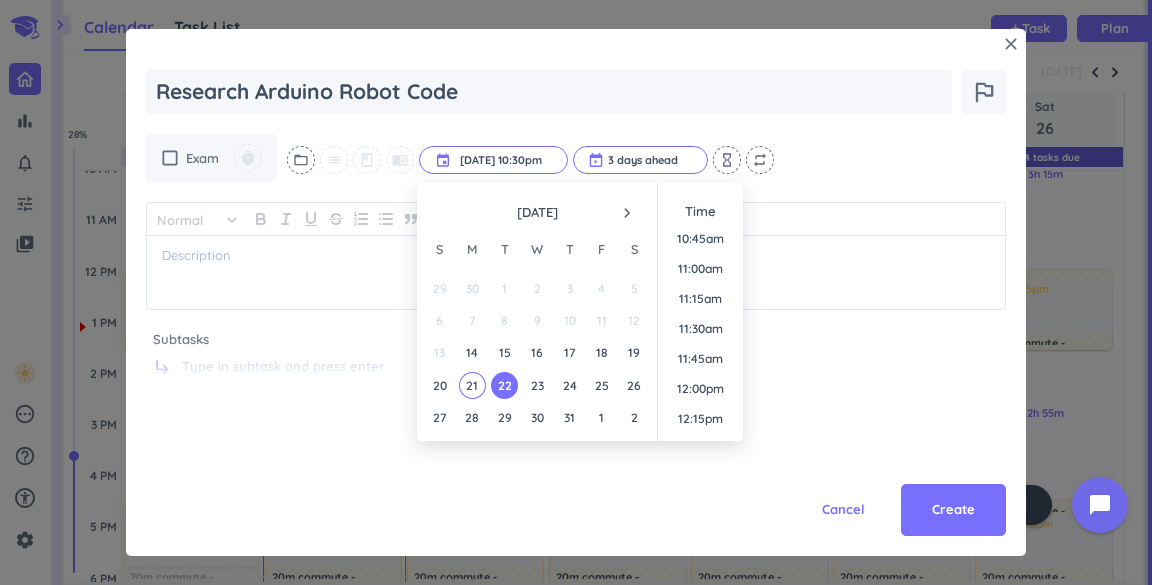 scroll, scrollTop: 1270, scrollLeft: 0, axis: vertical 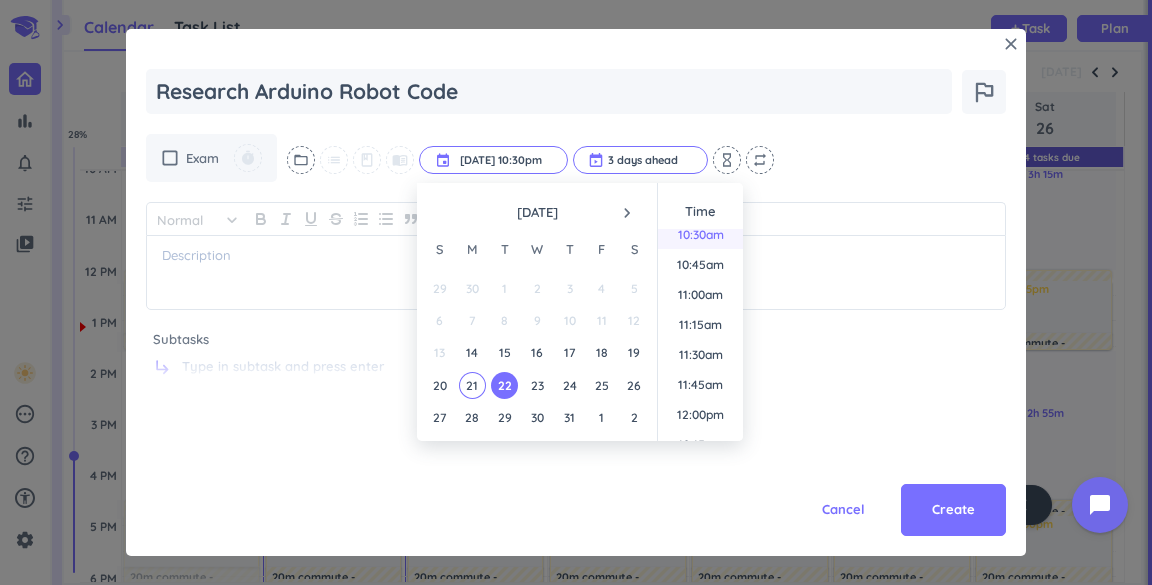 click on "10:30am" at bounding box center (700, 234) 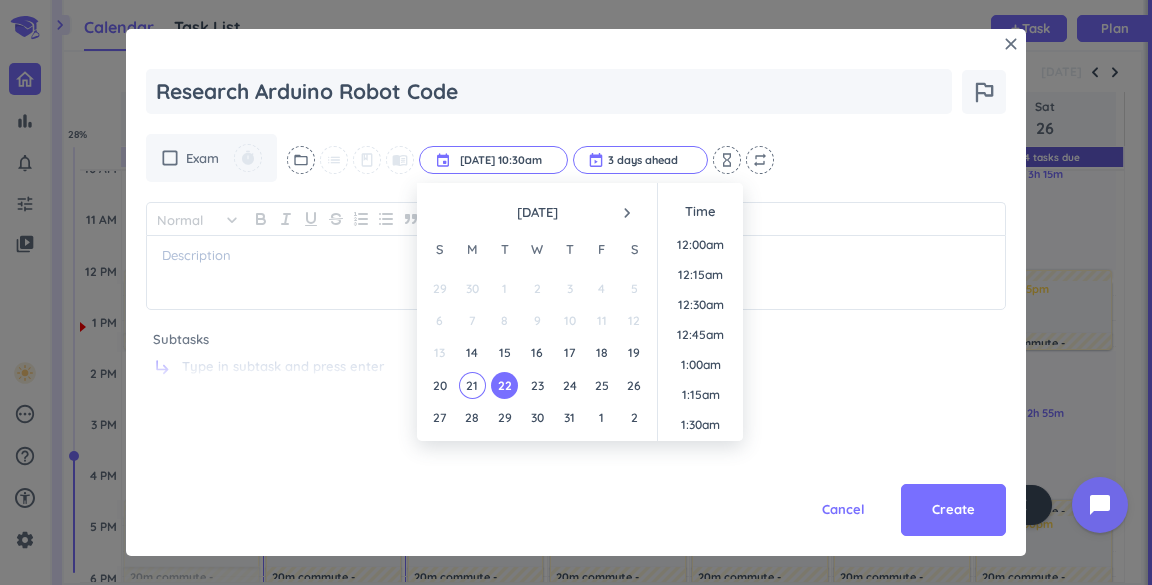 scroll, scrollTop: 1169, scrollLeft: 0, axis: vertical 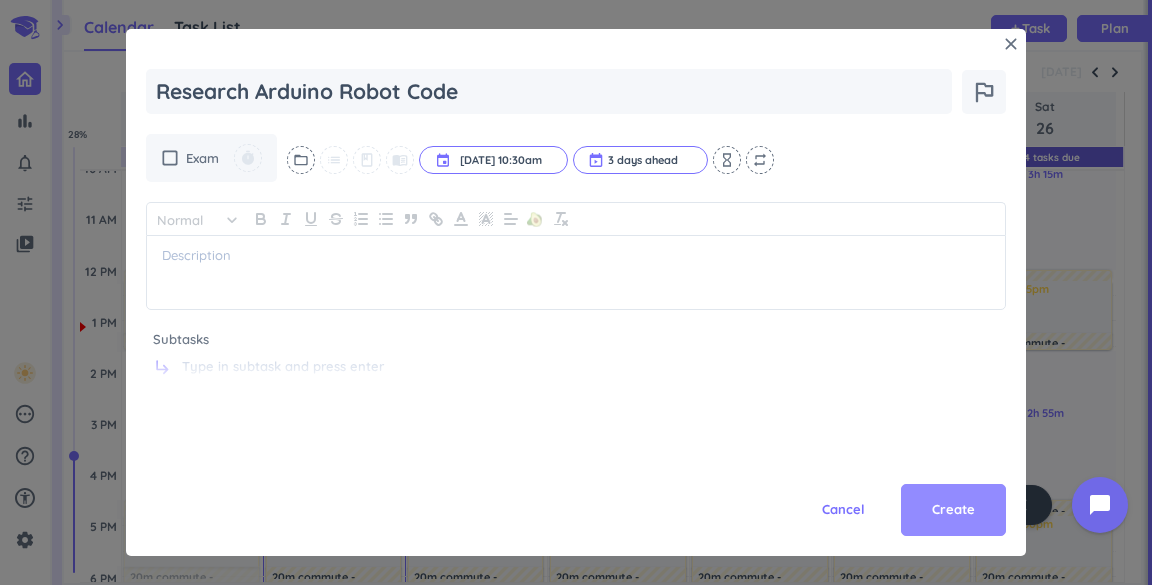 click on "Create" at bounding box center [953, 510] 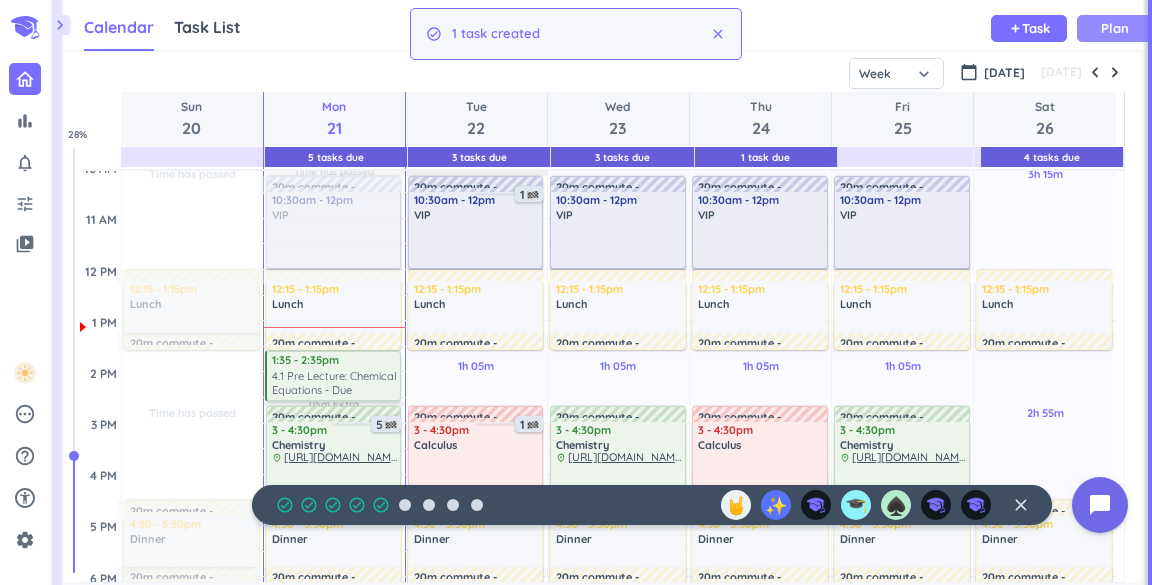click on "Plan" at bounding box center (1115, 28) 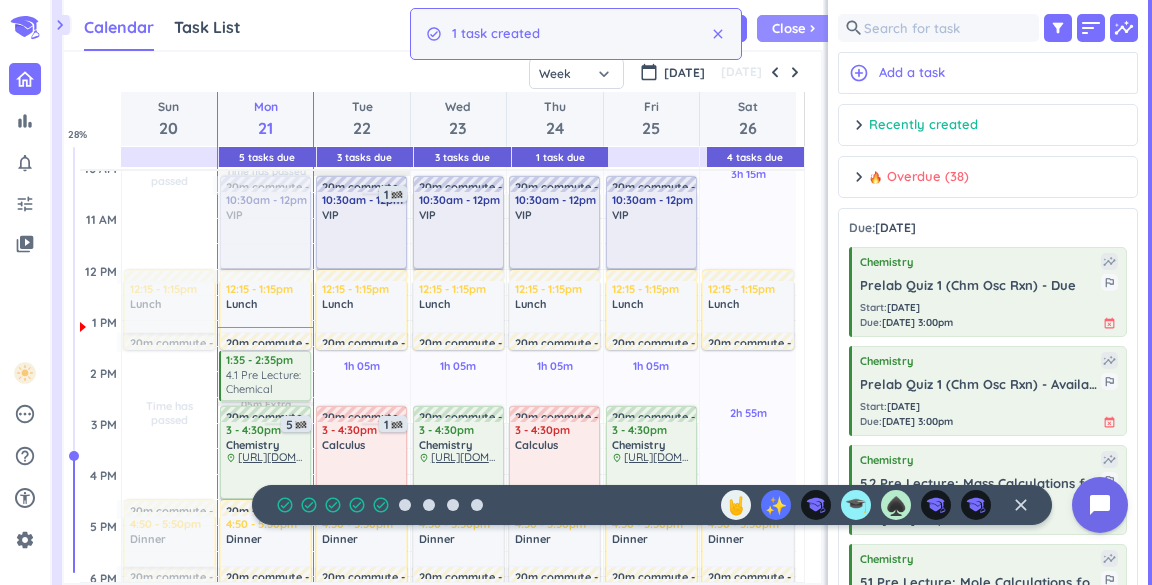 scroll, scrollTop: 42, scrollLeft: 750, axis: both 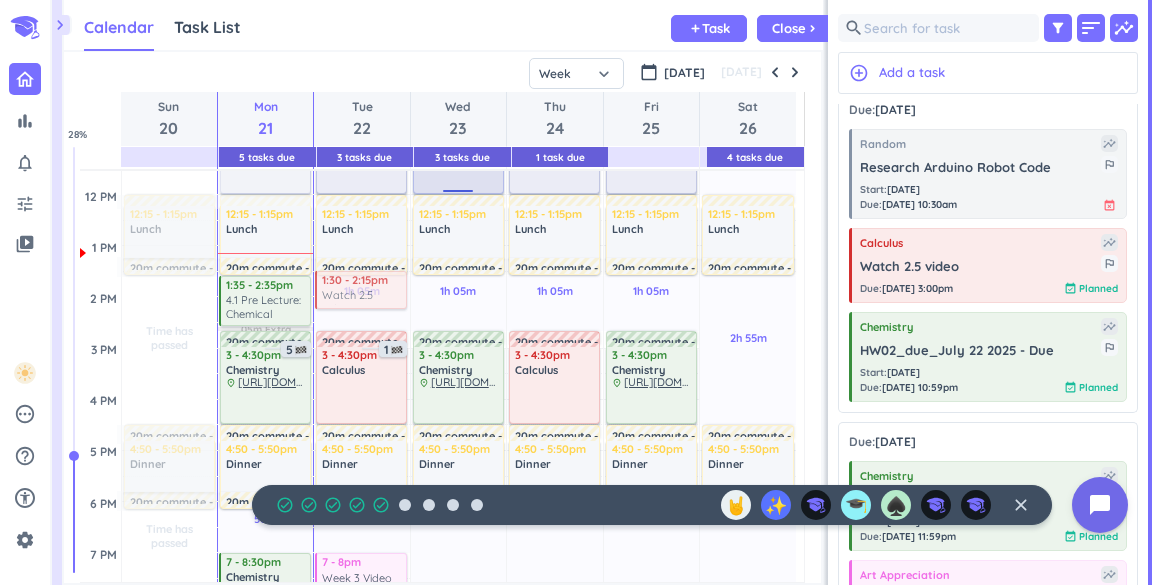 drag, startPoint x: 351, startPoint y: 290, endPoint x: 444, endPoint y: 186, distance: 139.51703 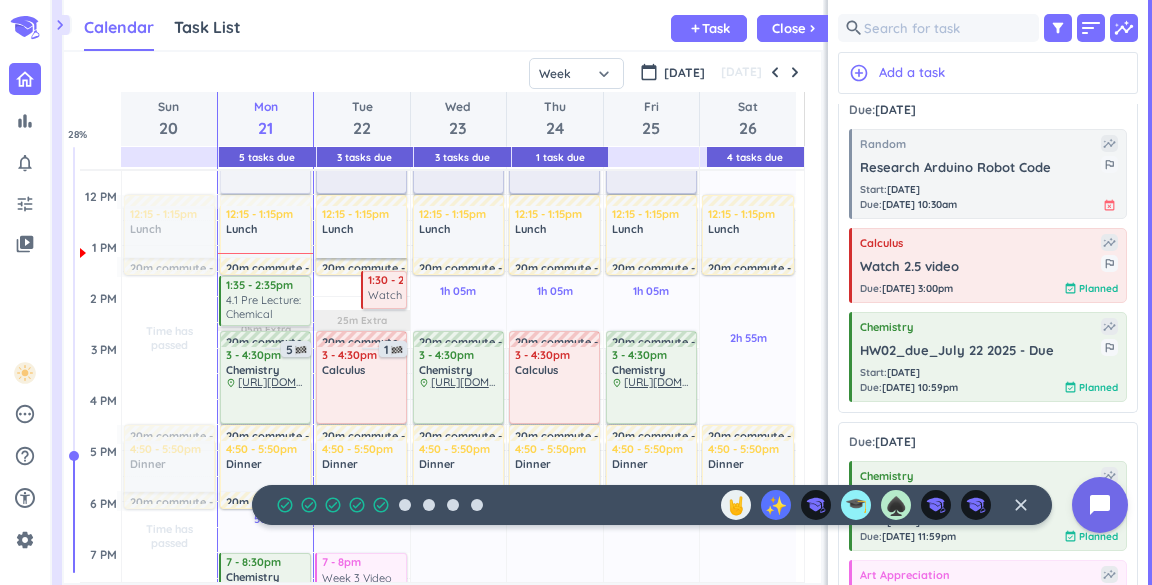 scroll, scrollTop: 308, scrollLeft: 0, axis: vertical 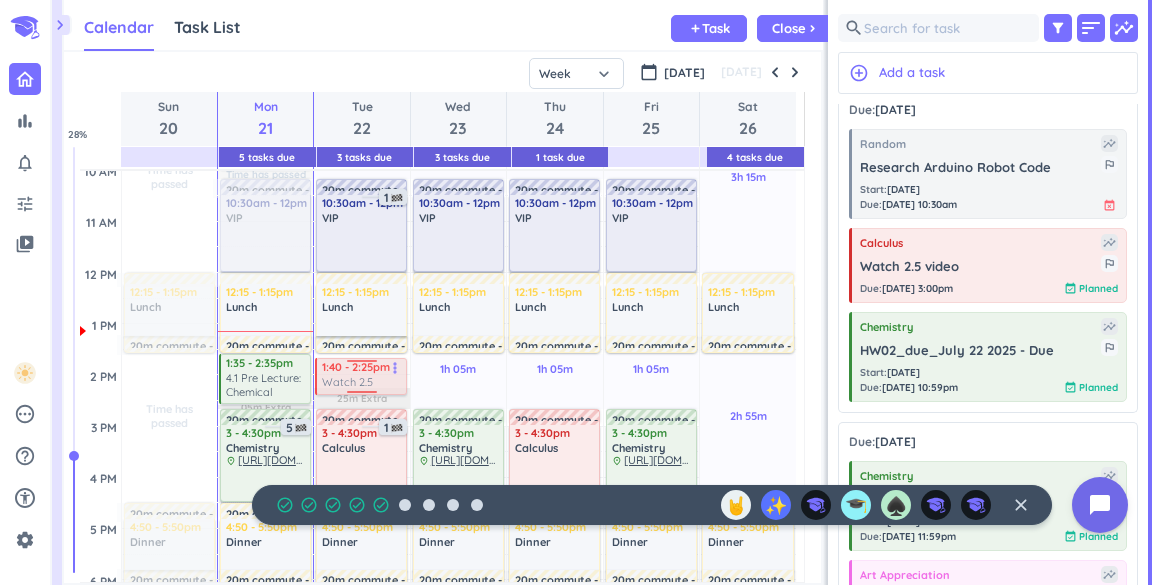 click on "1h 25m Past due Plan 50m Past due Plan 1h  Past due Plan 25m Extra Adjust Awake Time Adjust Awake Time 10:30am - 12pm VIP delete_outline 1  20m commute 1:30 - 2:15pm Watch 2.5 video more_vert 3 - 4:30pm Calculus delete_outline 1  10 - 11pm Bedtime Routine delete_outline 1  8 - 8:45am Morning Routine delete_outline 20m commute 15m commute 12:15 - 1:15pm Lunch delete_outline 20m commute 20m commute 4:50 - 5:50pm Dinner delete_outline 20m commute 7 - 8pm Art Appreciation Week 3 Video Summary - Due more_vert 8 - 9pm Art Appreciation Reading Responses Week 3 - Due more_vert 1:40 - 2:25pm Watch 2.5 video more_vert" at bounding box center (361, 477) 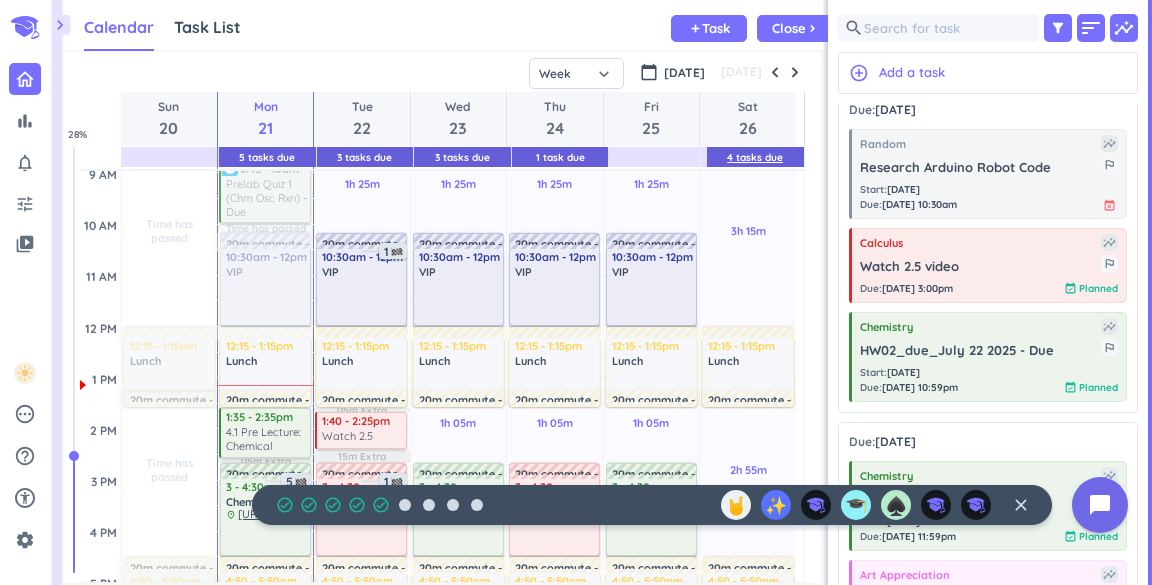 scroll, scrollTop: 147, scrollLeft: 0, axis: vertical 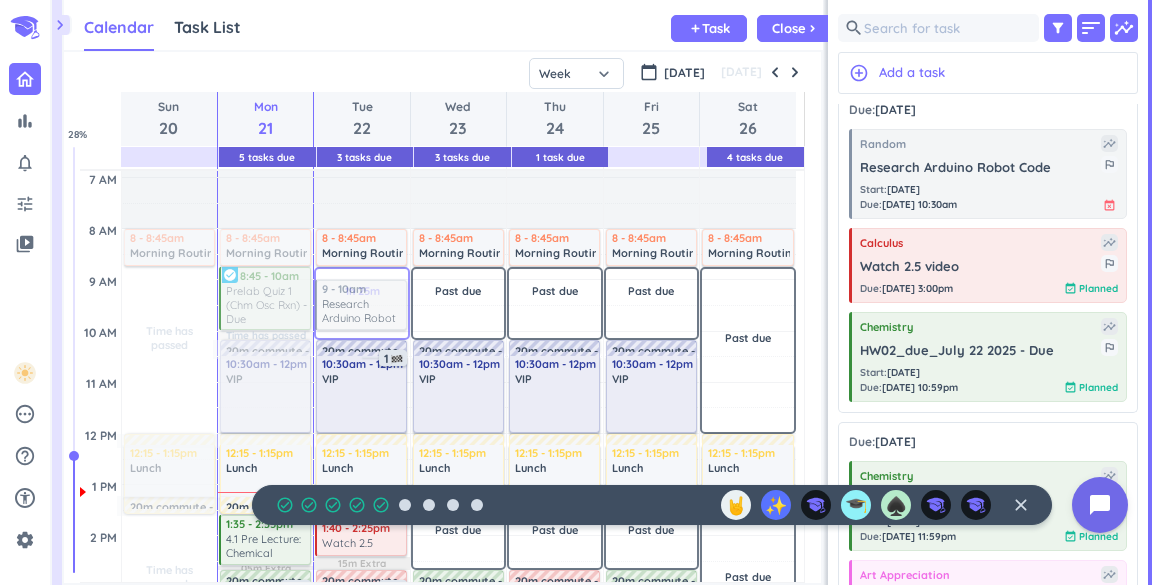 drag, startPoint x: 913, startPoint y: 157, endPoint x: 781, endPoint y: 142, distance: 132.84953 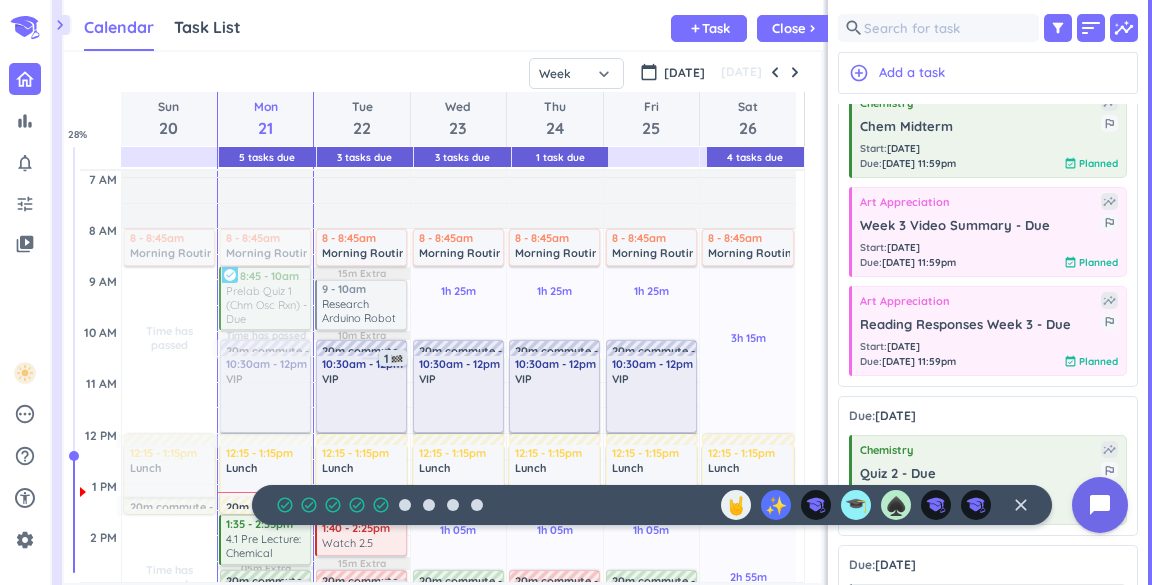 scroll, scrollTop: 1025, scrollLeft: 0, axis: vertical 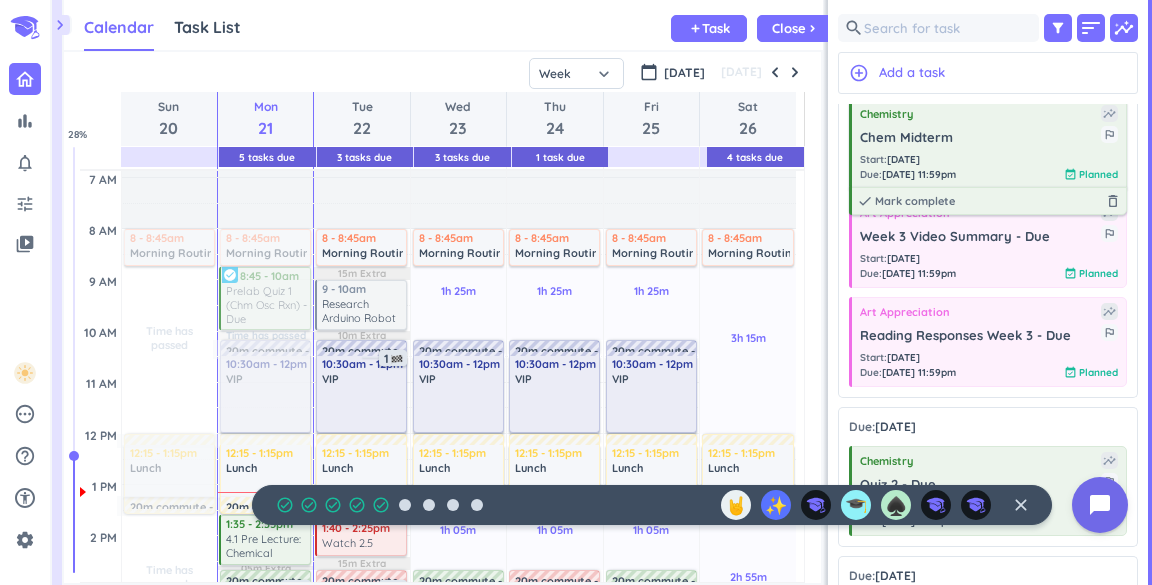 click on "Start :  Jul 20 Due :  Jul 23, 11:59pm event_available Planned" at bounding box center (989, 167) 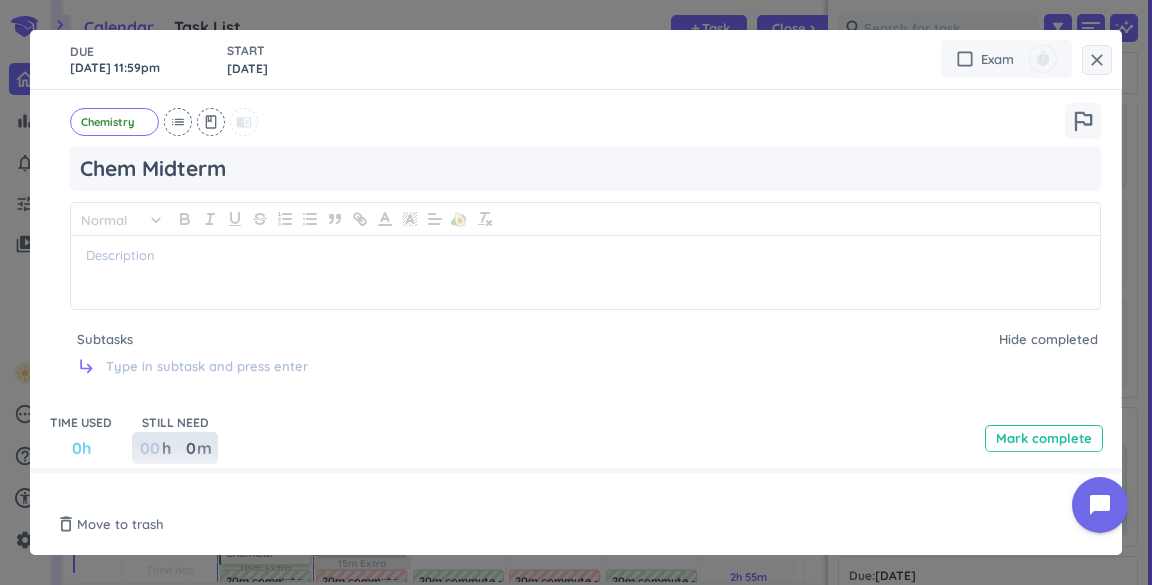 click on "0" at bounding box center [185, 448] 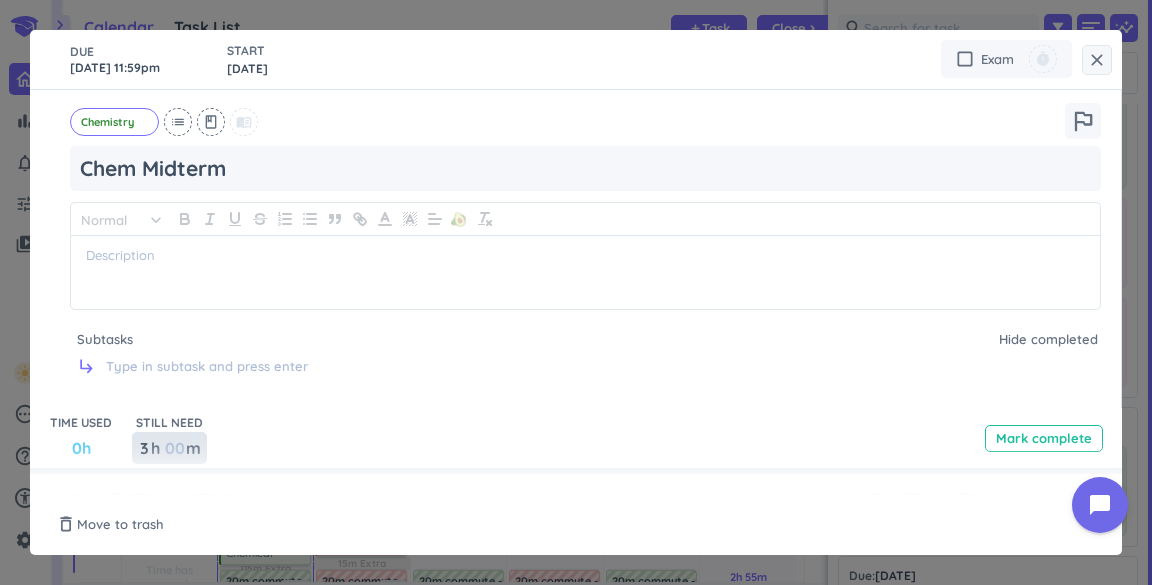 click at bounding box center (174, 448) 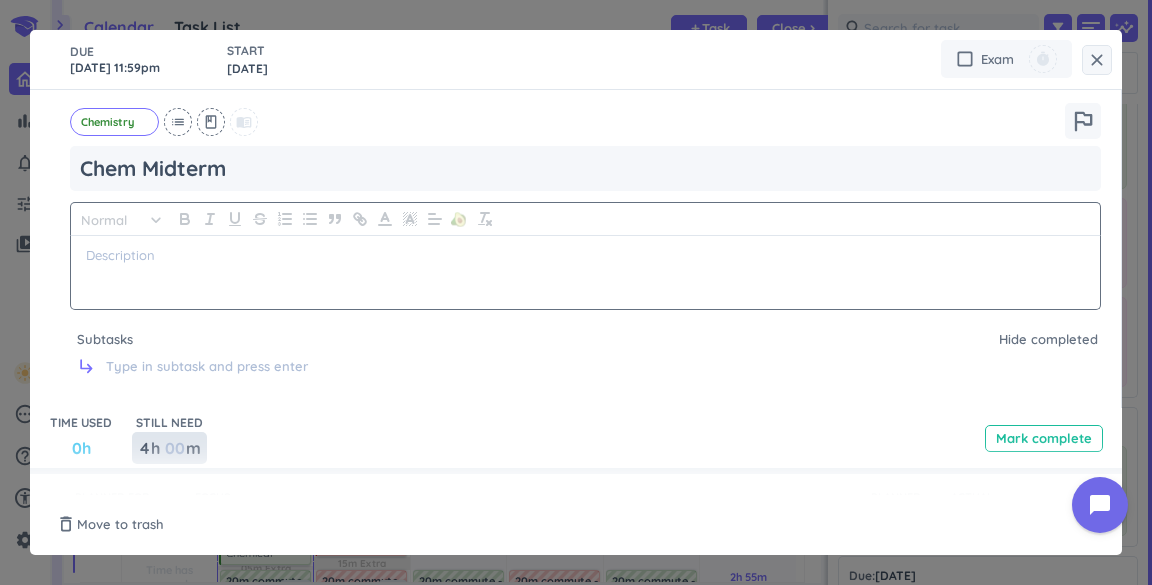 scroll, scrollTop: 104, scrollLeft: 0, axis: vertical 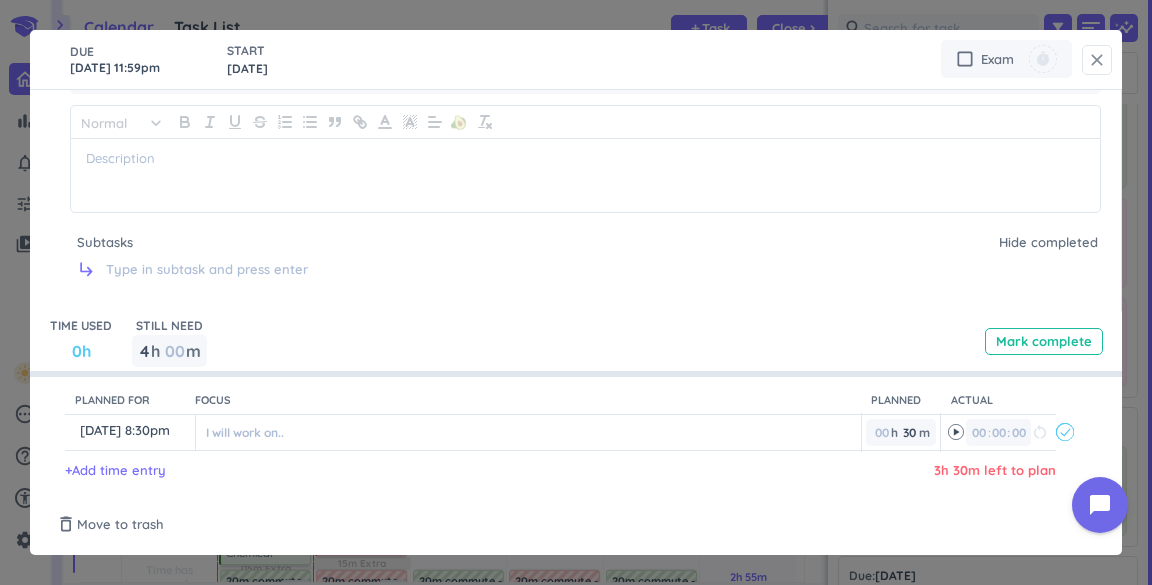 click on "close" at bounding box center (1097, 60) 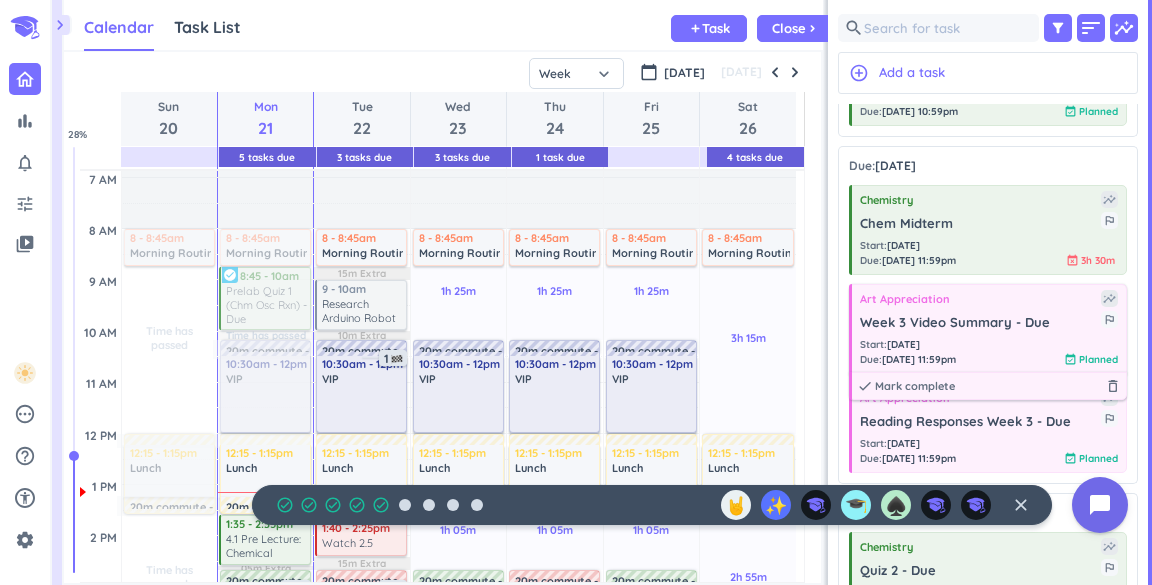 scroll, scrollTop: 932, scrollLeft: 0, axis: vertical 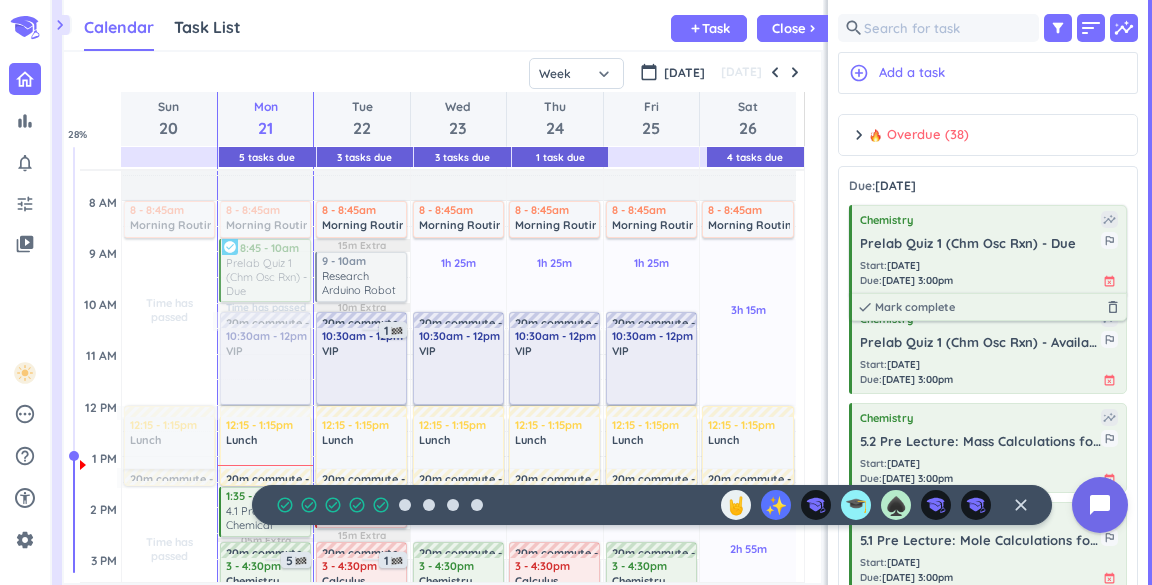 click on "Start :  Jul 18 Due :  Jul 21, 3:00pm event_busy" at bounding box center (989, 273) 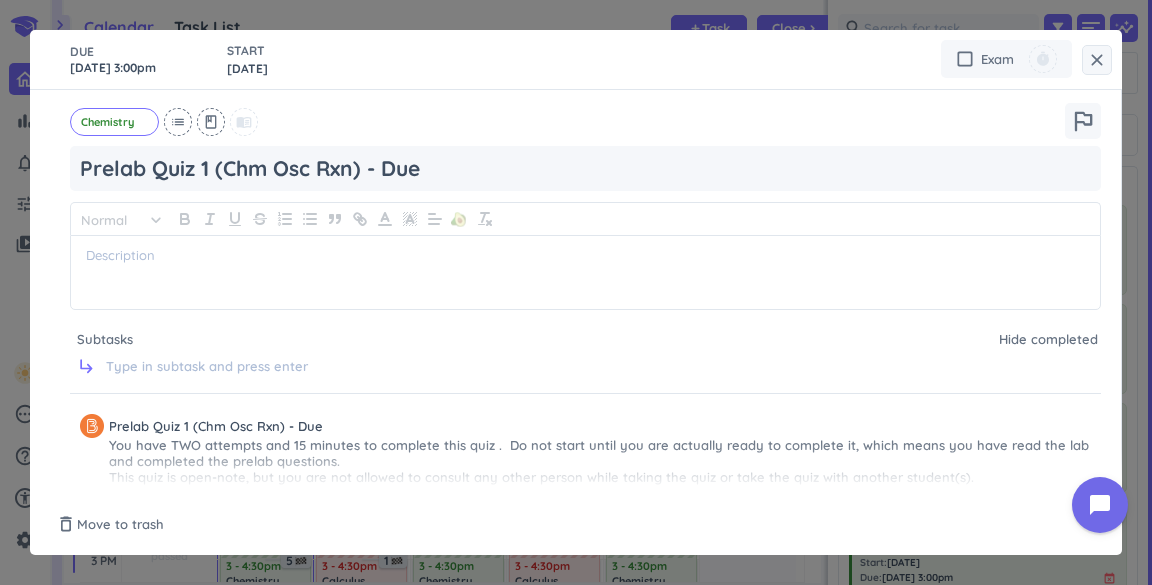 scroll, scrollTop: 380, scrollLeft: 0, axis: vertical 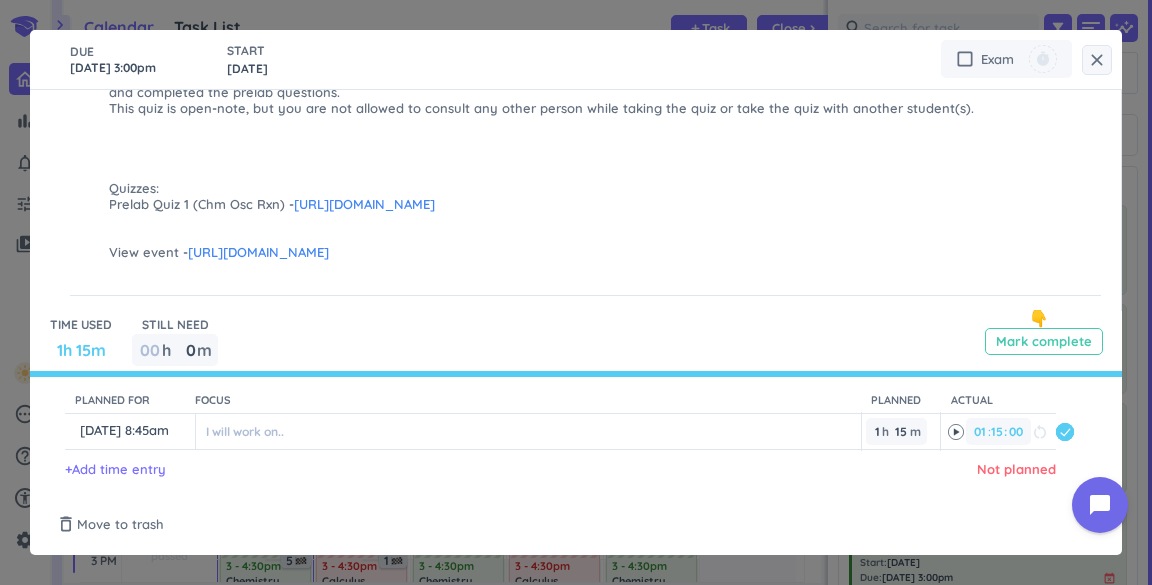 click on "Mark complete" at bounding box center (1044, 341) 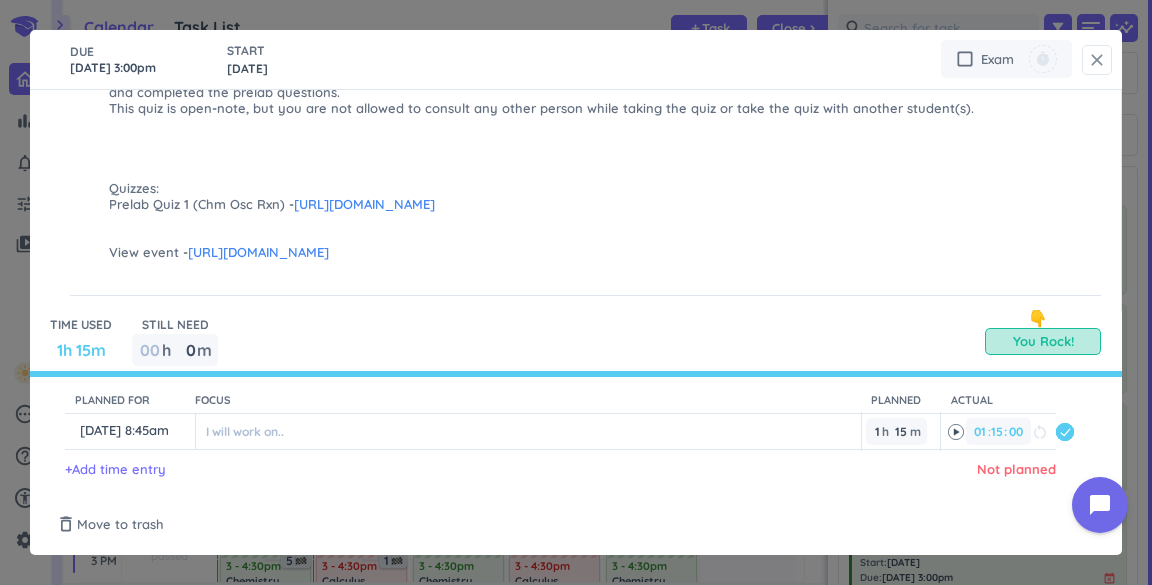 click on "close" at bounding box center [1097, 60] 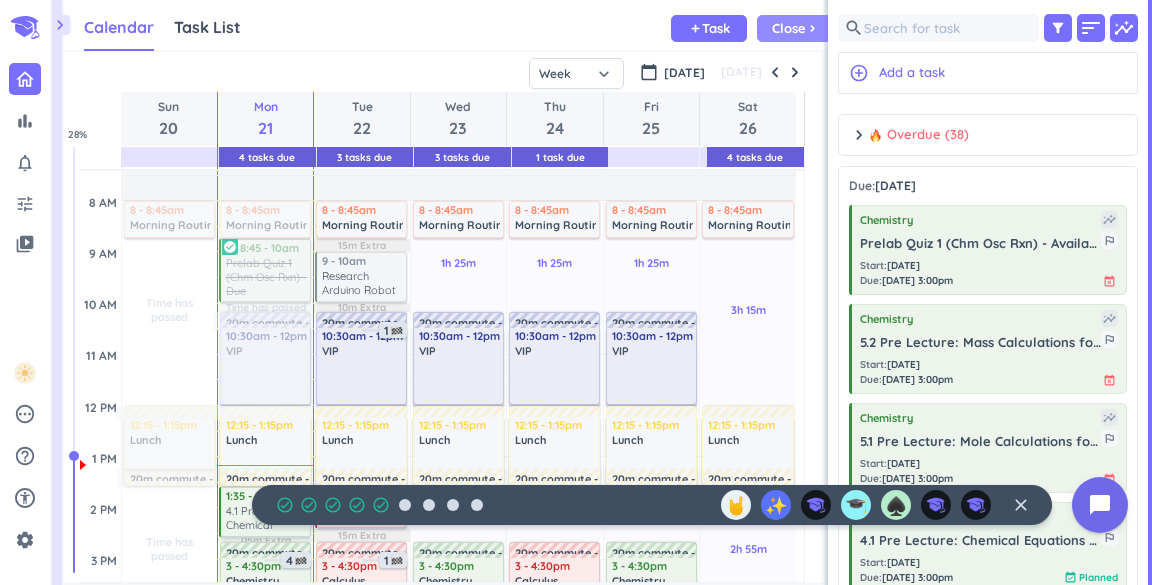 click on "chevron_right" at bounding box center [812, 28] 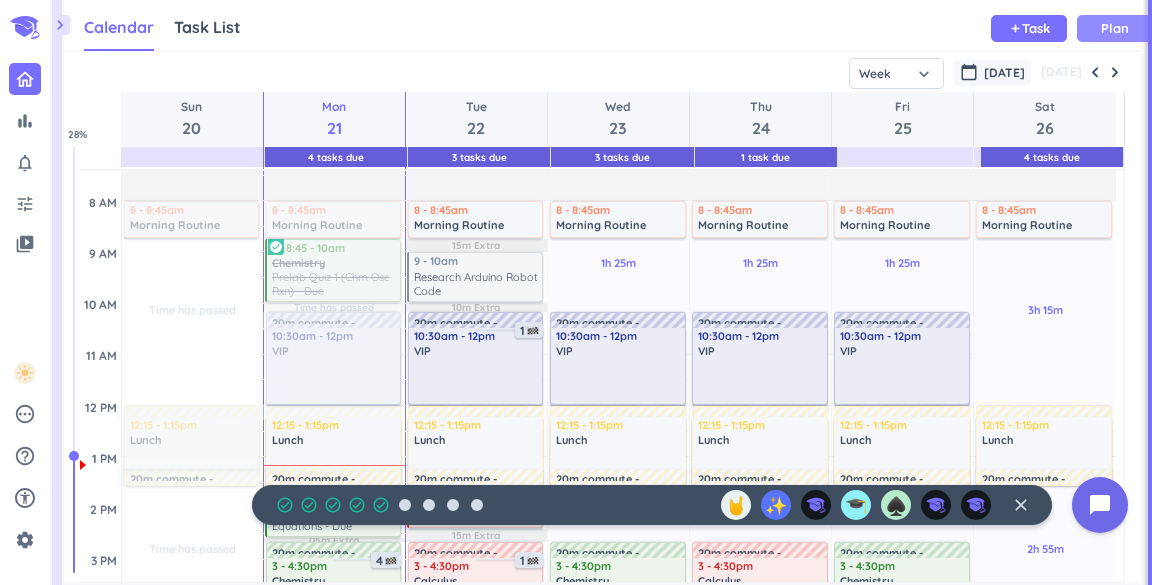 scroll, scrollTop: 9, scrollLeft: 8, axis: both 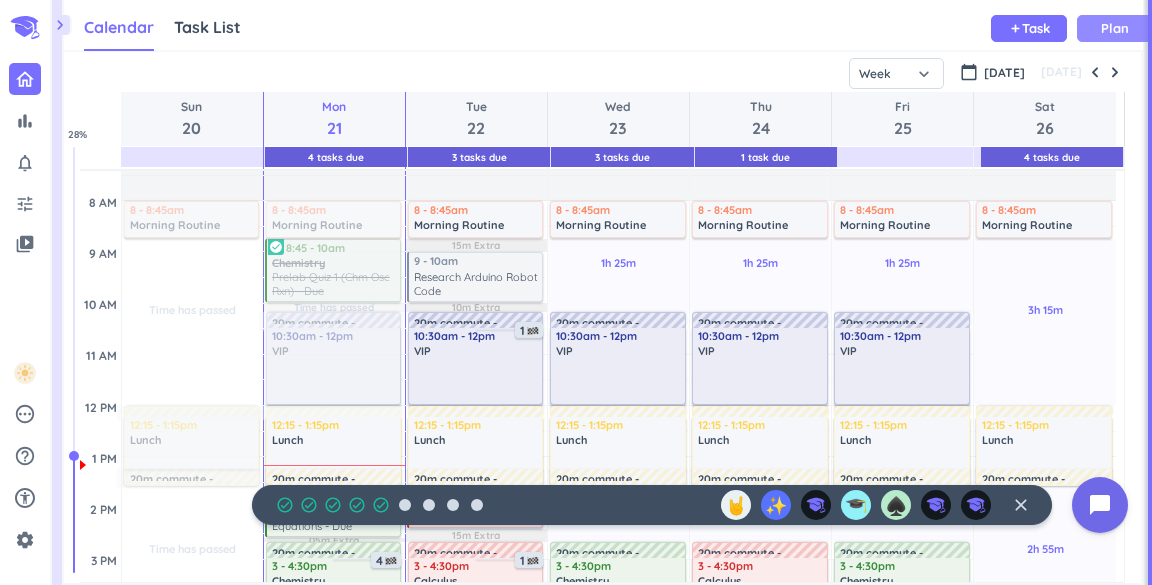 click on "Plan" at bounding box center [1115, 28] 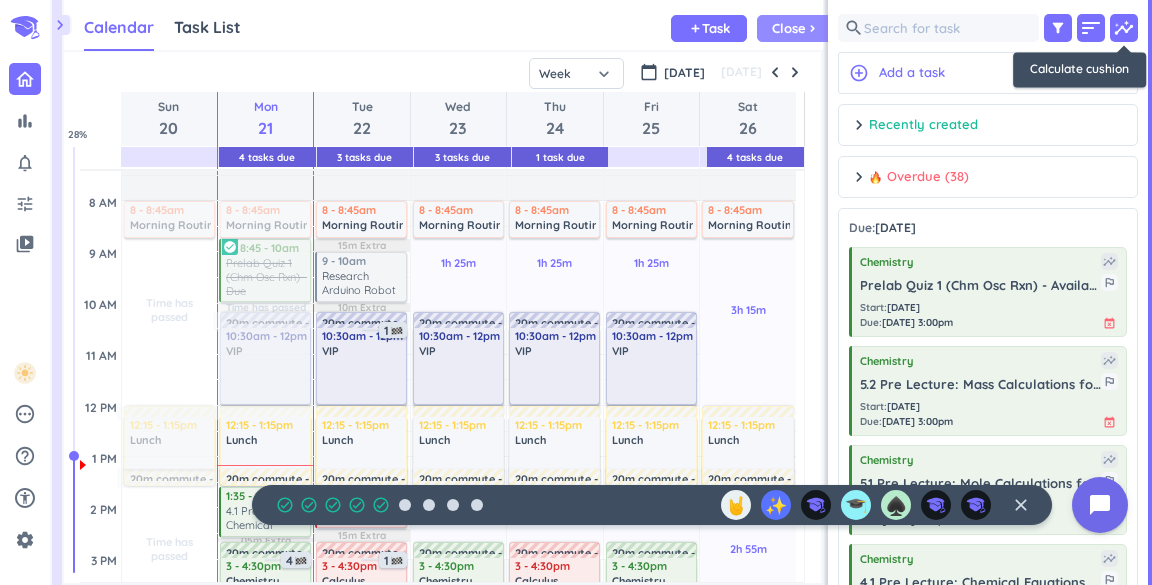 scroll, scrollTop: 42, scrollLeft: 750, axis: both 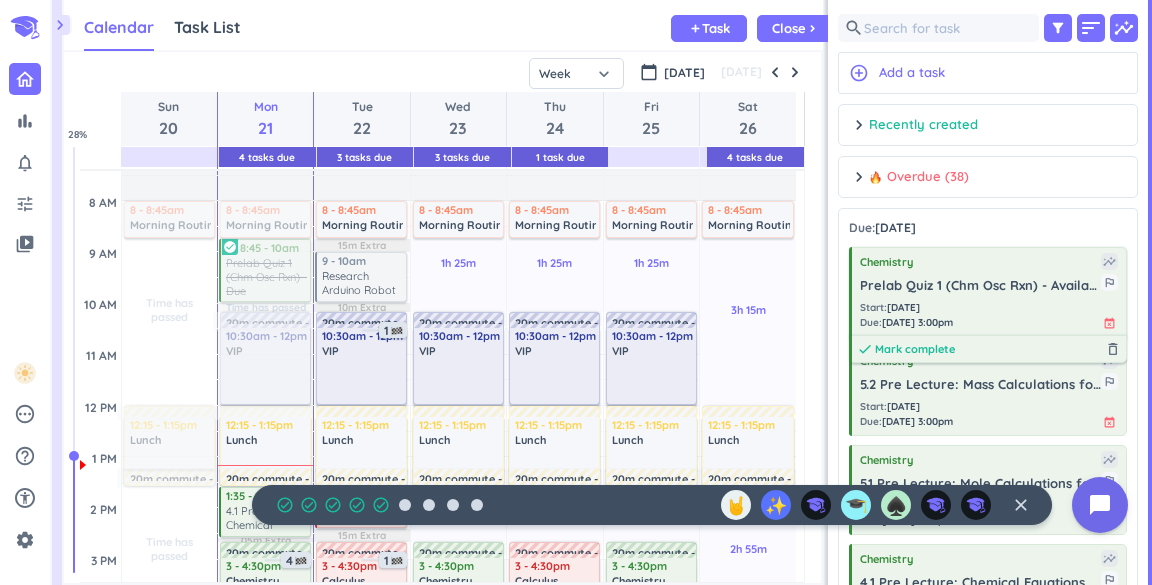 click on "Mark complete" at bounding box center (915, 349) 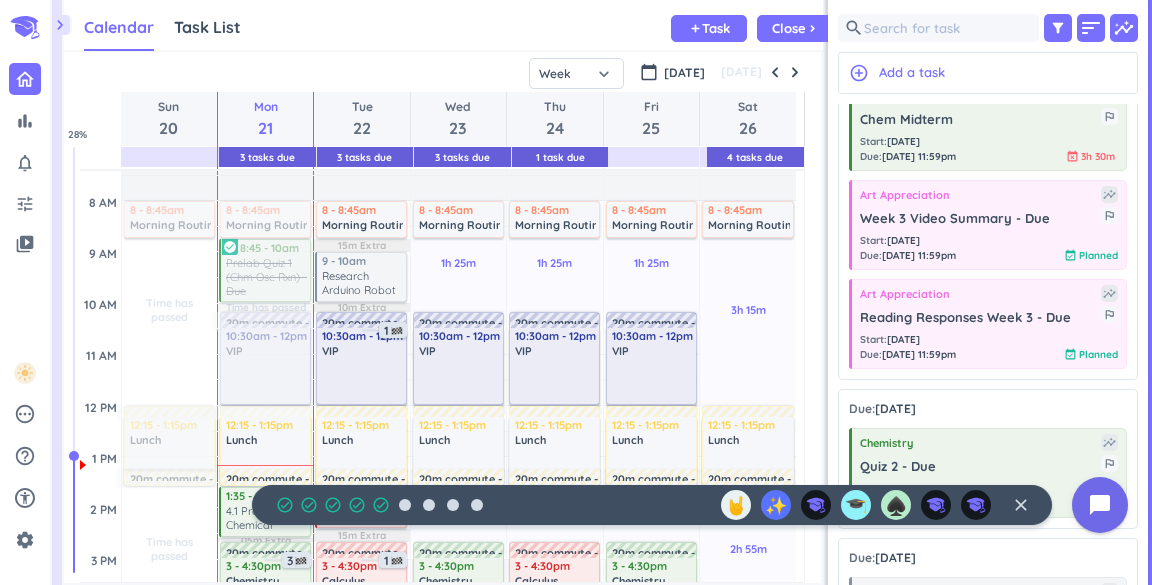 scroll, scrollTop: 886, scrollLeft: 0, axis: vertical 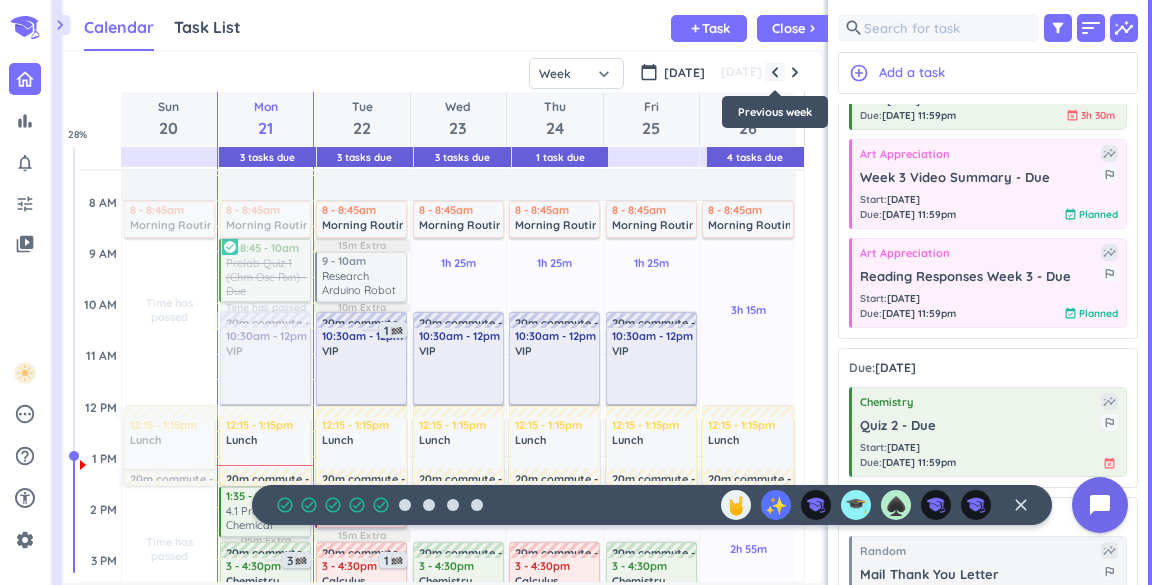 click on "Close" at bounding box center (789, 28) 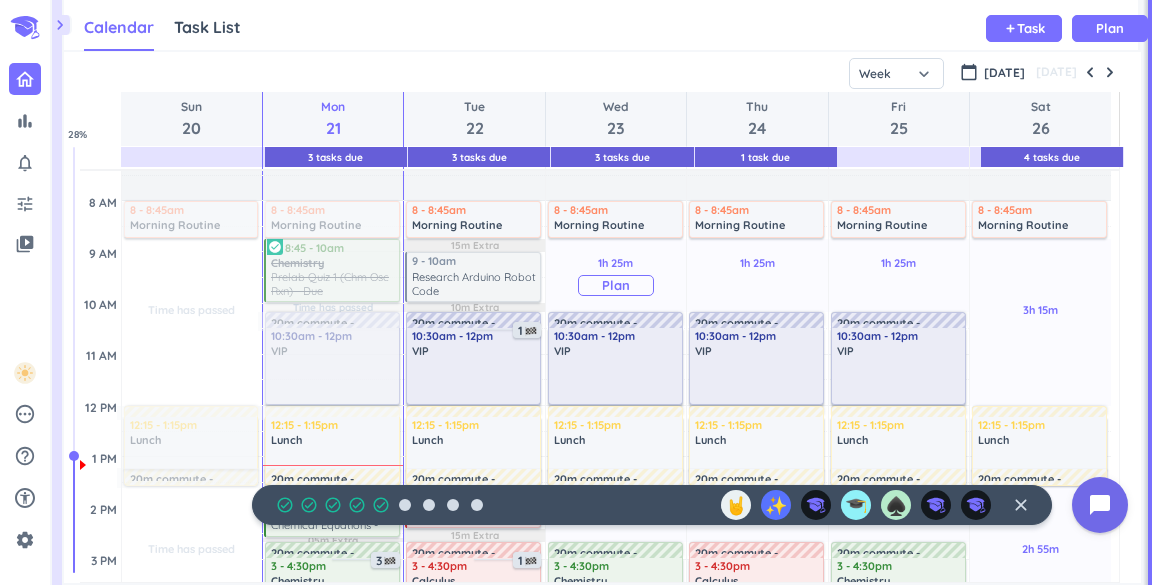 scroll, scrollTop: 9, scrollLeft: 8, axis: both 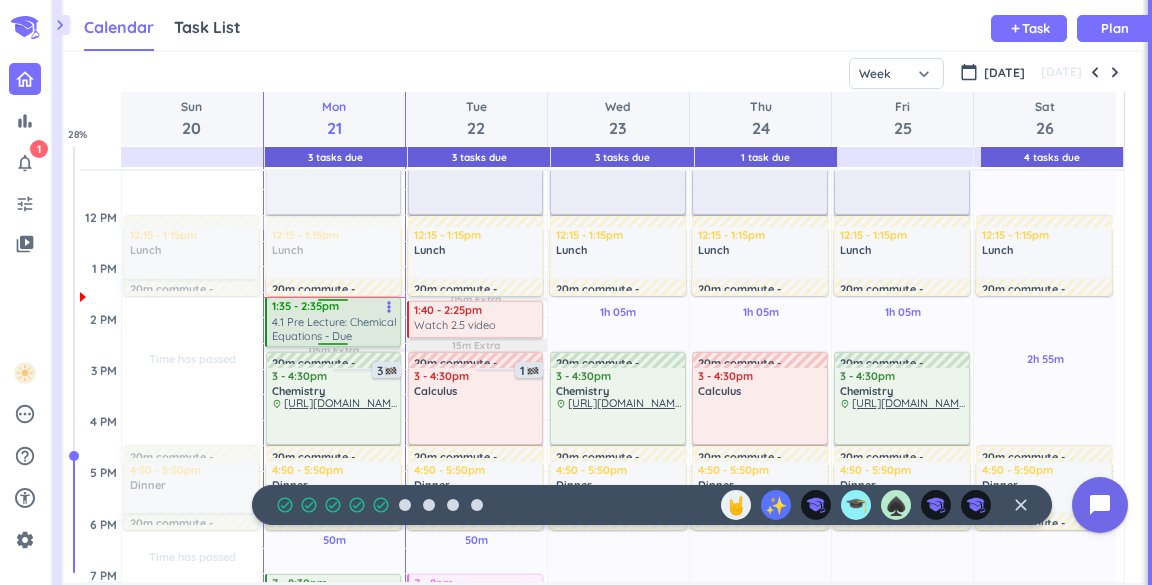 click on "more_vert" at bounding box center [389, 307] 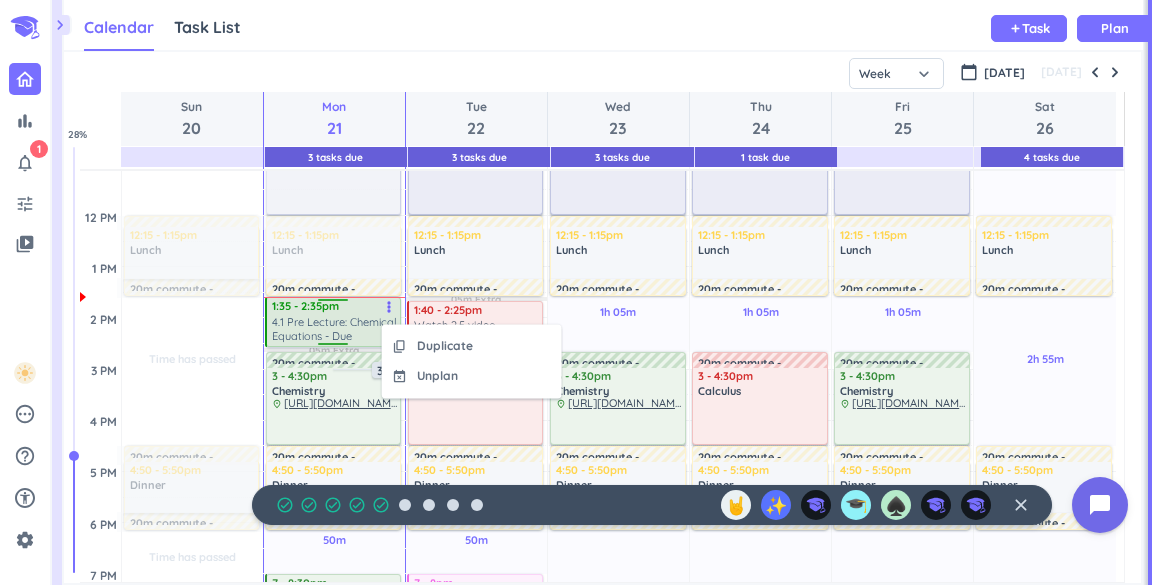 click on "4.1 Pre Lecture: Chemical Equations - Due" at bounding box center [335, 329] 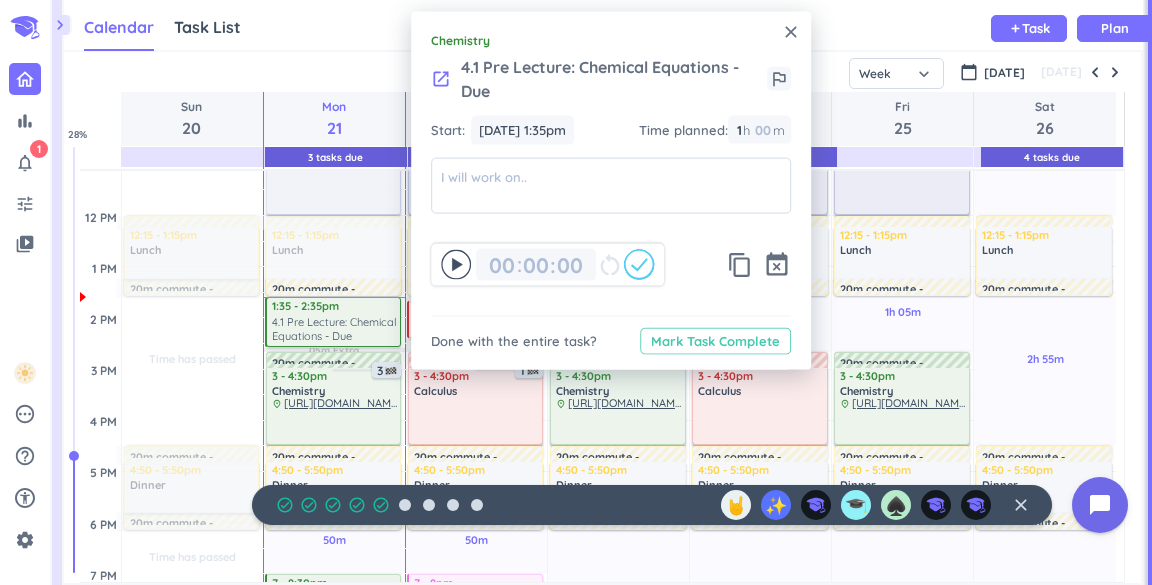 click on "Mark Task Complete" at bounding box center (715, 341) 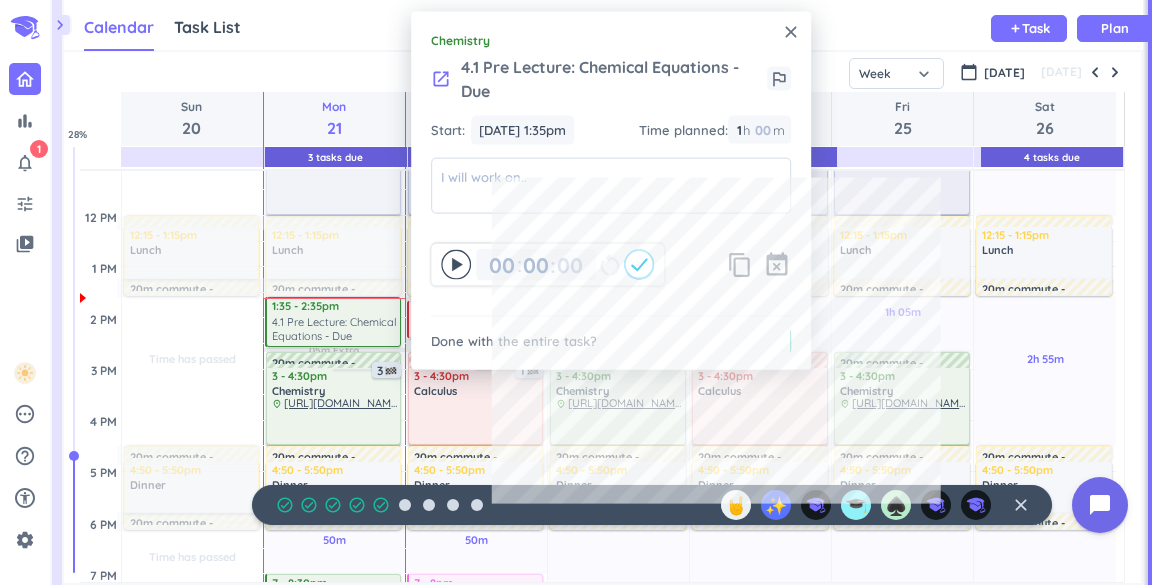 type on "01" 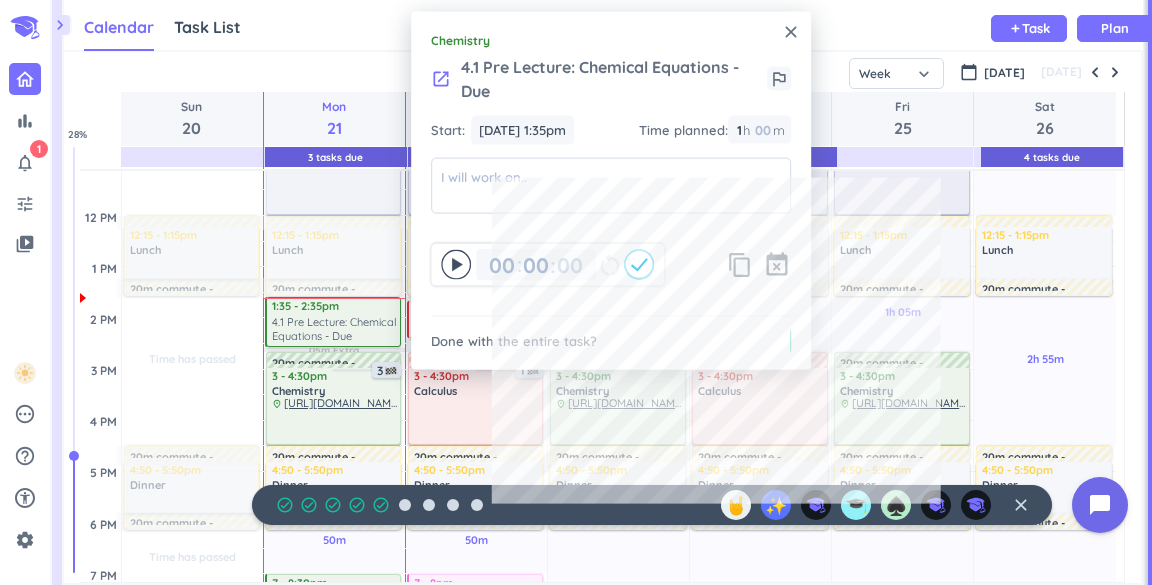 type on "00" 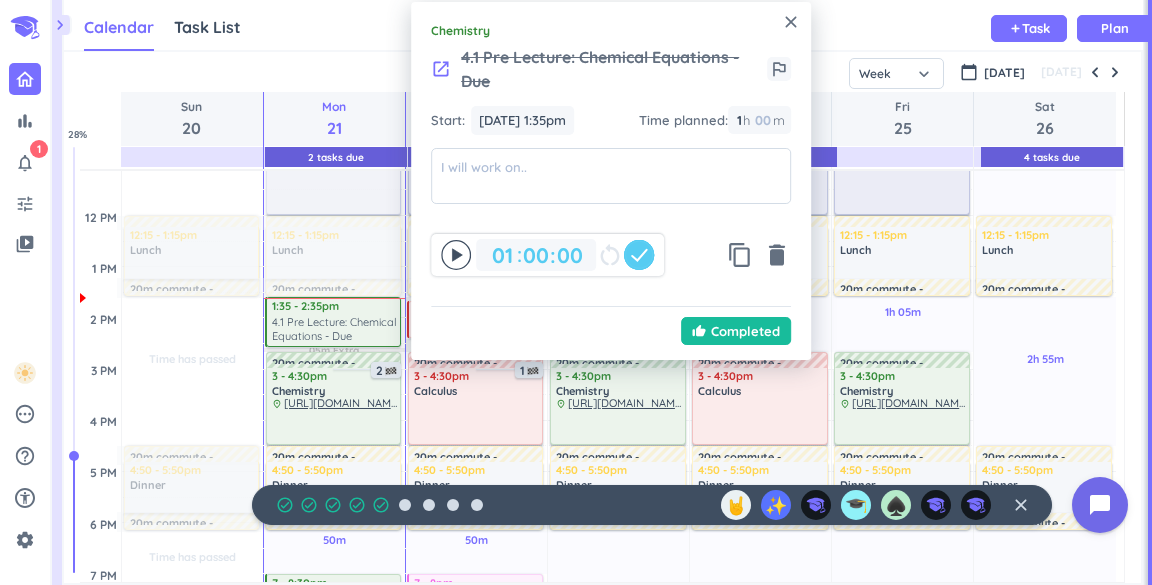 click on "close" at bounding box center (791, 22) 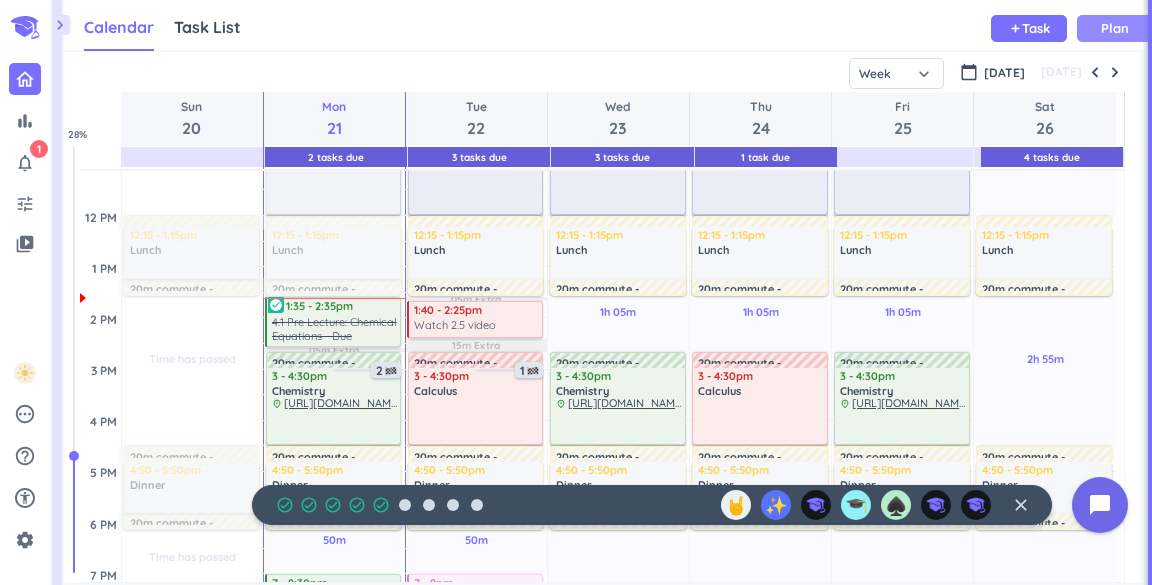 click on "Plan" at bounding box center (1115, 28) 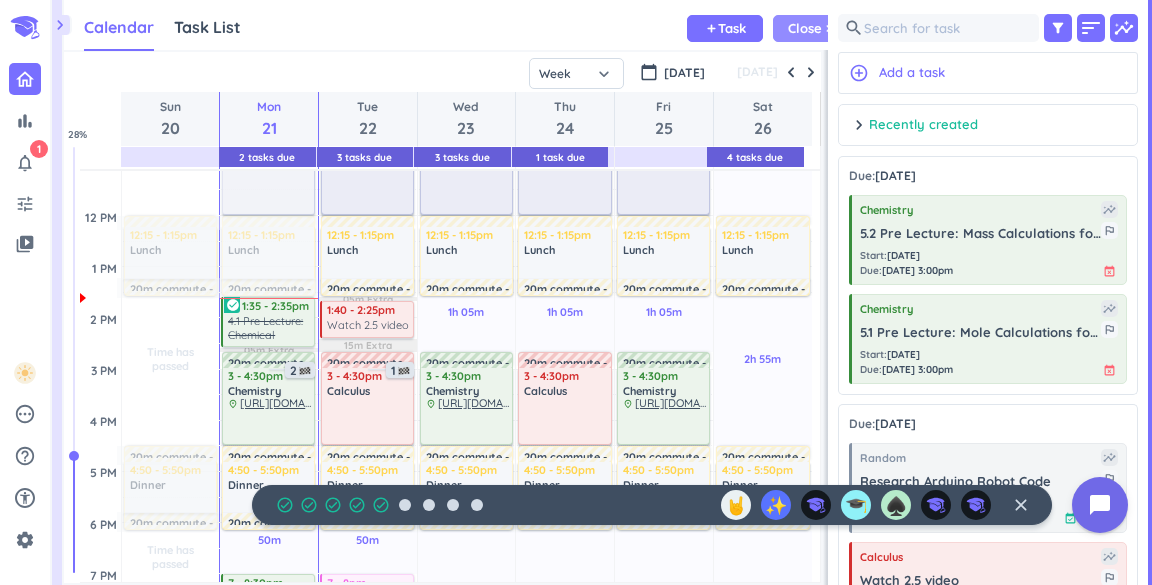 scroll, scrollTop: 42, scrollLeft: 750, axis: both 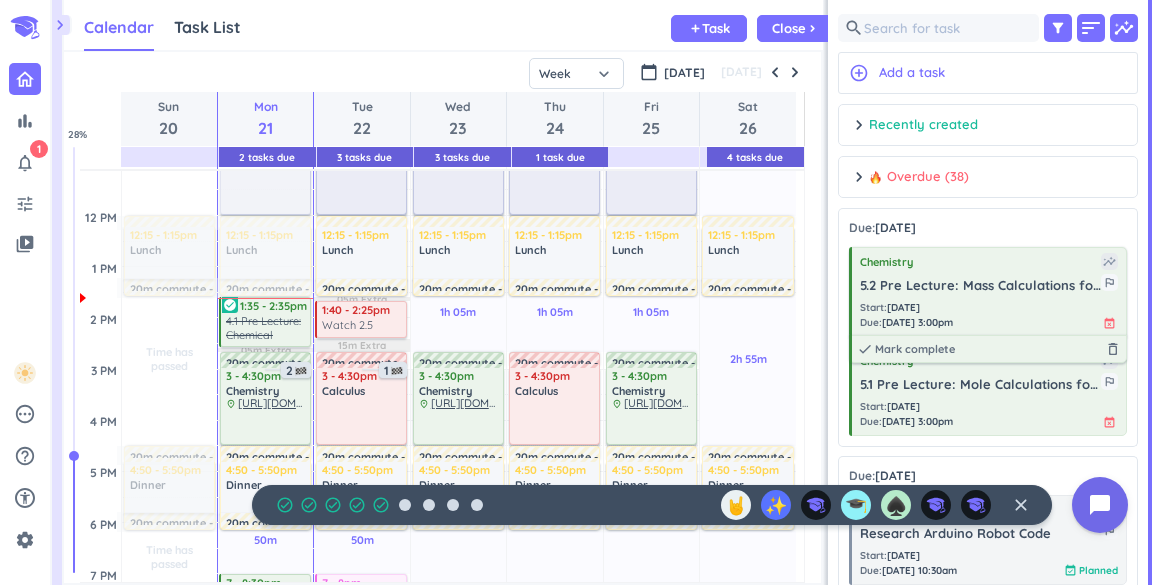 click on "done [PERSON_NAME] complete delete_outline" at bounding box center [988, 349] 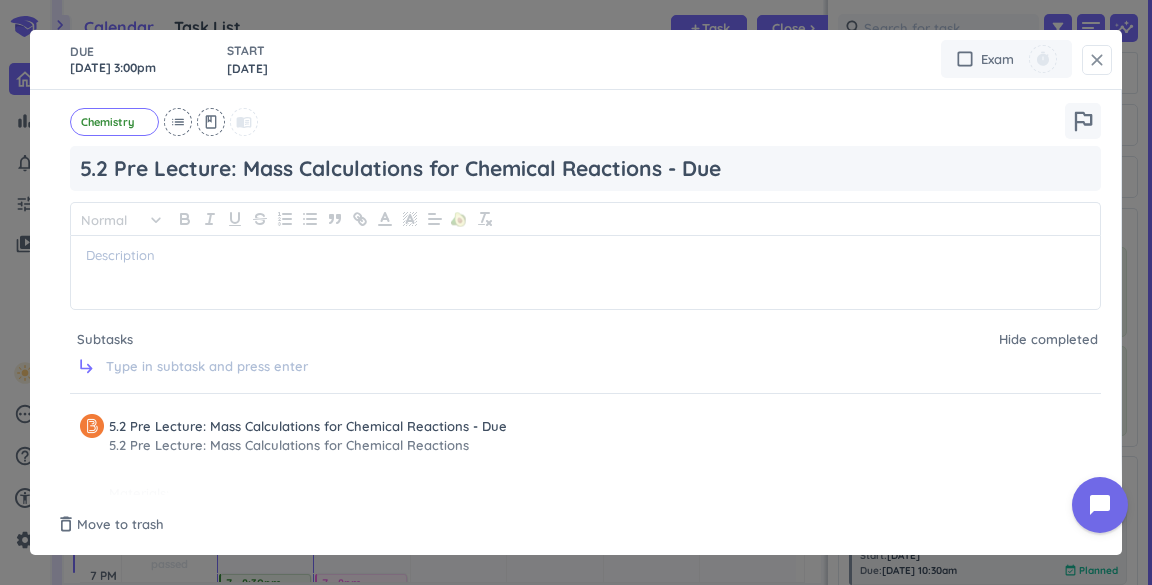 click on "close" at bounding box center (1097, 60) 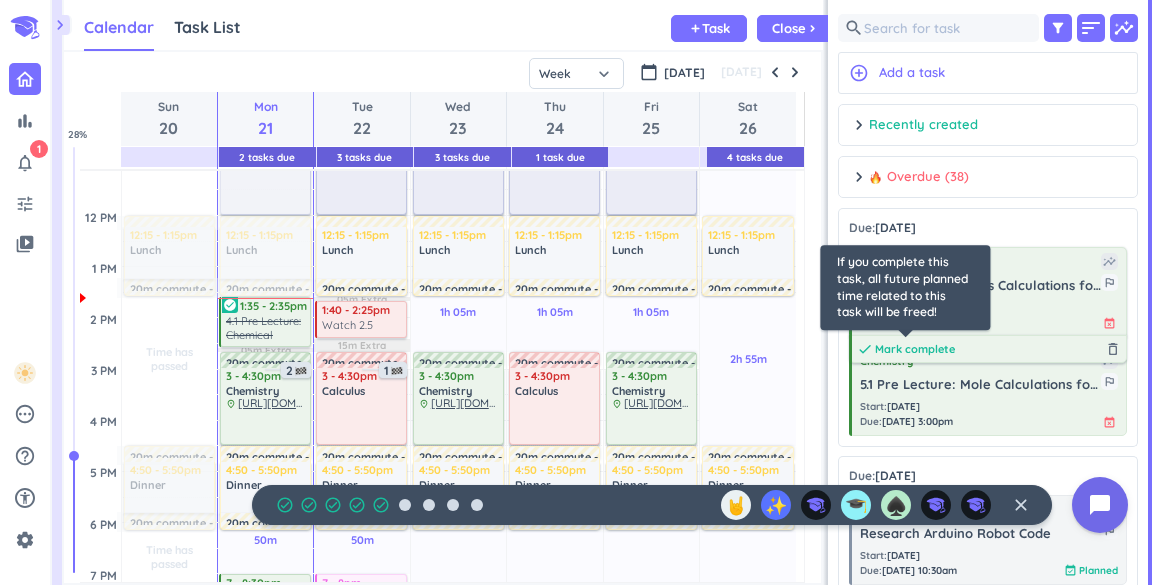 click on "Mark complete" at bounding box center [915, 349] 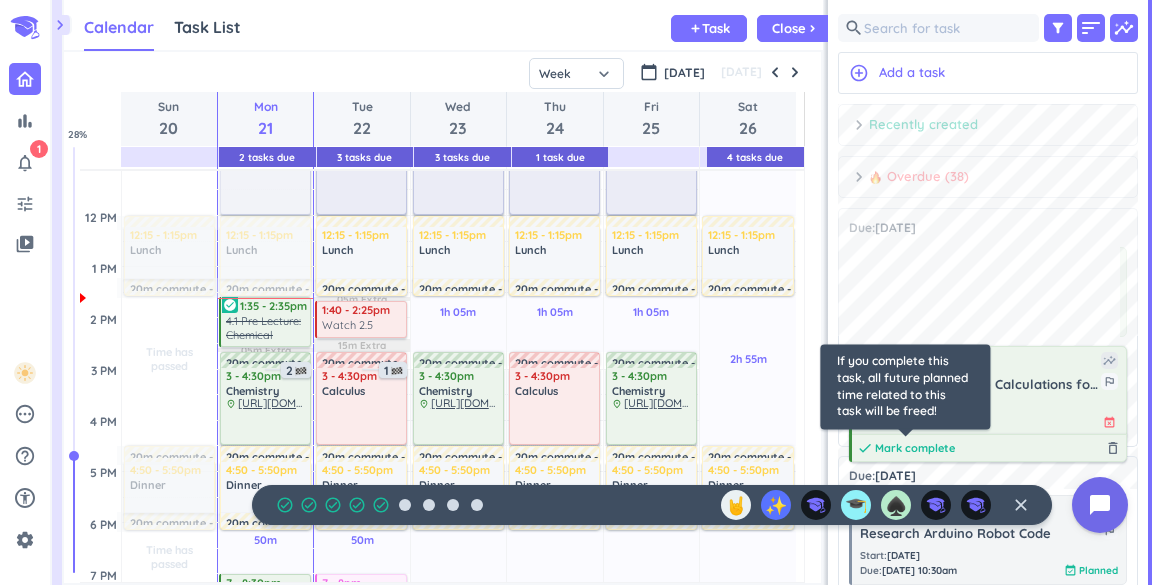 click on "Mark complete" at bounding box center [915, 448] 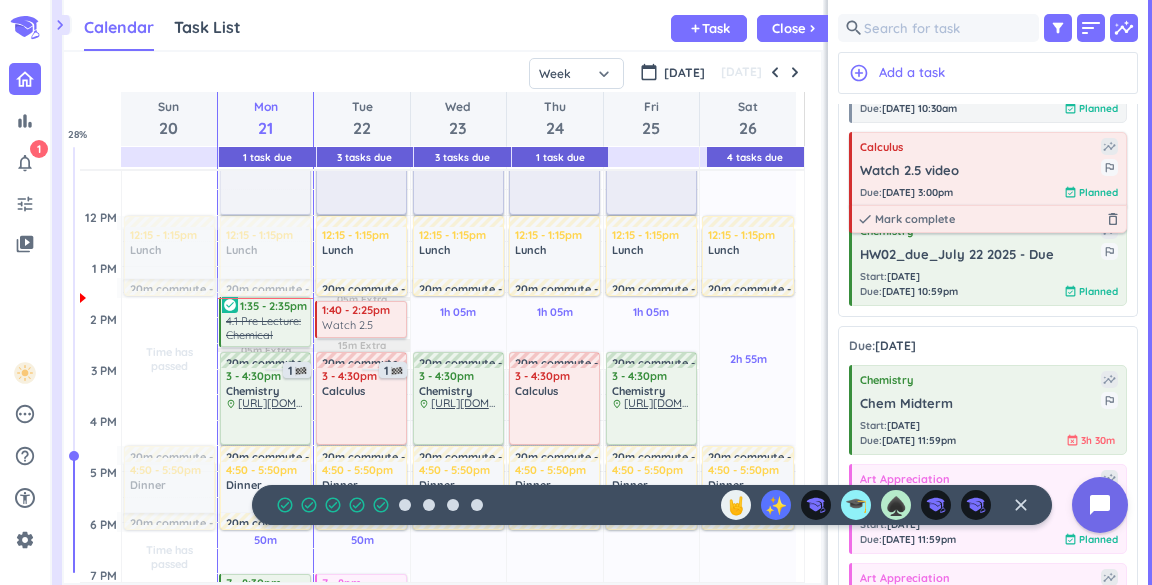 scroll, scrollTop: 215, scrollLeft: 0, axis: vertical 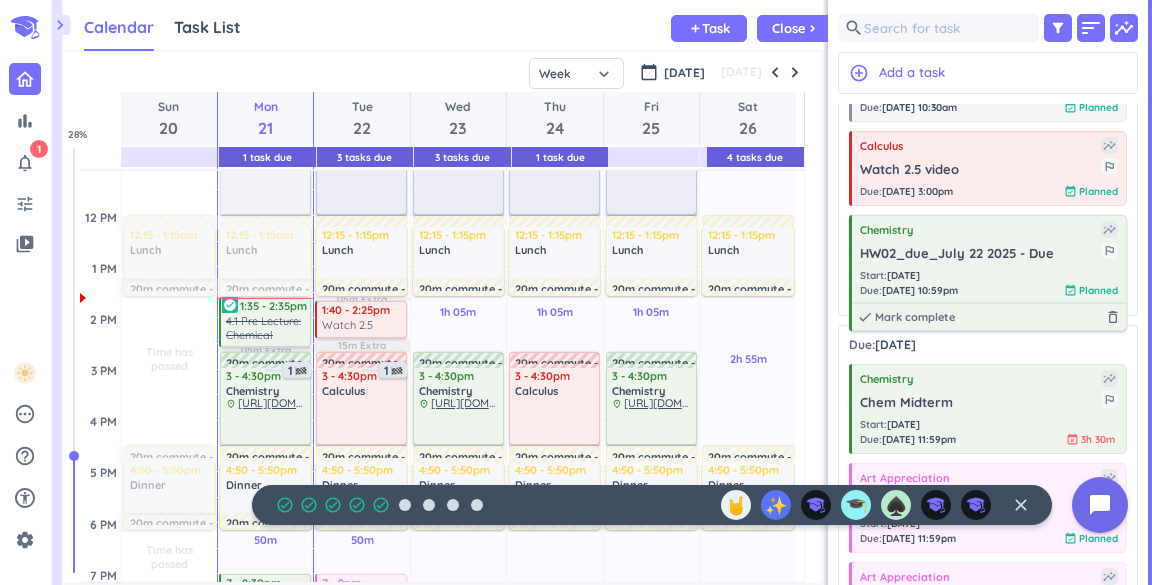 click on "Start :  [DATE]" at bounding box center (909, 275) 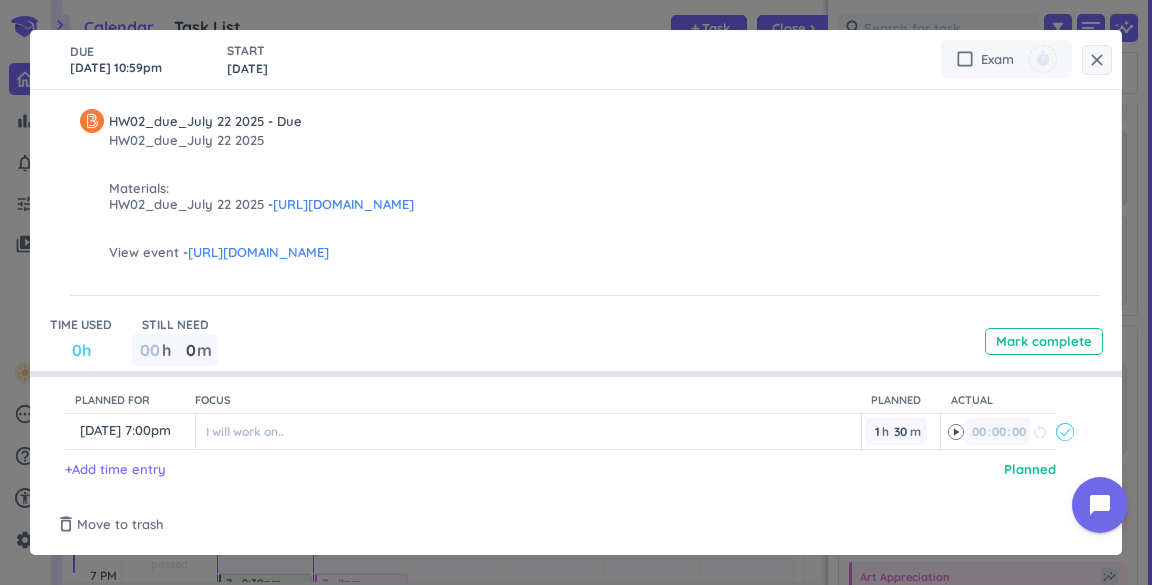 scroll, scrollTop: 314, scrollLeft: 0, axis: vertical 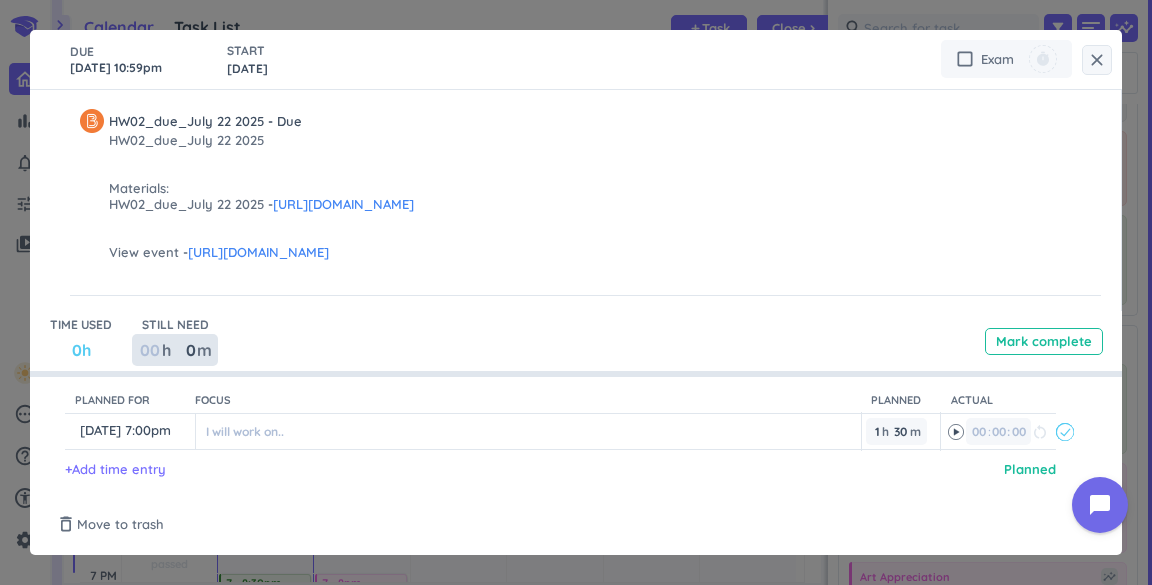 click at bounding box center [149, 350] 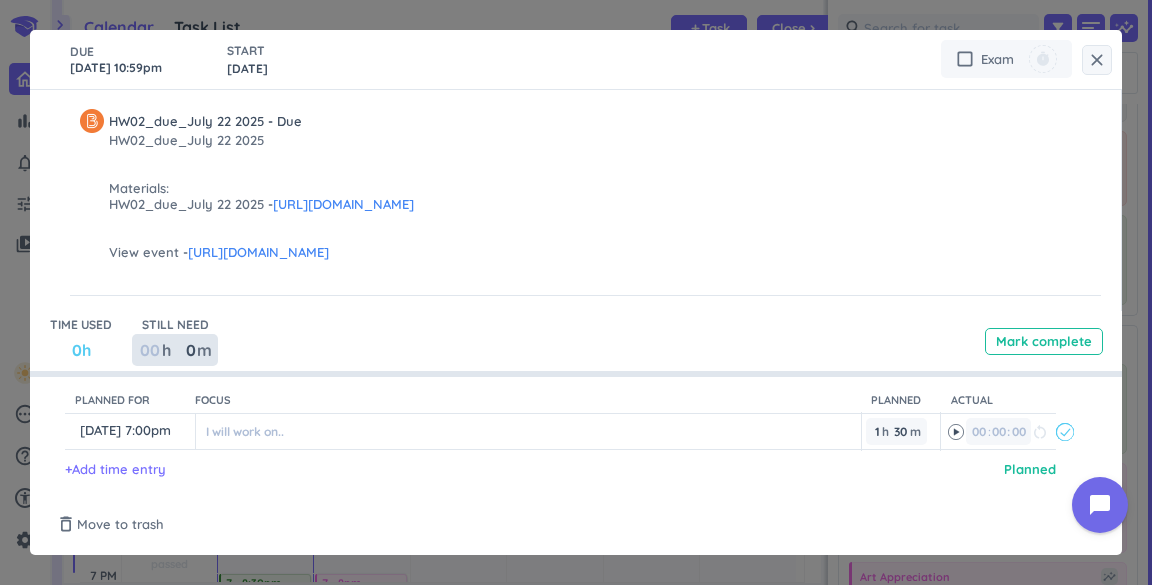 type on "2" 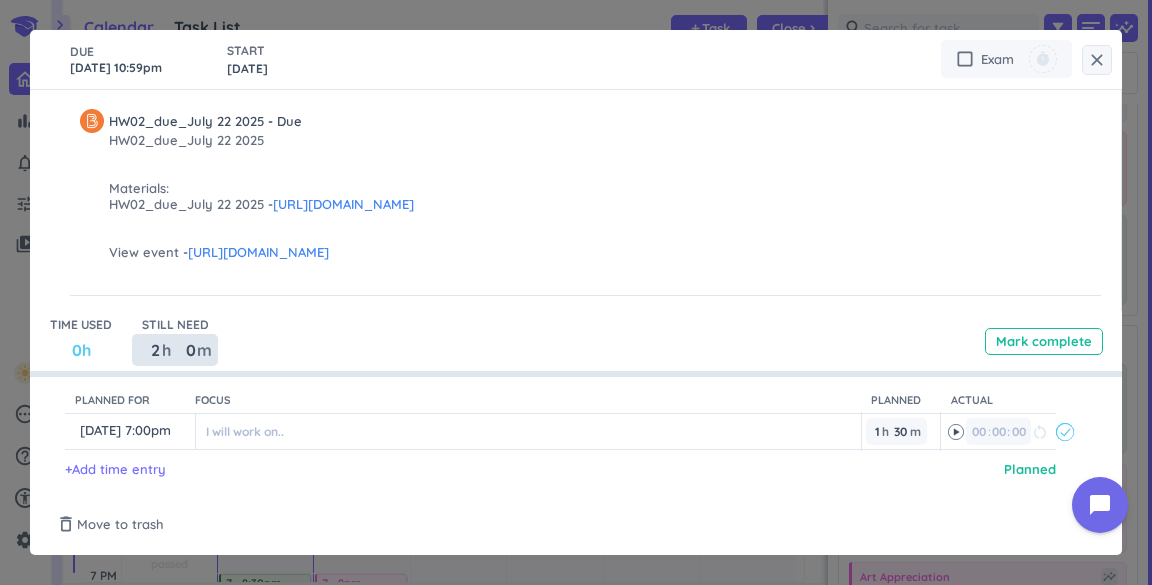 type 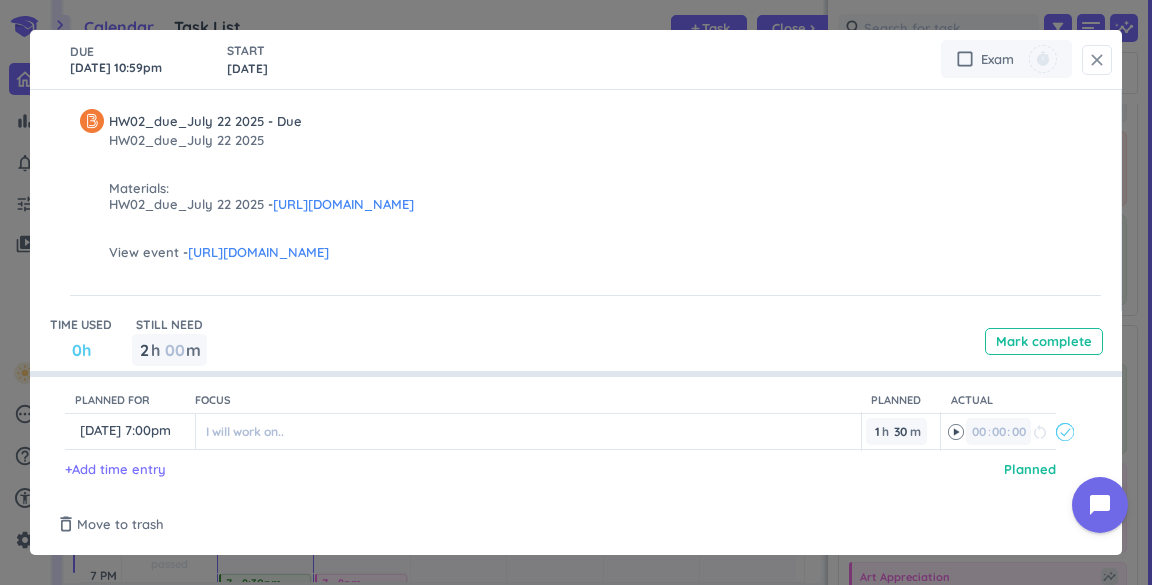 click on "close" at bounding box center [1097, 60] 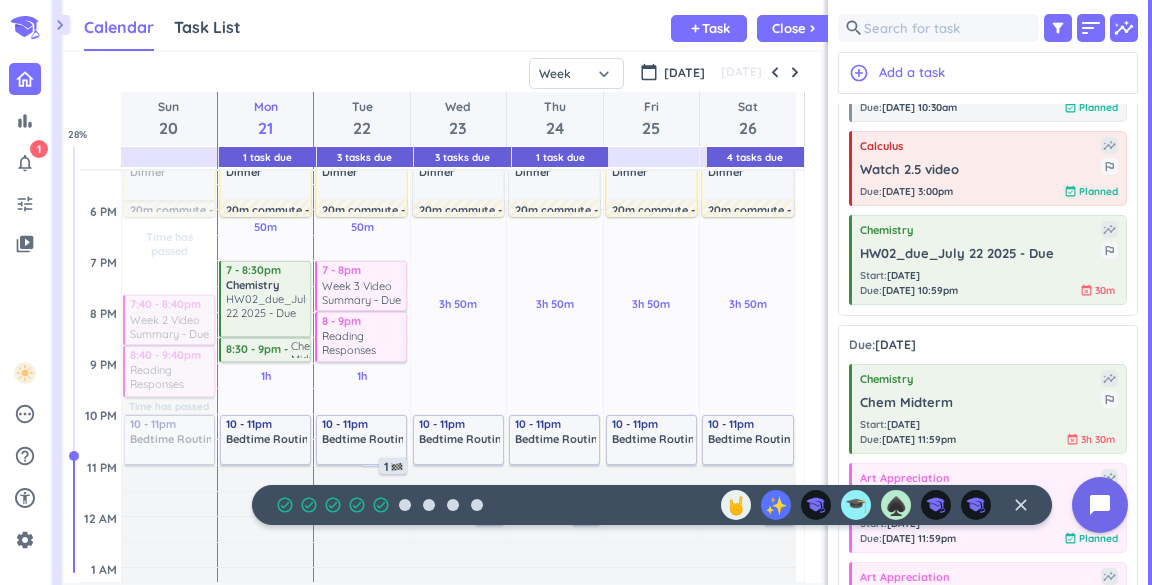 scroll, scrollTop: 679, scrollLeft: 0, axis: vertical 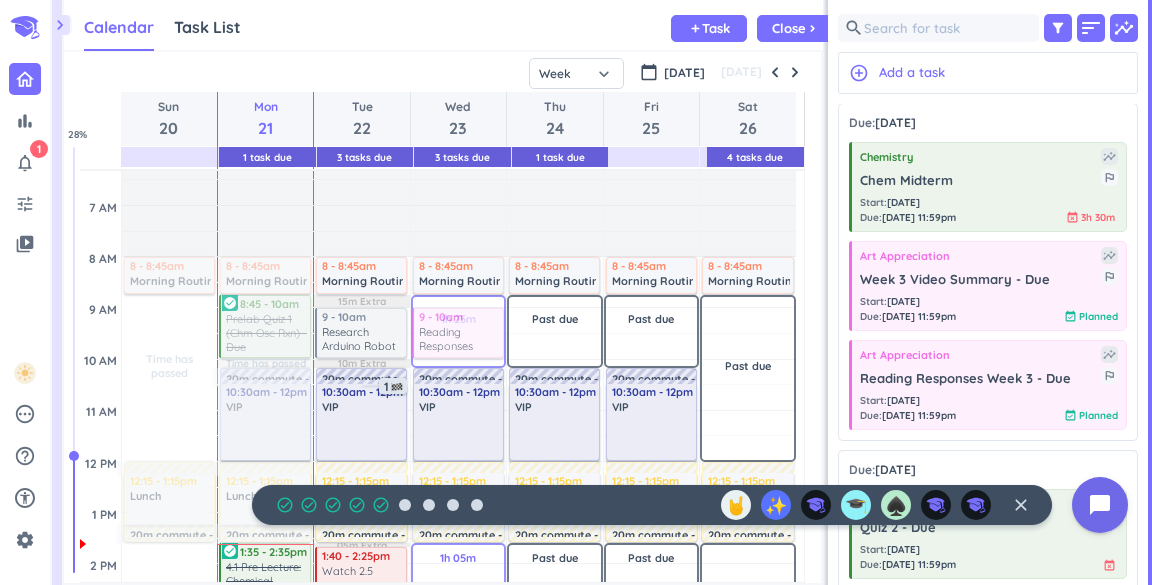 drag, startPoint x: 972, startPoint y: 380, endPoint x: 473, endPoint y: 311, distance: 503.74796 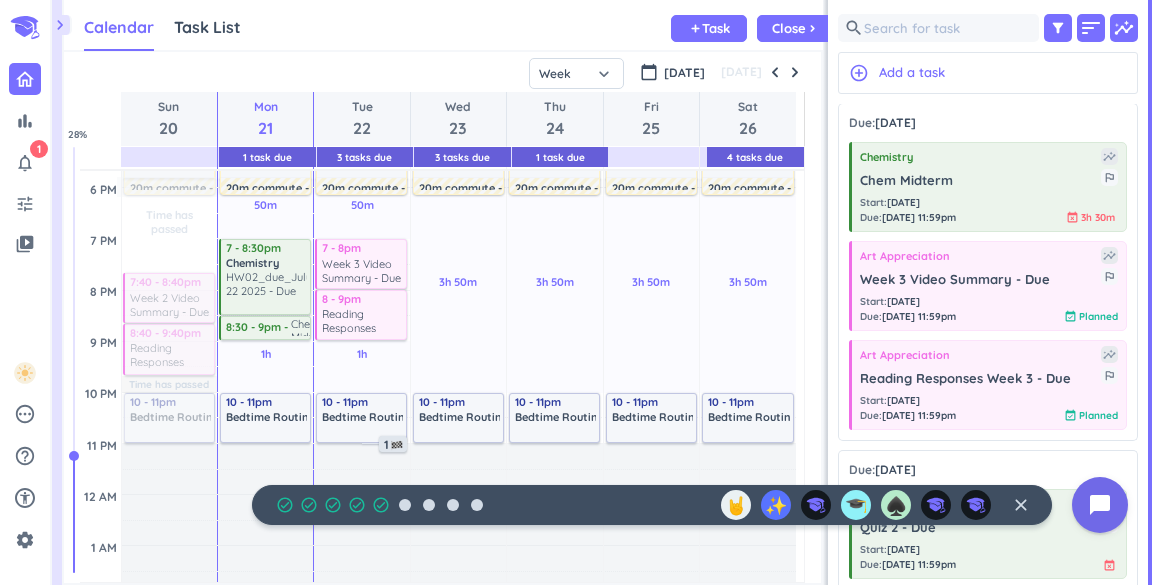 scroll, scrollTop: 701, scrollLeft: 0, axis: vertical 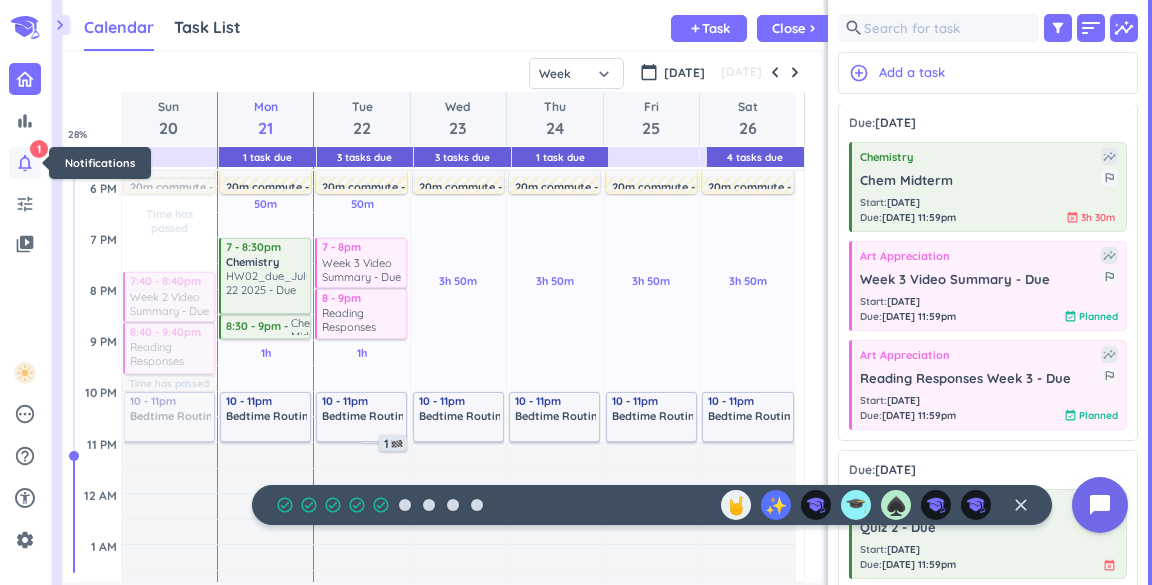 click on "notifications_none" at bounding box center (25, 163) 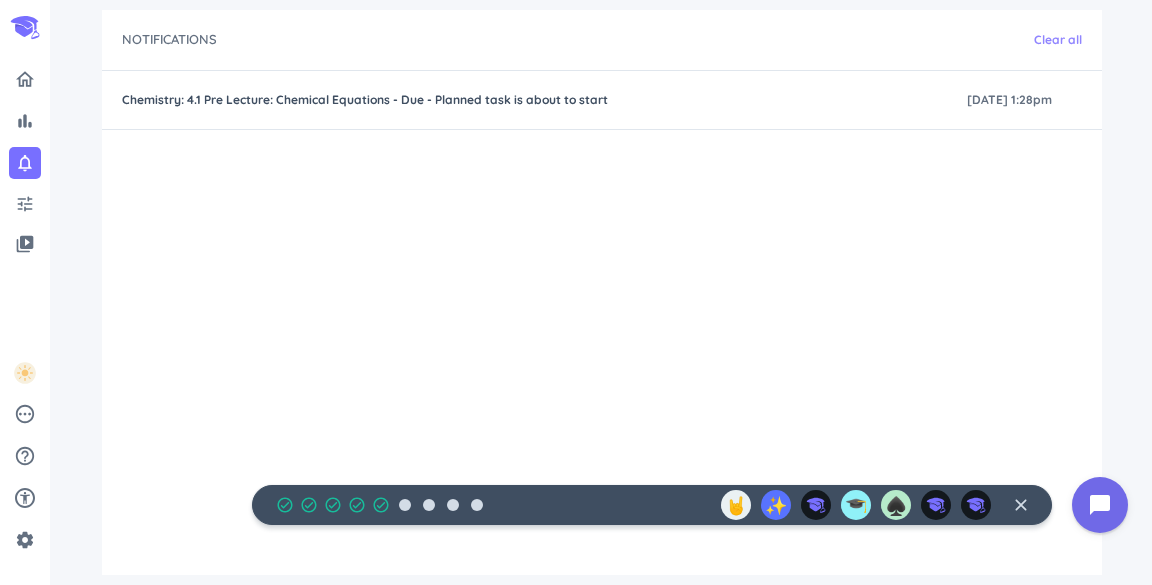 click on "Clear all" at bounding box center [1058, 40] 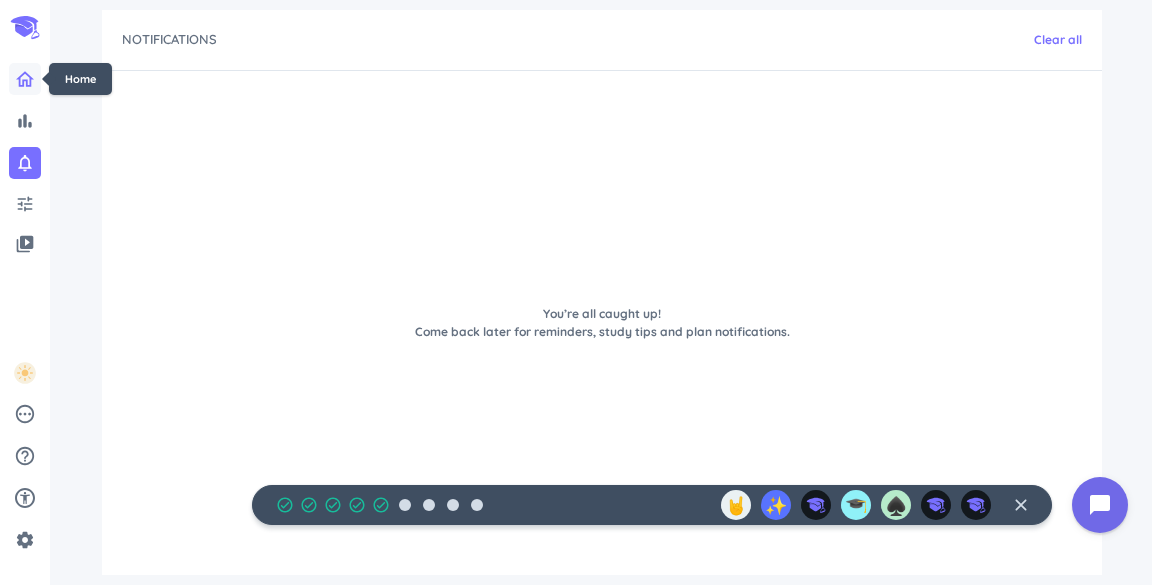 click 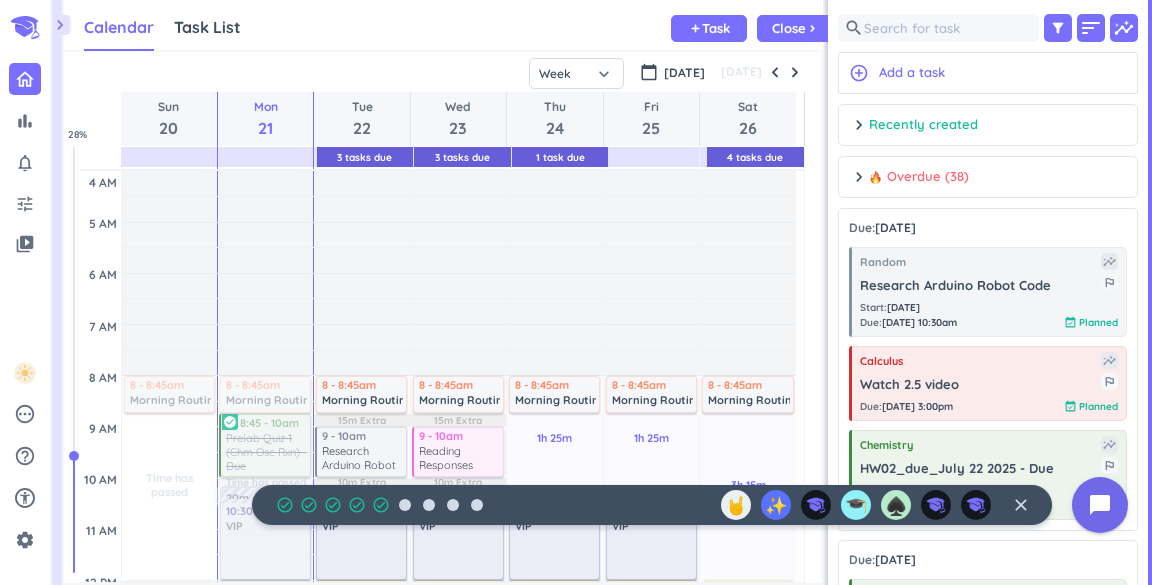 scroll, scrollTop: 9, scrollLeft: 8, axis: both 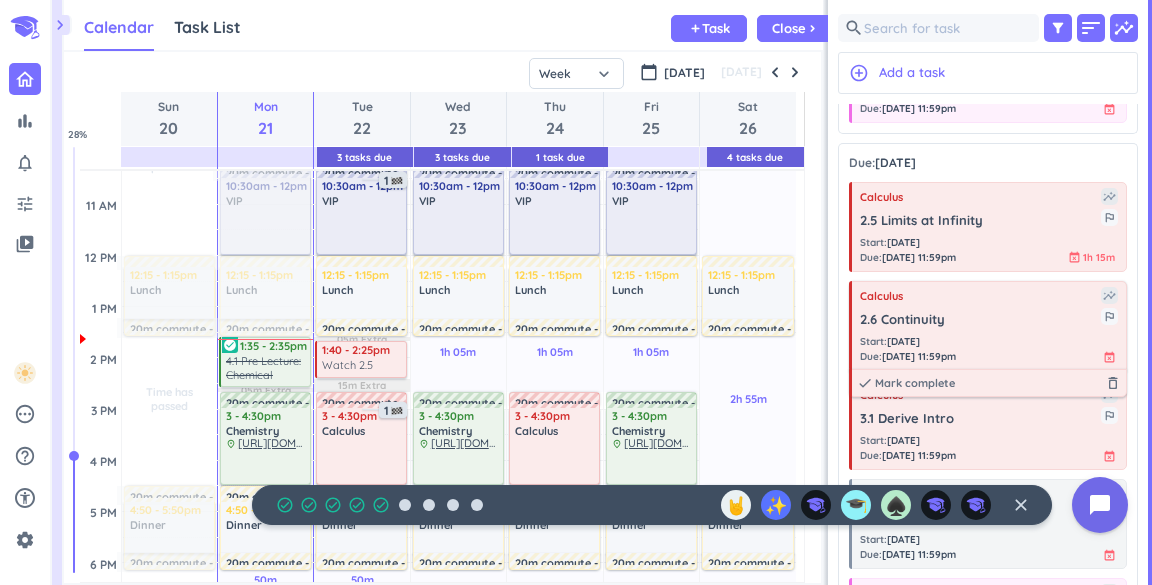 click on "Start :  [DATE] Due :  [DATE] 11:59pm event_busy" at bounding box center [989, 349] 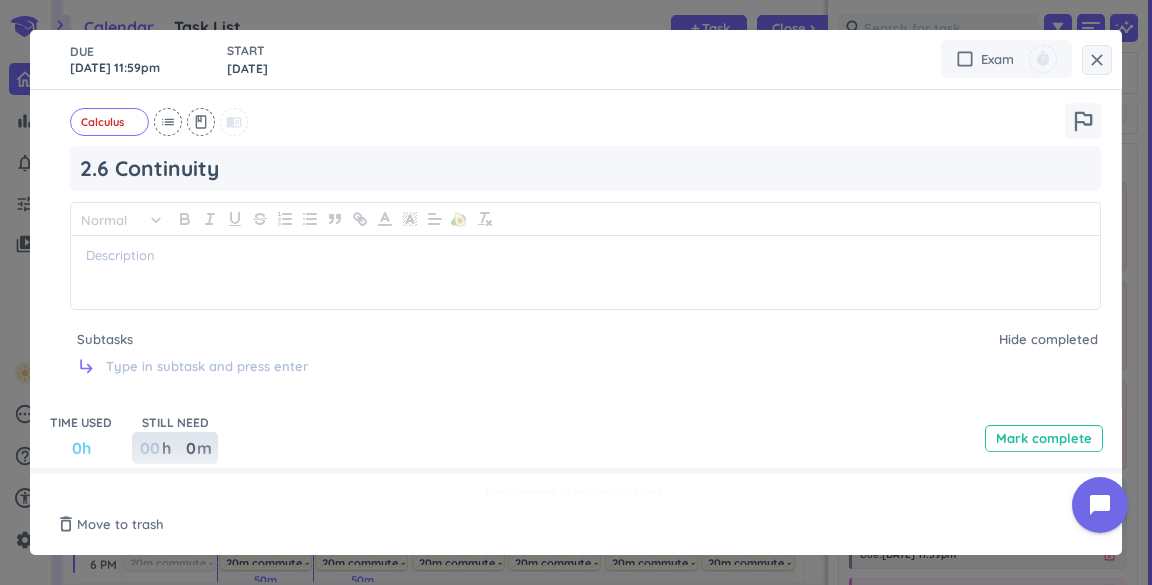 click at bounding box center [149, 448] 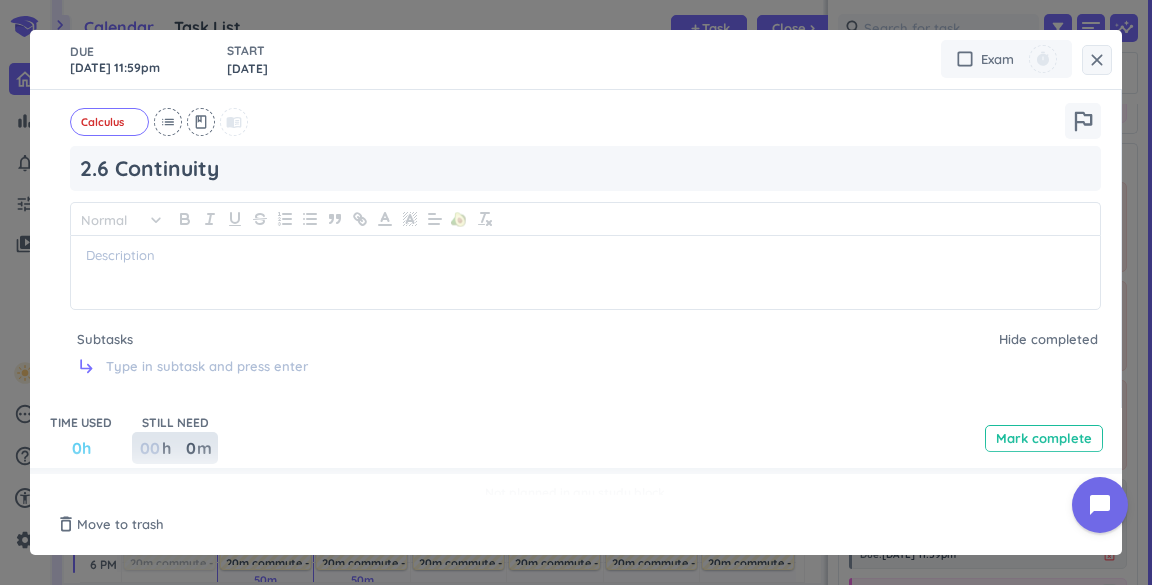 type on "1" 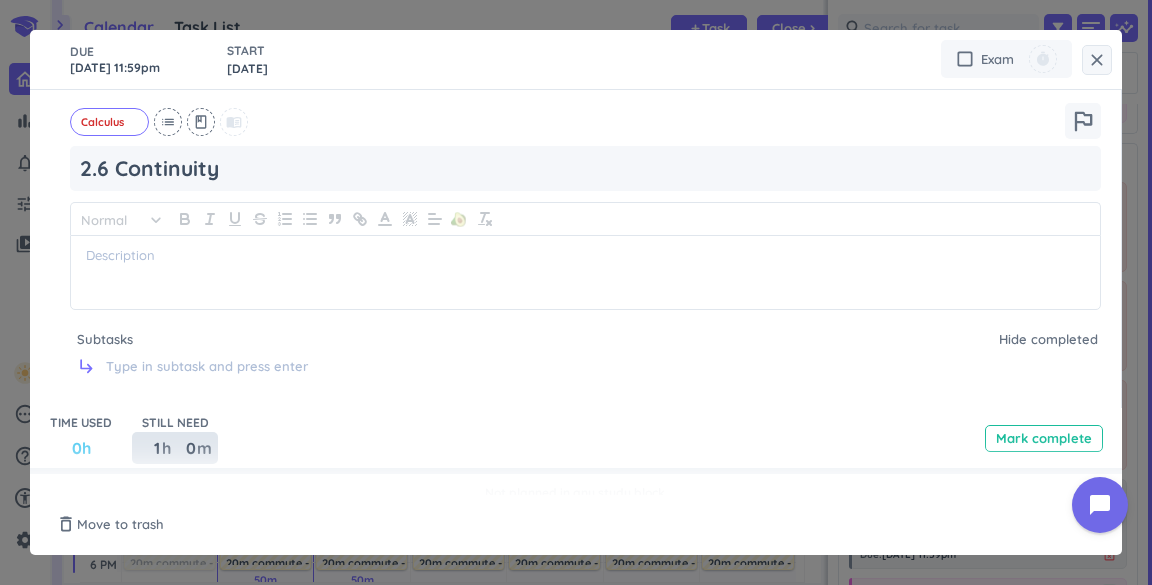 type 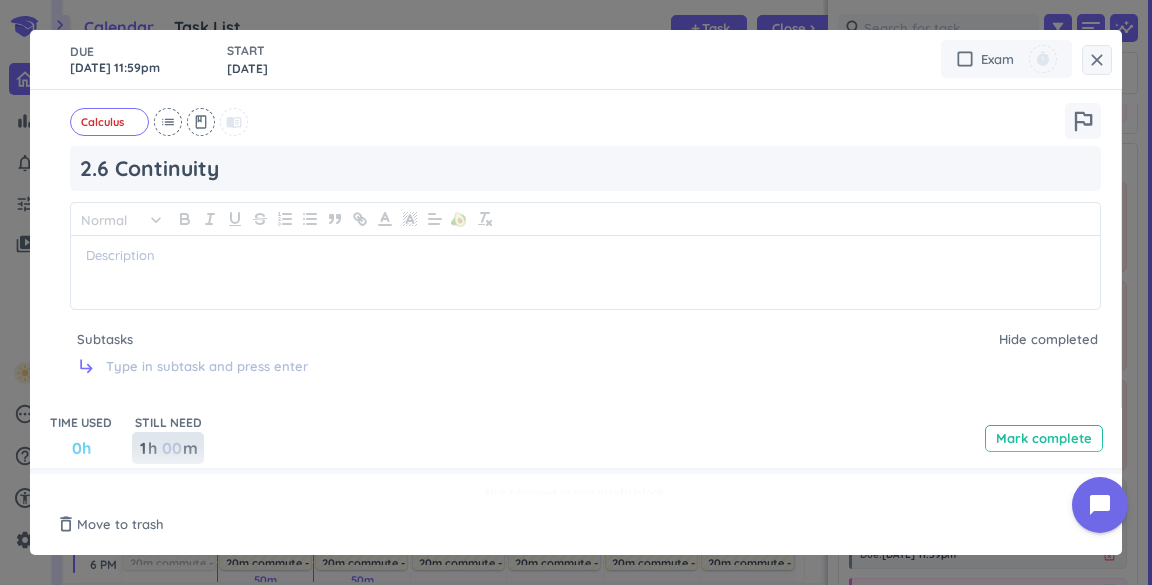 type on "1" 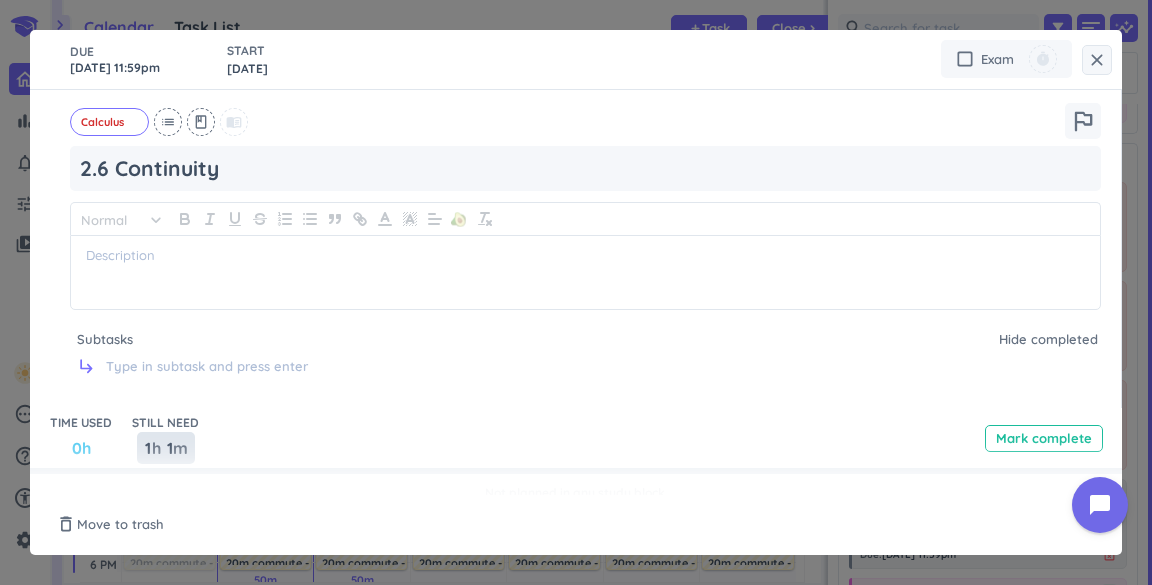 type on "15" 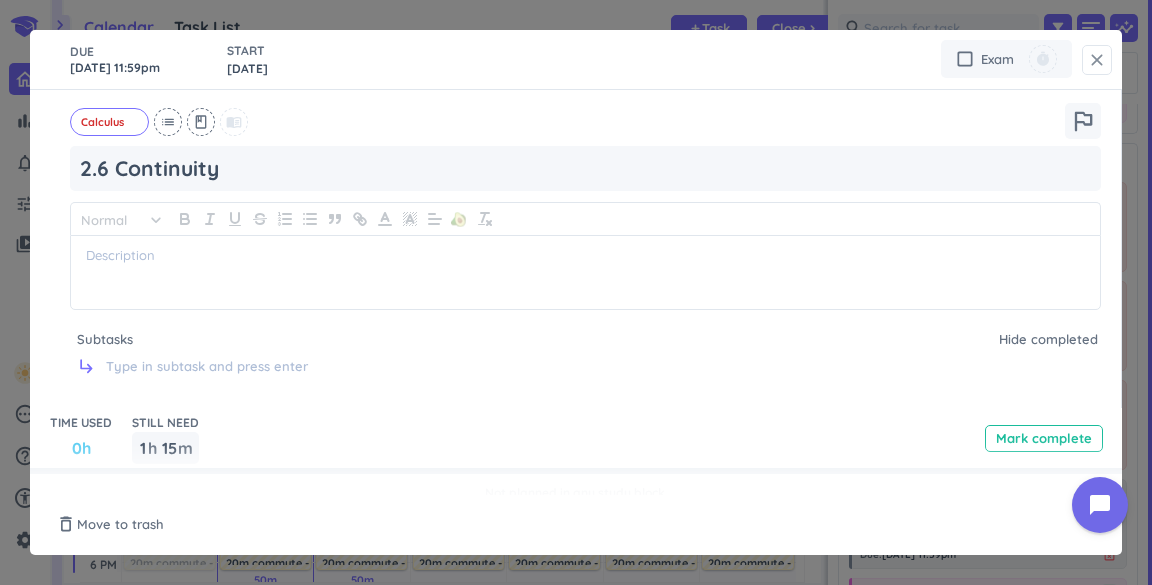 click on "close" at bounding box center [1097, 60] 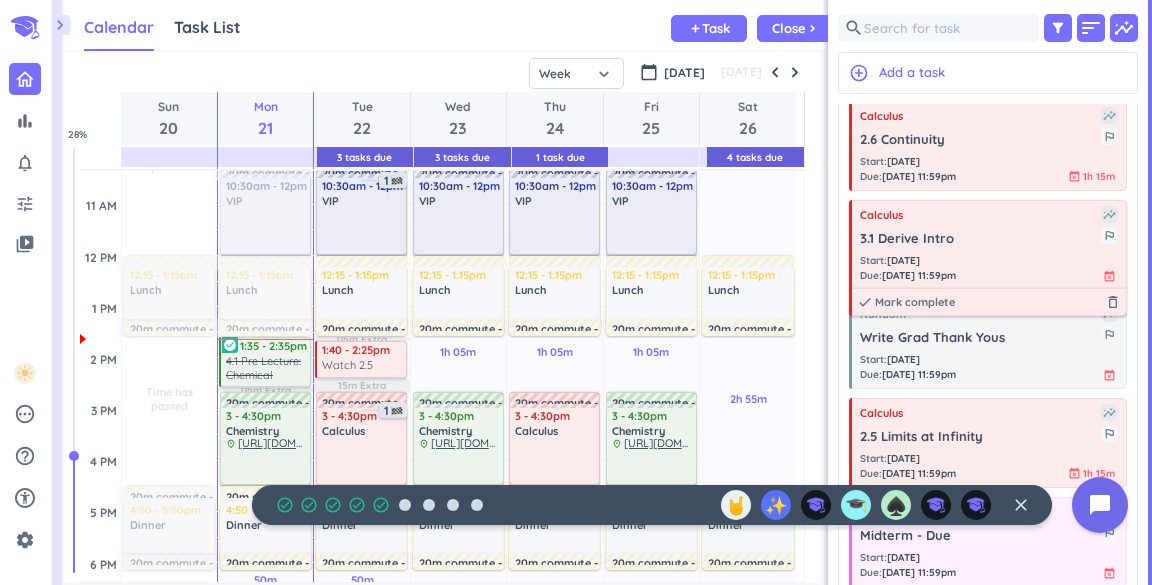 scroll, scrollTop: 1418, scrollLeft: 0, axis: vertical 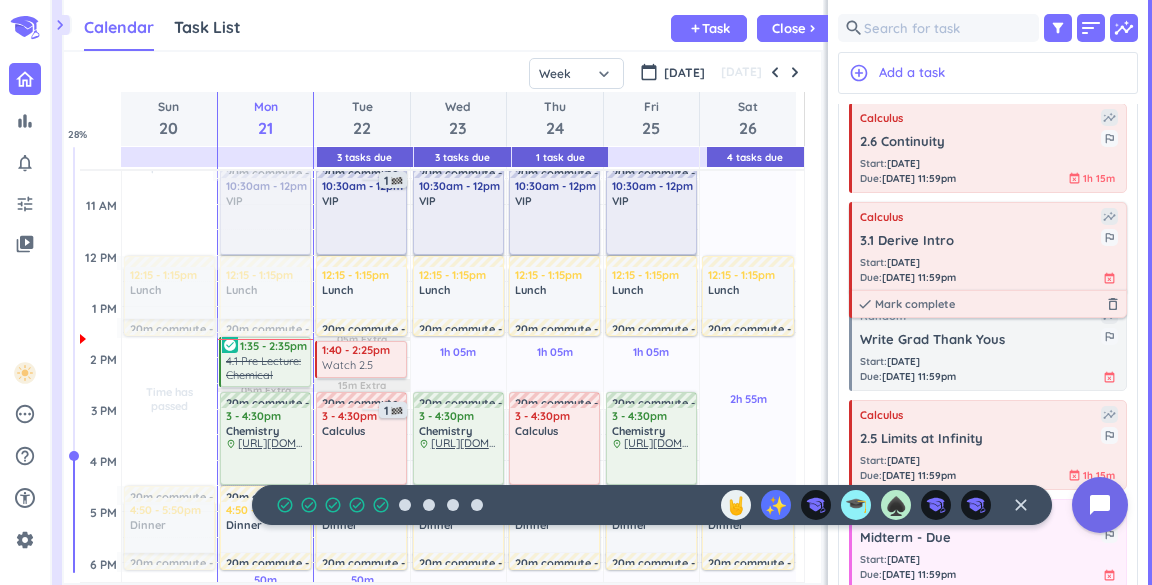 click on "Calculus insights 3.1 Derive Intro outlined_flag Start :  [DATE] Due :  [DATE] 11:59pm event_busy done [PERSON_NAME] complete delete_outline" at bounding box center (988, 247) 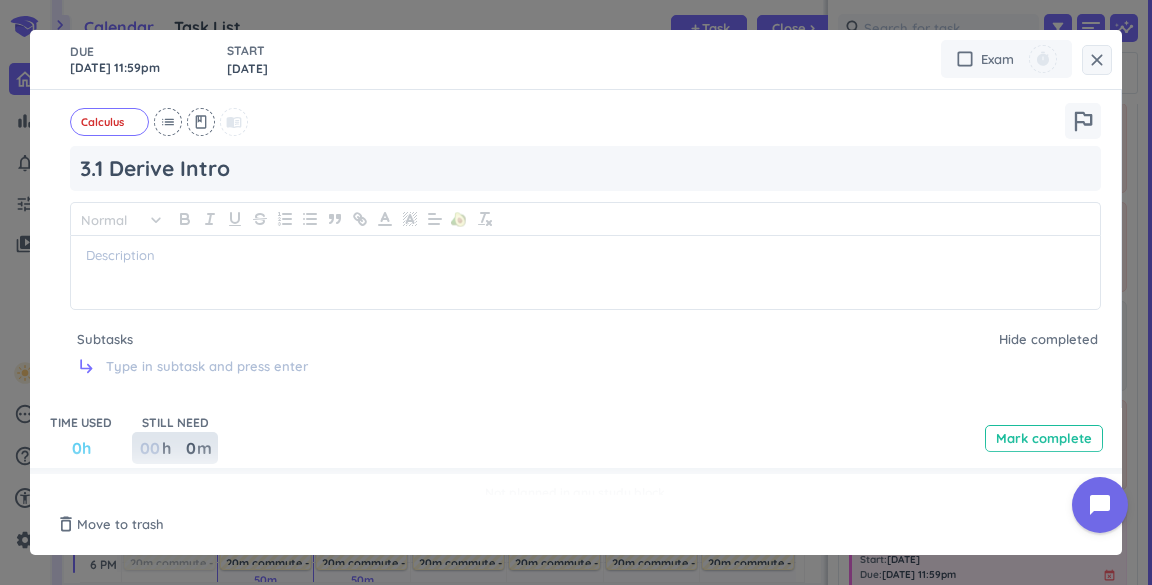 click at bounding box center [149, 448] 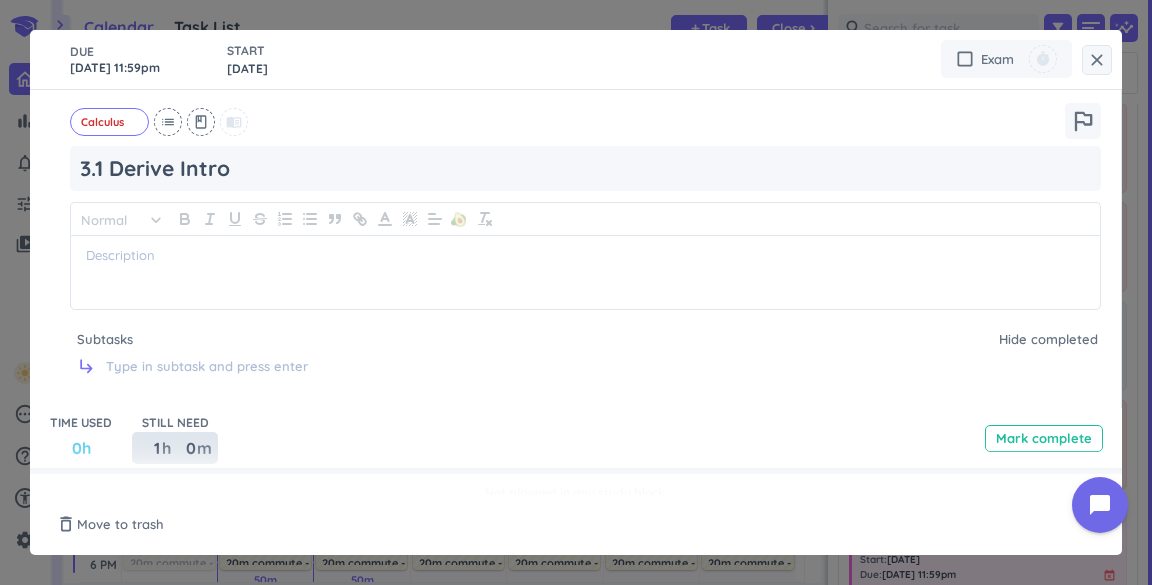 type 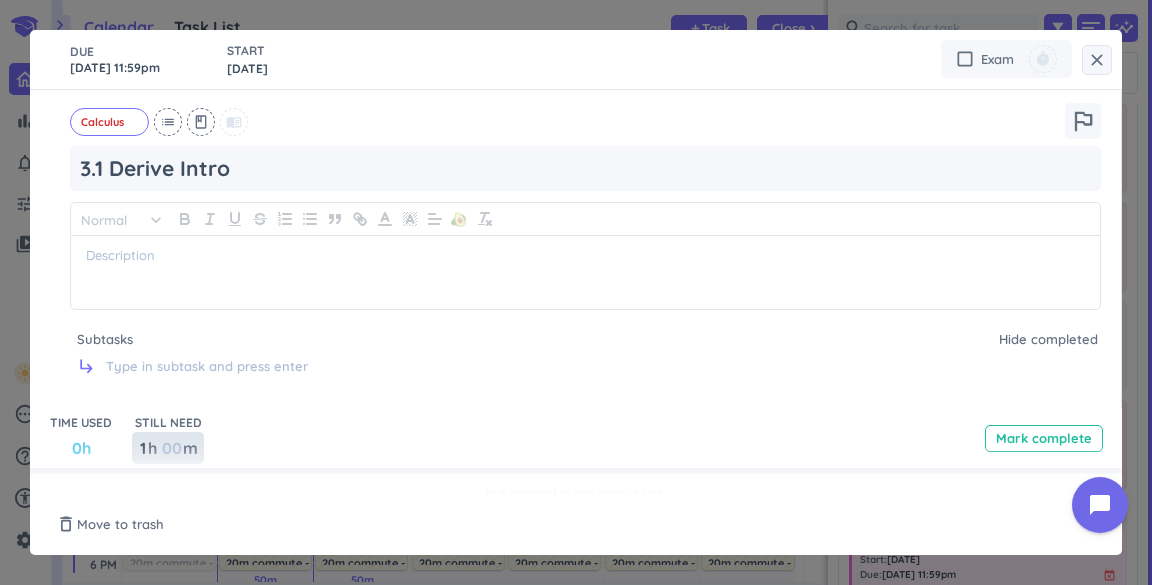 type on "1" 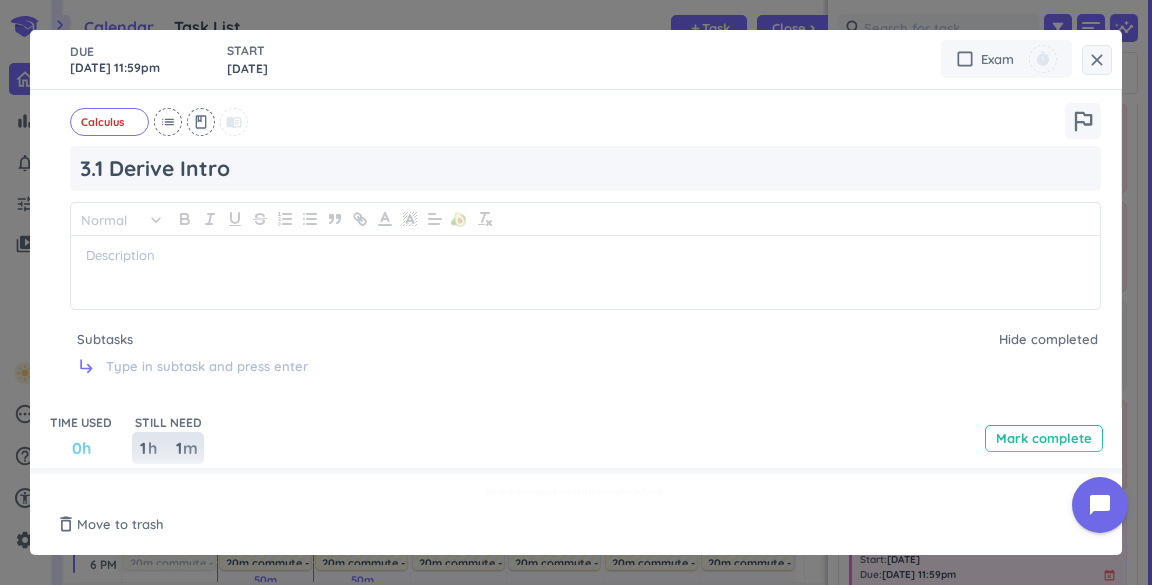 type on "15" 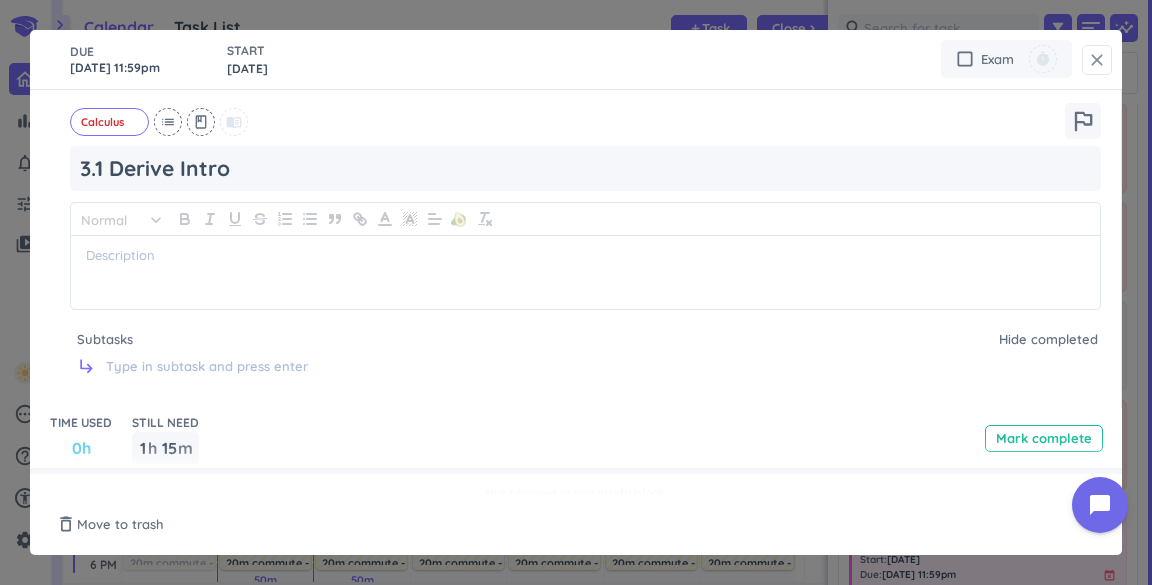 click on "close" at bounding box center [1097, 60] 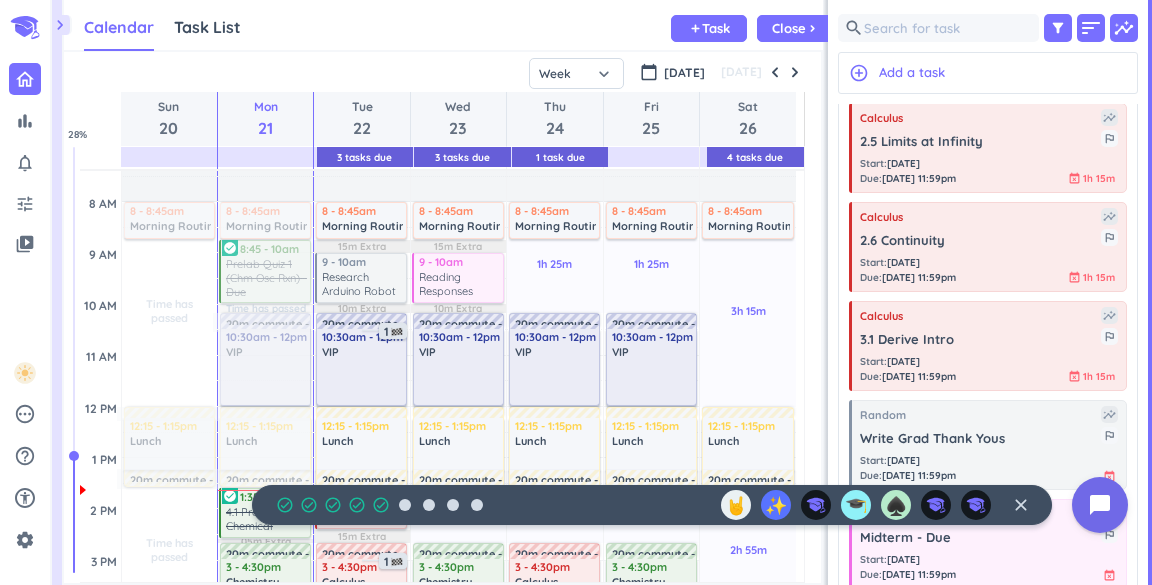 scroll, scrollTop: 172, scrollLeft: 0, axis: vertical 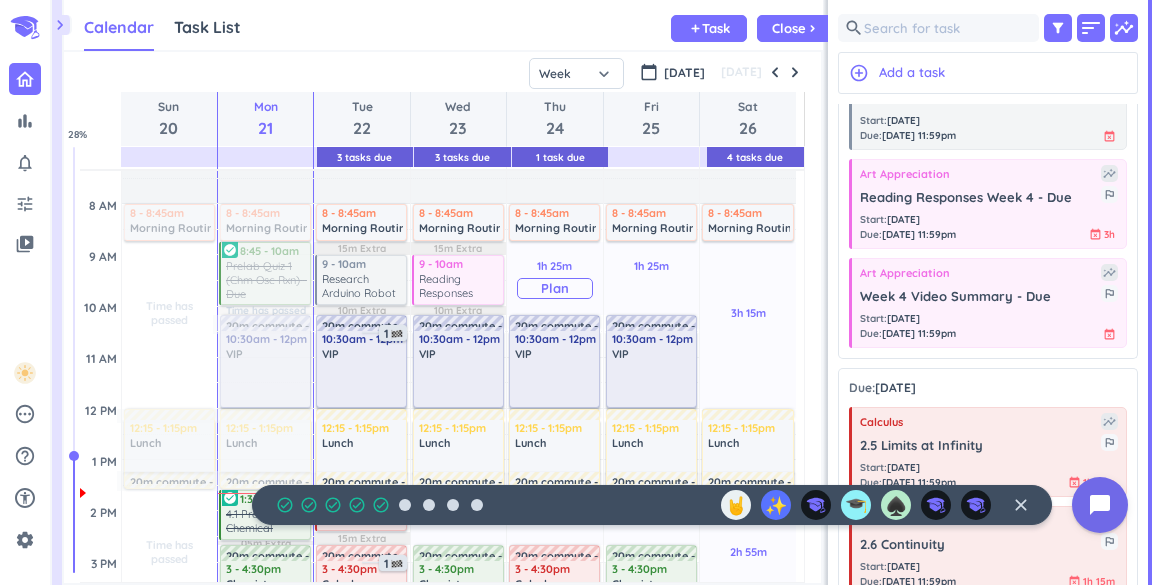 drag, startPoint x: 950, startPoint y: 294, endPoint x: 515, endPoint y: 281, distance: 435.1942 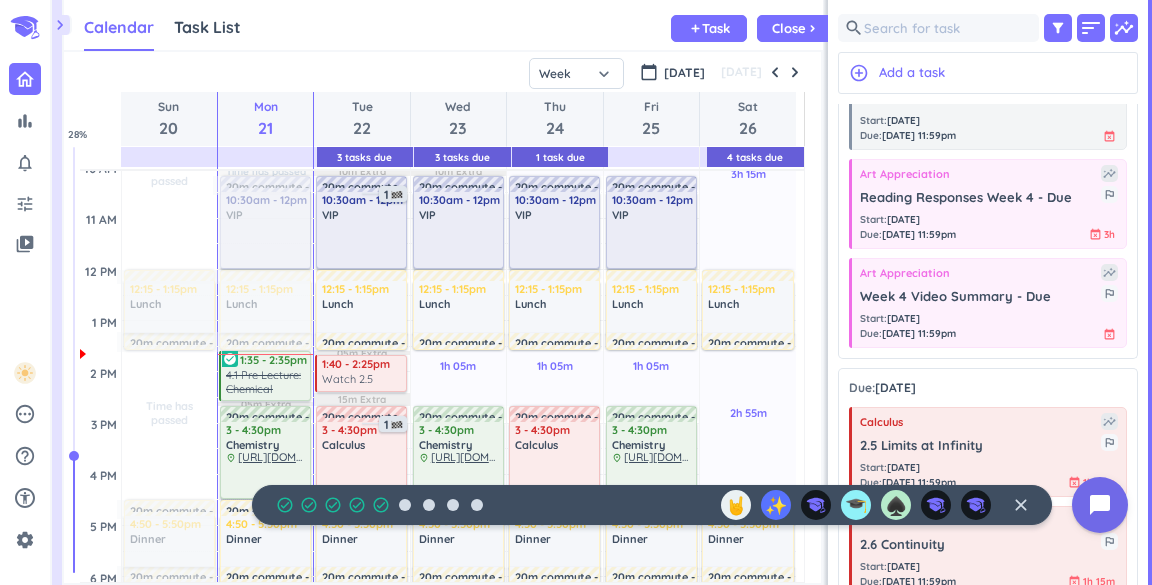 scroll, scrollTop: 312, scrollLeft: 0, axis: vertical 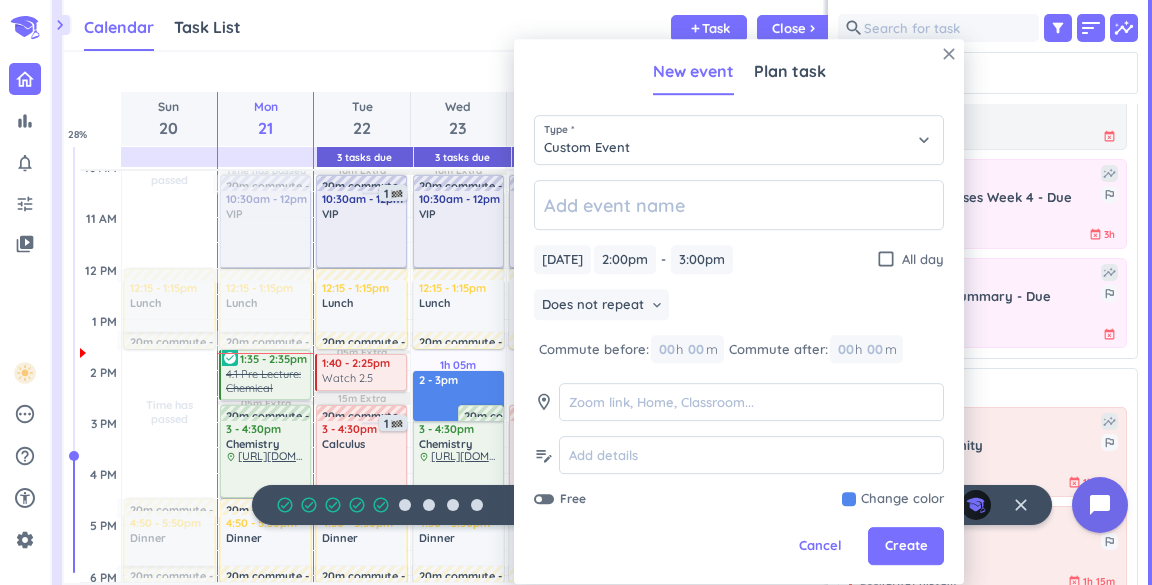 click on "close" at bounding box center (949, 54) 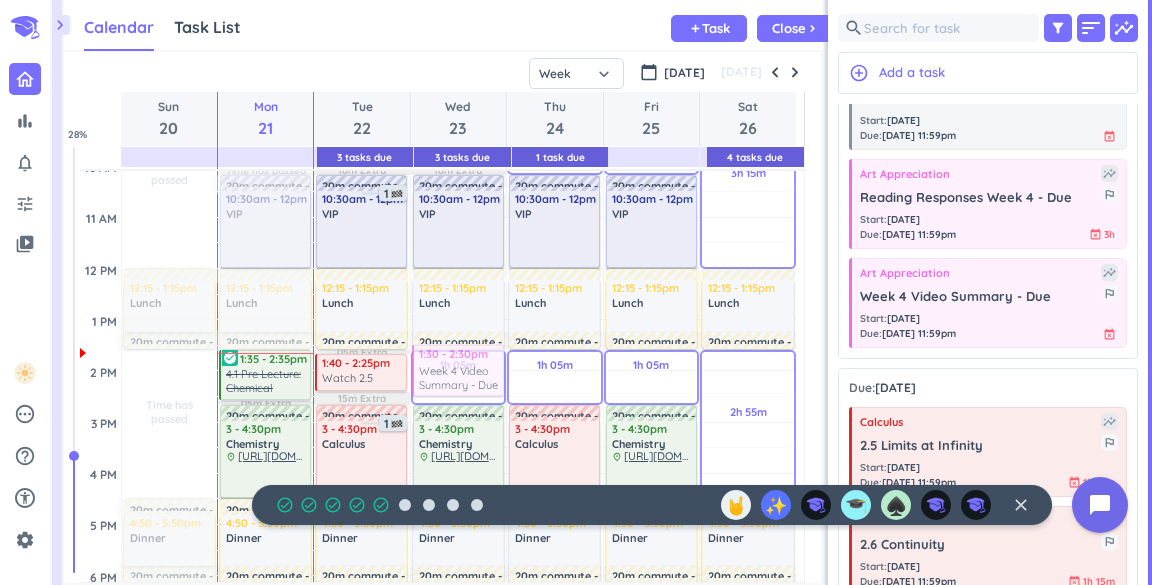 drag, startPoint x: 932, startPoint y: 301, endPoint x: 455, endPoint y: 353, distance: 479.82602 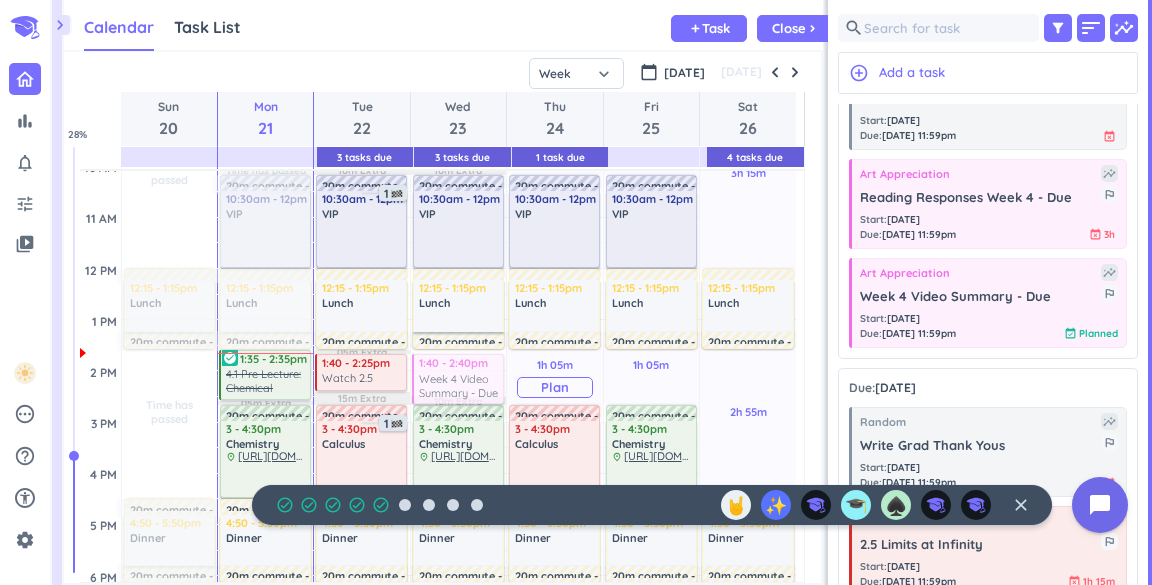 drag, startPoint x: 487, startPoint y: 371, endPoint x: 539, endPoint y: 367, distance: 52.153618 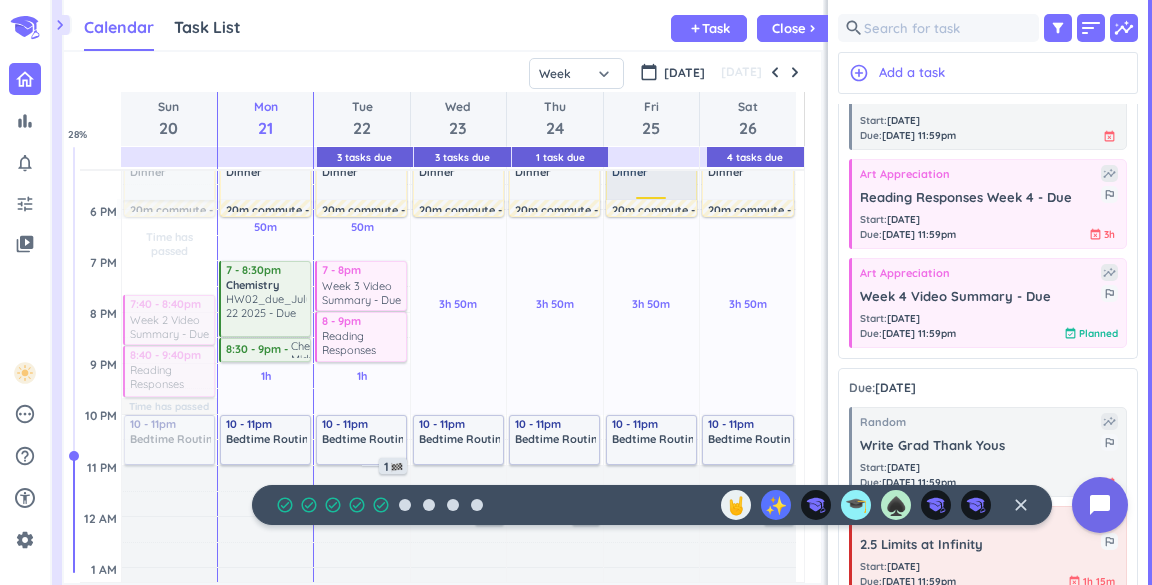 scroll, scrollTop: 681, scrollLeft: 0, axis: vertical 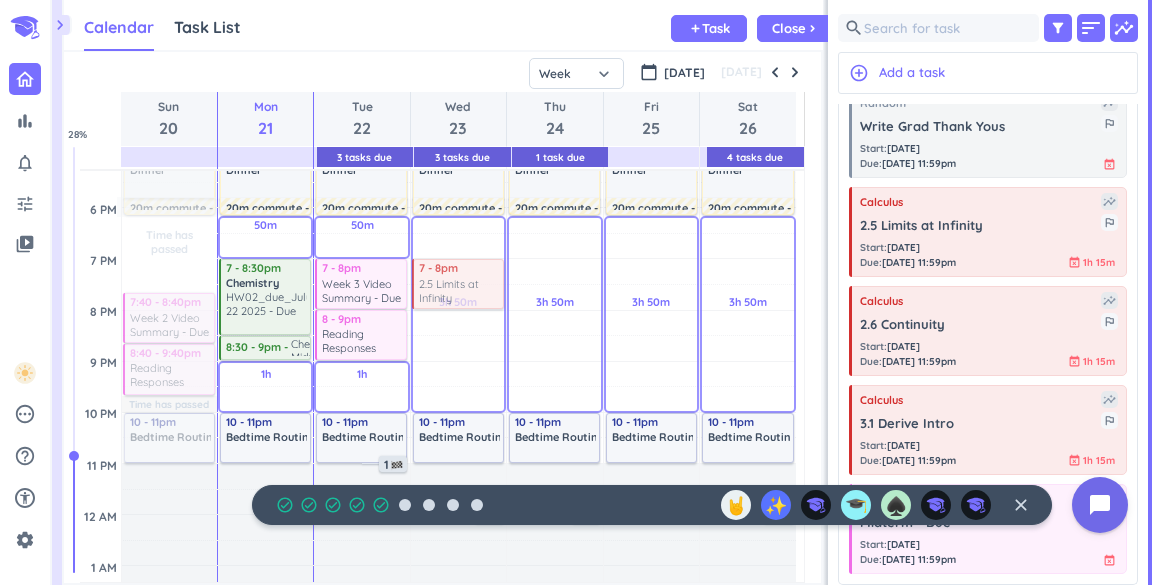 drag, startPoint x: 964, startPoint y: 246, endPoint x: 488, endPoint y: 259, distance: 476.1775 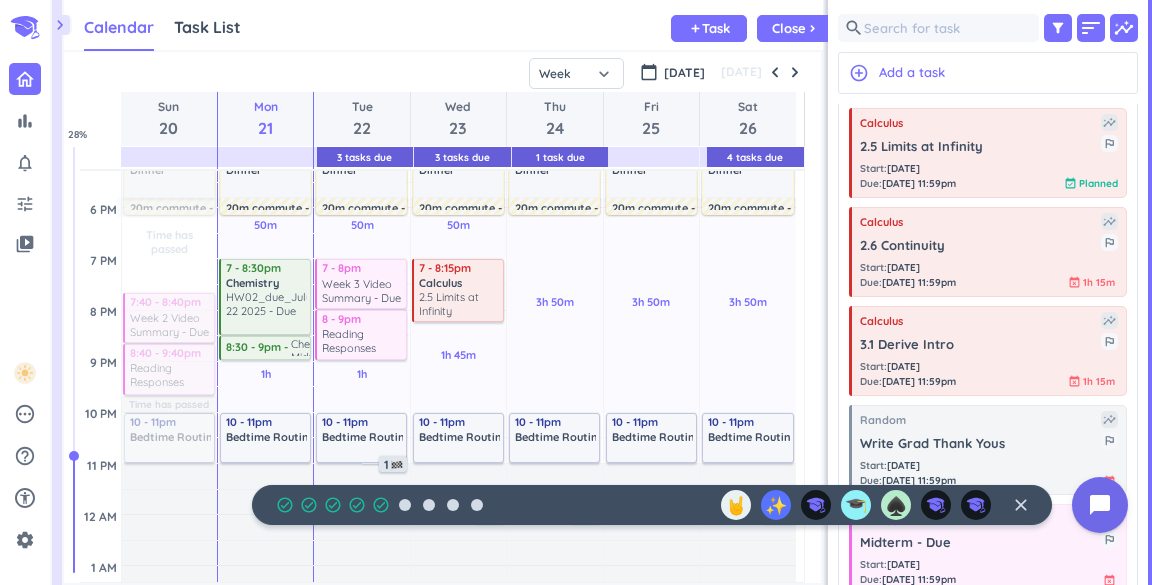 scroll, scrollTop: 1415, scrollLeft: 0, axis: vertical 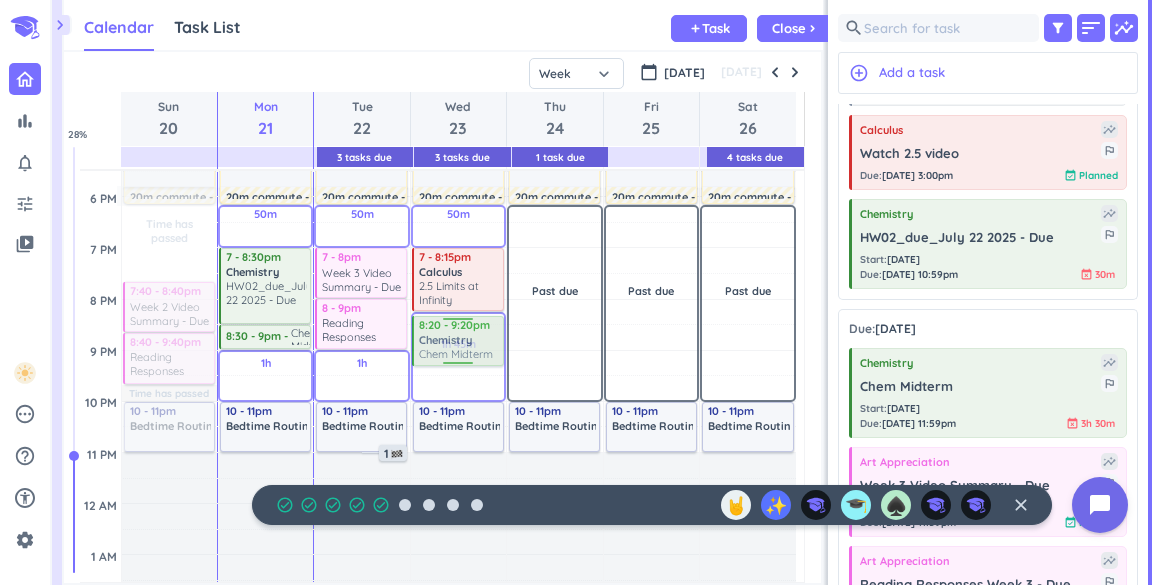 drag, startPoint x: 971, startPoint y: 385, endPoint x: 487, endPoint y: 316, distance: 488.89365 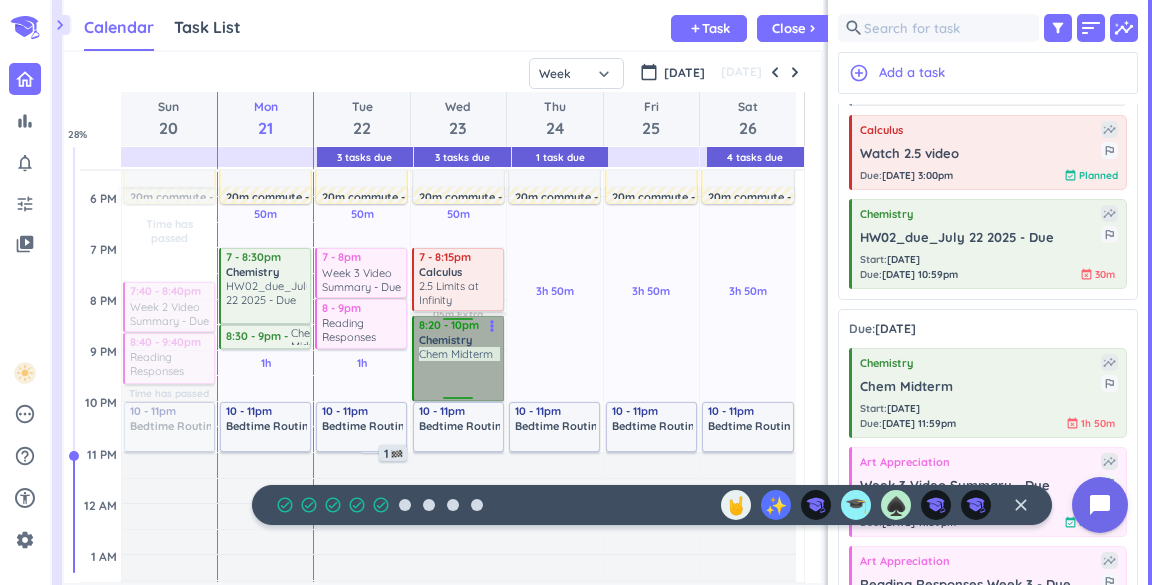 drag, startPoint x: 459, startPoint y: 395, endPoint x: 464, endPoint y: 333, distance: 62.201286 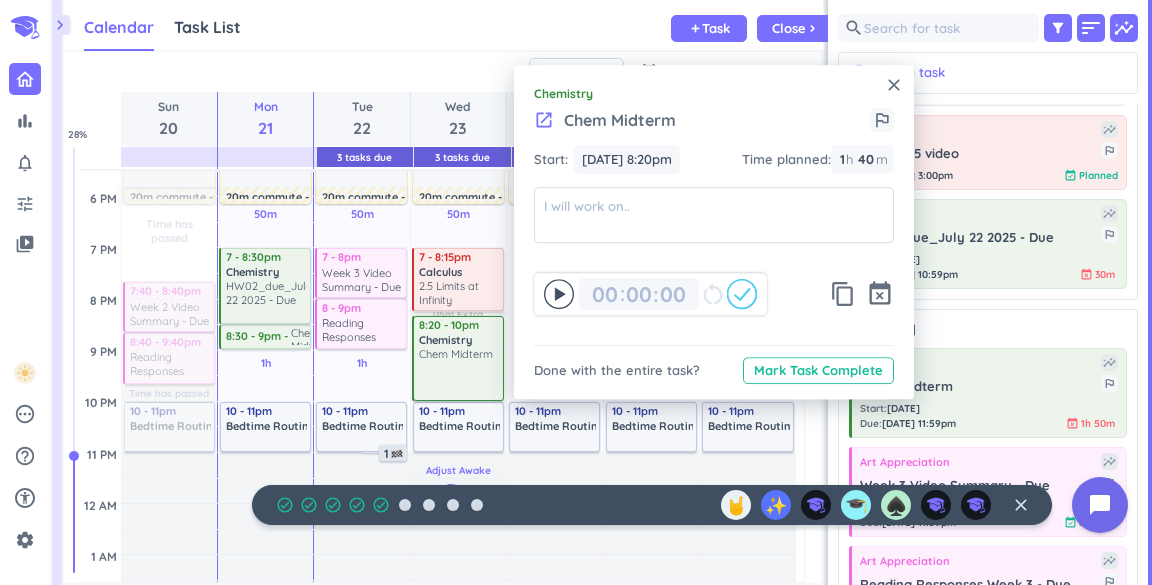 click on "Adjust Awake Time" at bounding box center (458, 479) 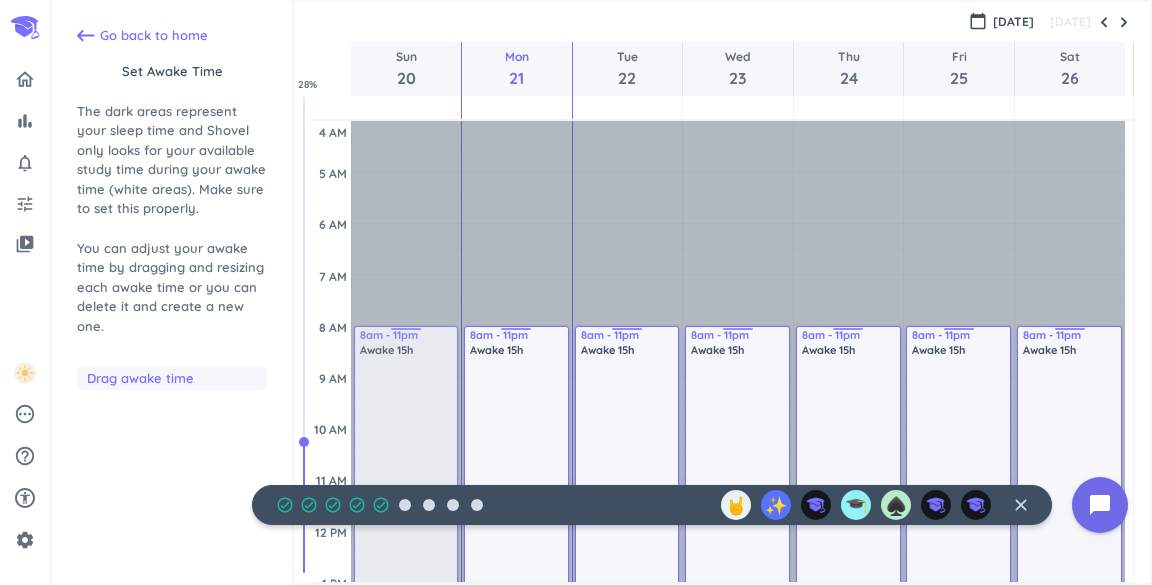 scroll, scrollTop: 104, scrollLeft: 0, axis: vertical 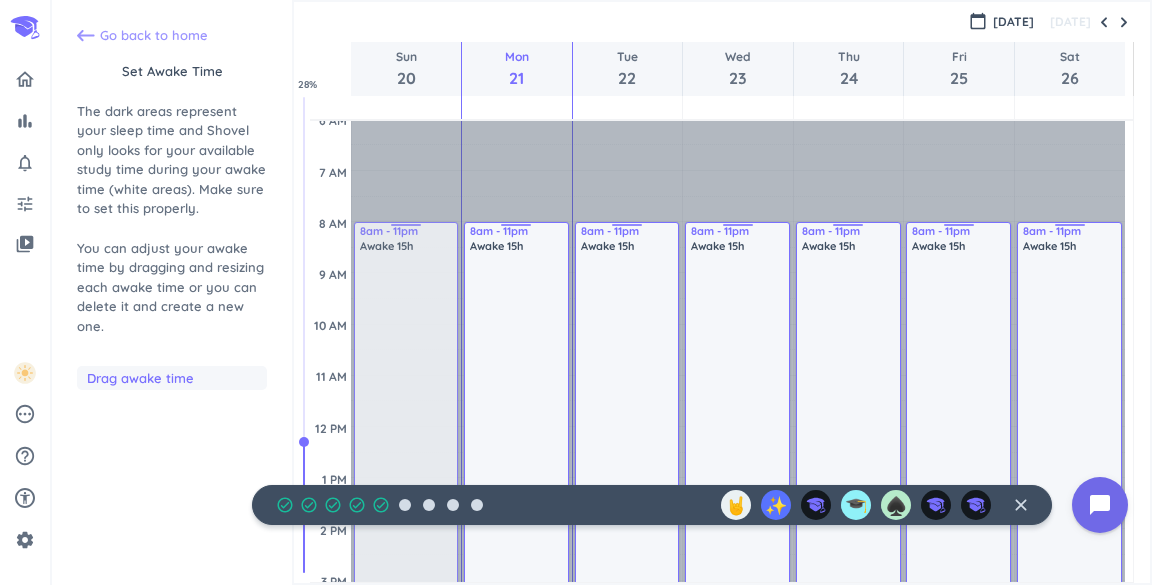 click on "Go back to home" at bounding box center (154, 36) 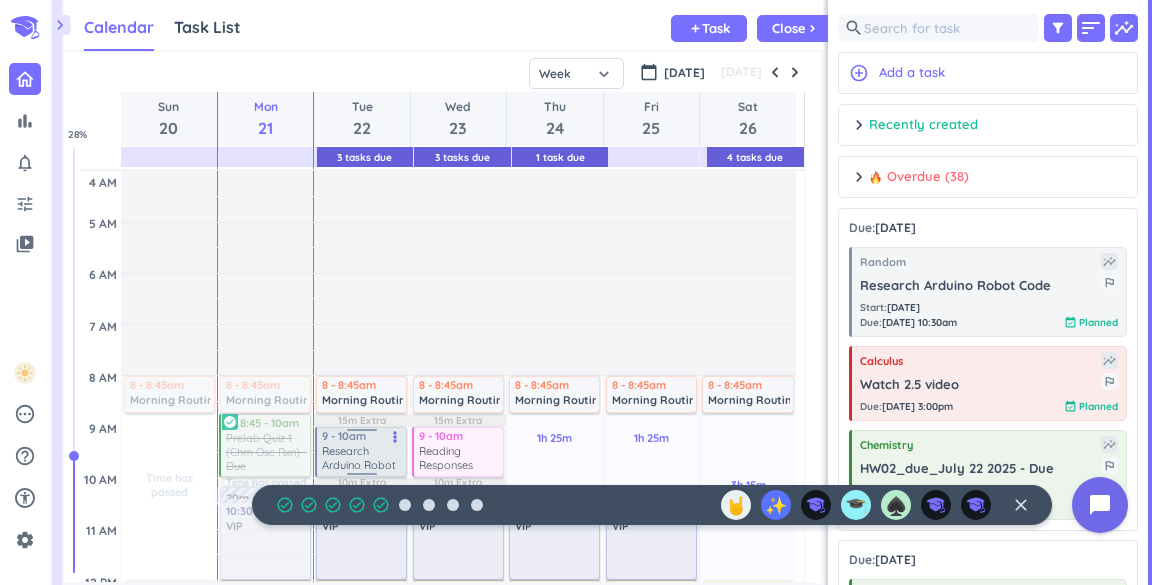 scroll, scrollTop: 9, scrollLeft: 8, axis: both 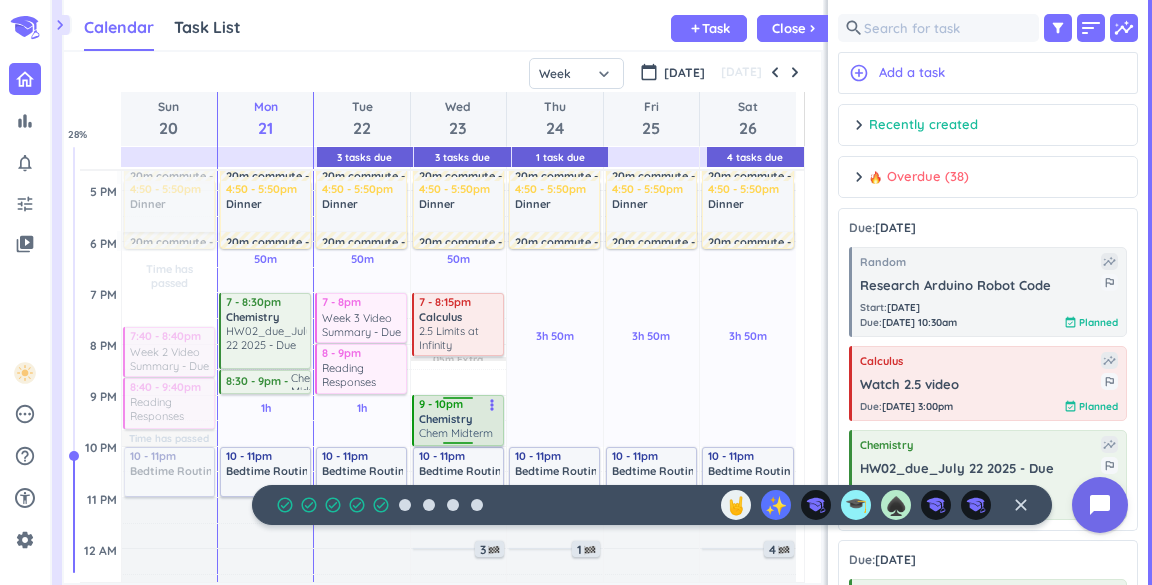 drag, startPoint x: 456, startPoint y: 365, endPoint x: 466, endPoint y: 398, distance: 34.48188 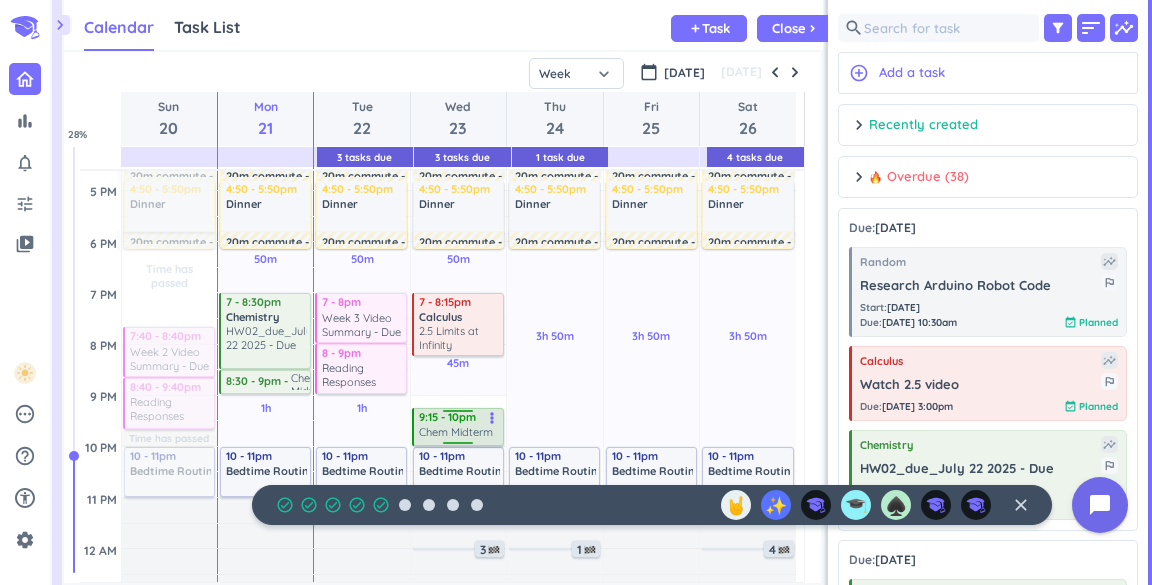 drag, startPoint x: 458, startPoint y: 399, endPoint x: 489, endPoint y: 411, distance: 33.24154 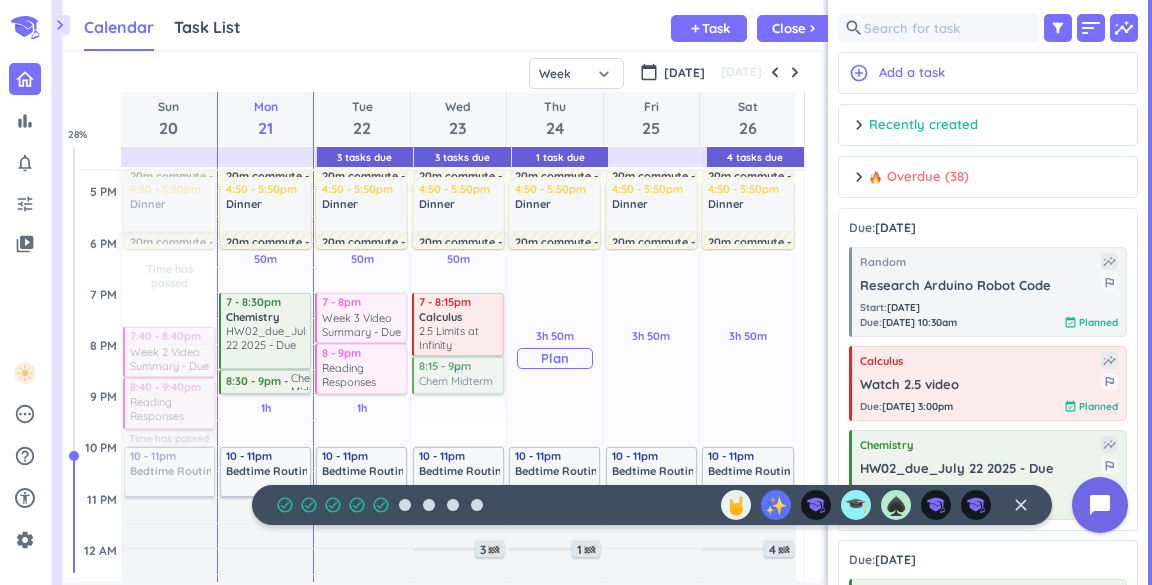click on "50m Past due Plan 1h  Past due Plan 15m Extra 10m Extra 05m Extra Adjust Awake Time Adjust Awake Time 8 - 8:45am Morning Routine delete_outline 9 - 10am Art Appreciation Reading Responses Week 3 - Due more_vert 20m commute 10:30am - 12pm VIP delete_outline 15m commute 12:15 - 1:15pm Lunch delete_outline 20m commute 1:40 - 2:40pm Art Appreciation Week 4 Video Summary - Due more_vert 20m commute 3 - 4:30pm Chemistry delete_outline place [URL][DOMAIN_NAME] 20m commute 4:50 - 5:50pm Dinner delete_outline 20m commute 7 - 8:15pm Calculus 2.5 Limits at Infinity more_vert 9:15 - 10pm Chem Midterm more_vert 10 - 11pm Bedtime Routine delete_outline 3  8:15 - 9pm Chem Midterm more_vert" at bounding box center [458, 139] 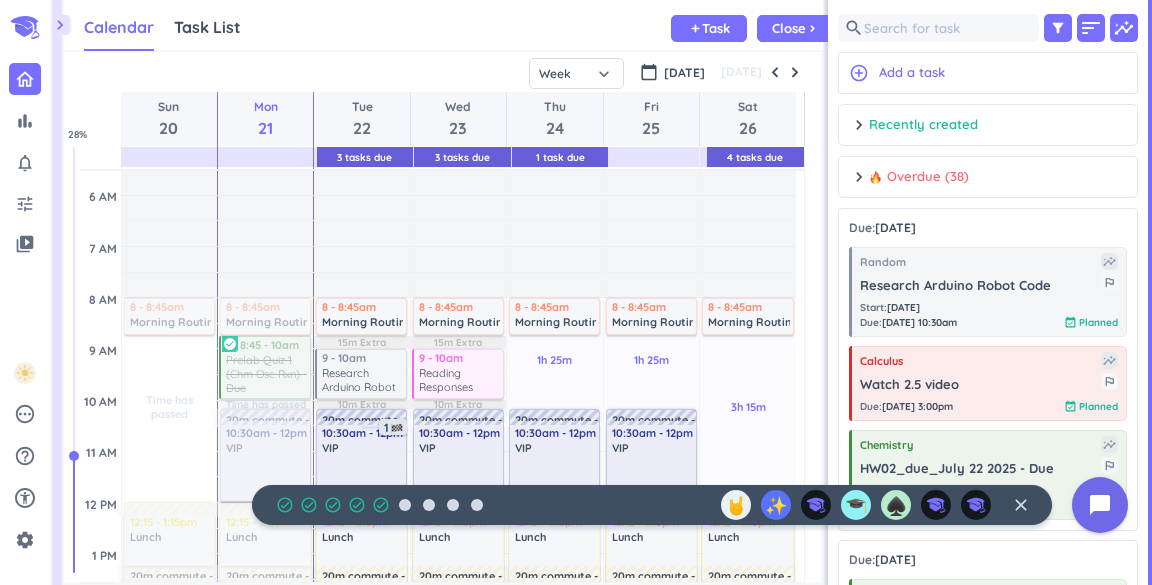 scroll, scrollTop: 67, scrollLeft: 0, axis: vertical 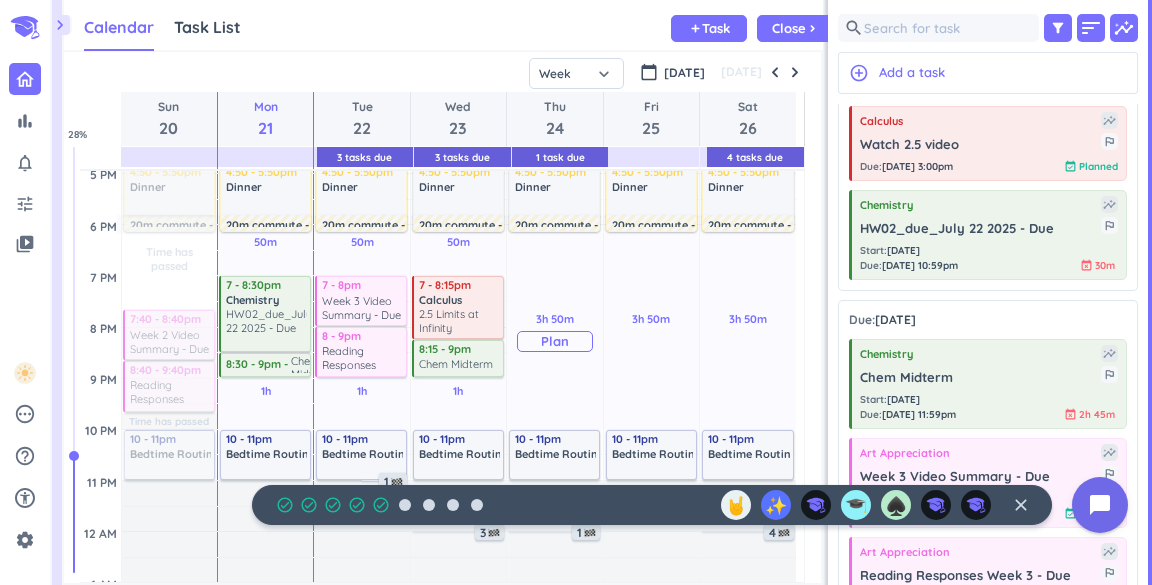 drag, startPoint x: 912, startPoint y: 351, endPoint x: 588, endPoint y: 306, distance: 327.11008 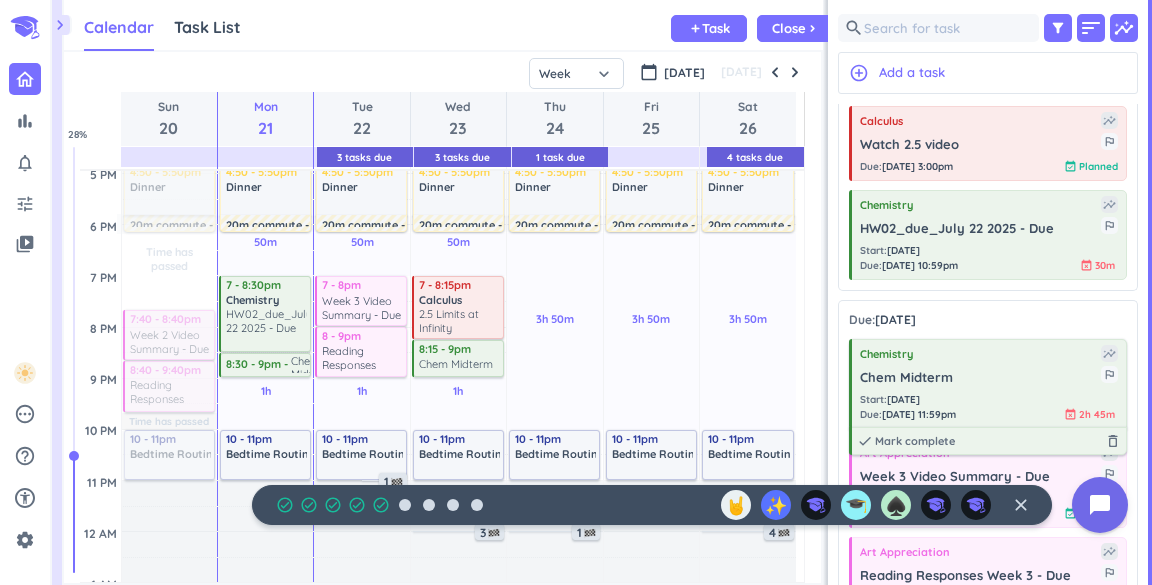 drag, startPoint x: 588, startPoint y: 306, endPoint x: 1004, endPoint y: 359, distance: 419.3626 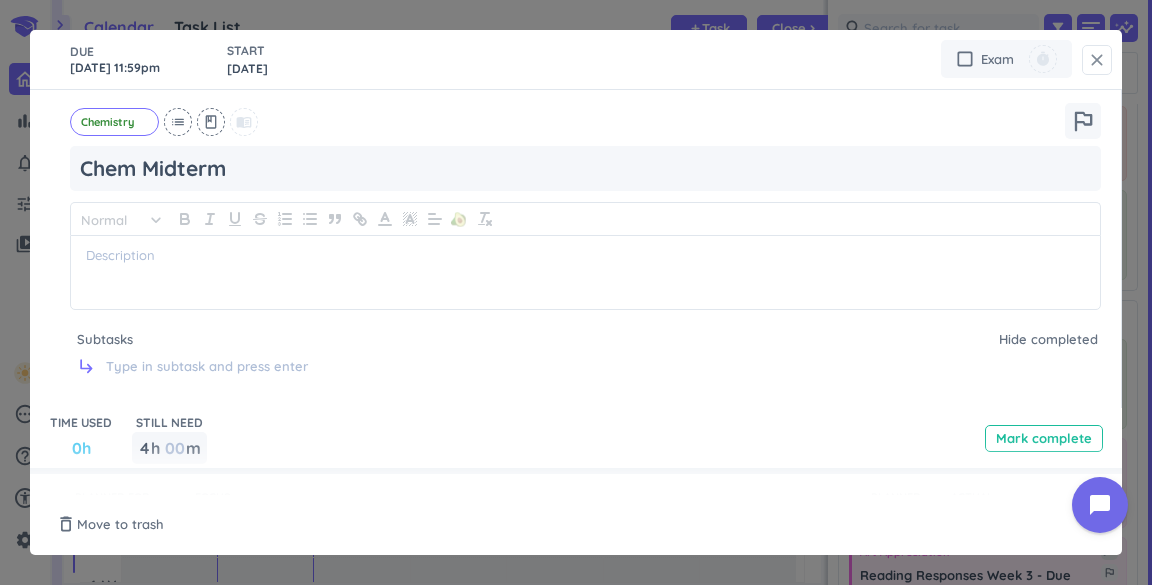click on "close" at bounding box center [1097, 60] 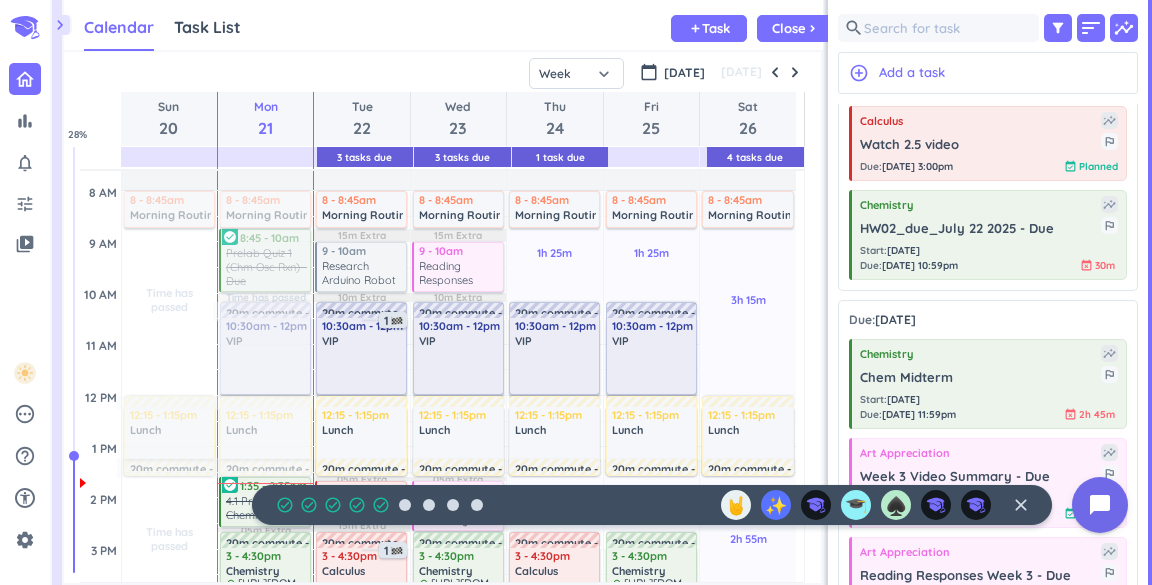 scroll, scrollTop: 182, scrollLeft: 0, axis: vertical 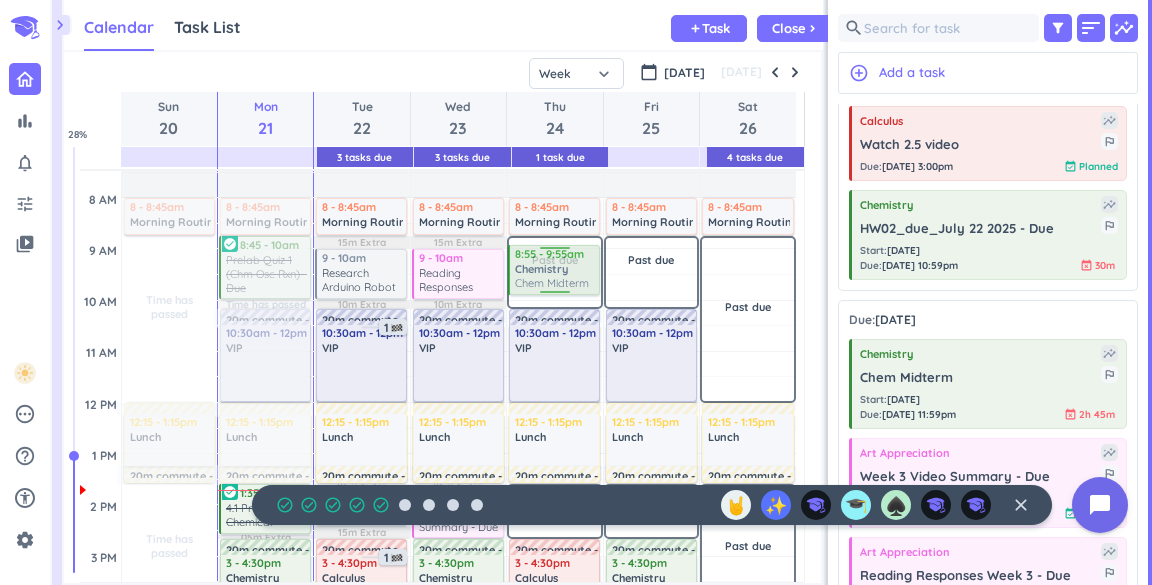 drag, startPoint x: 920, startPoint y: 376, endPoint x: 558, endPoint y: 247, distance: 384.29807 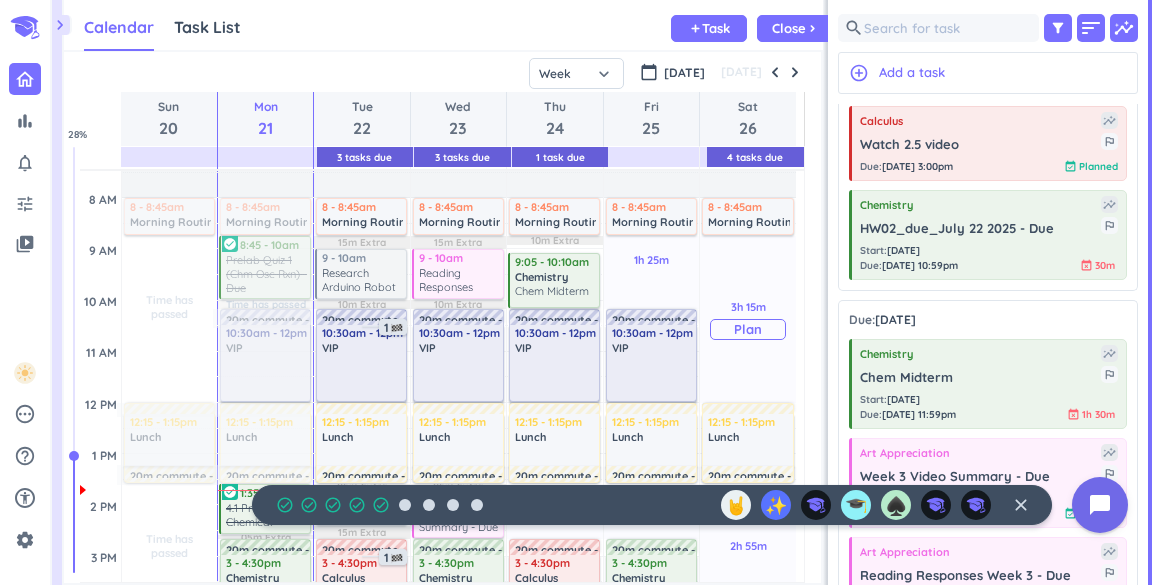 drag, startPoint x: 551, startPoint y: 251, endPoint x: 710, endPoint y: 356, distance: 190.54134 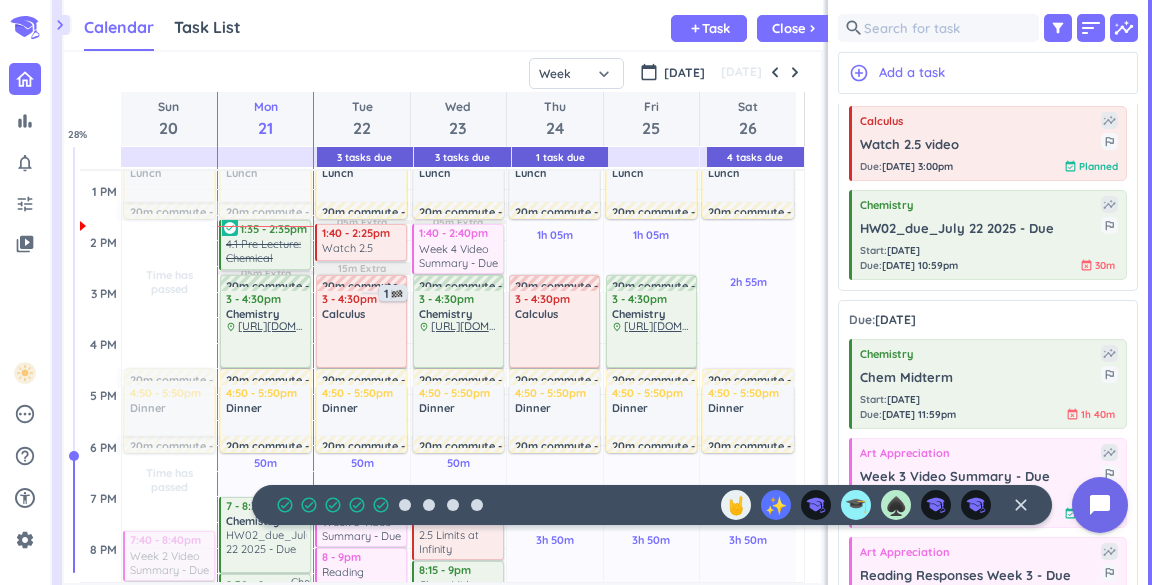 scroll, scrollTop: 446, scrollLeft: 0, axis: vertical 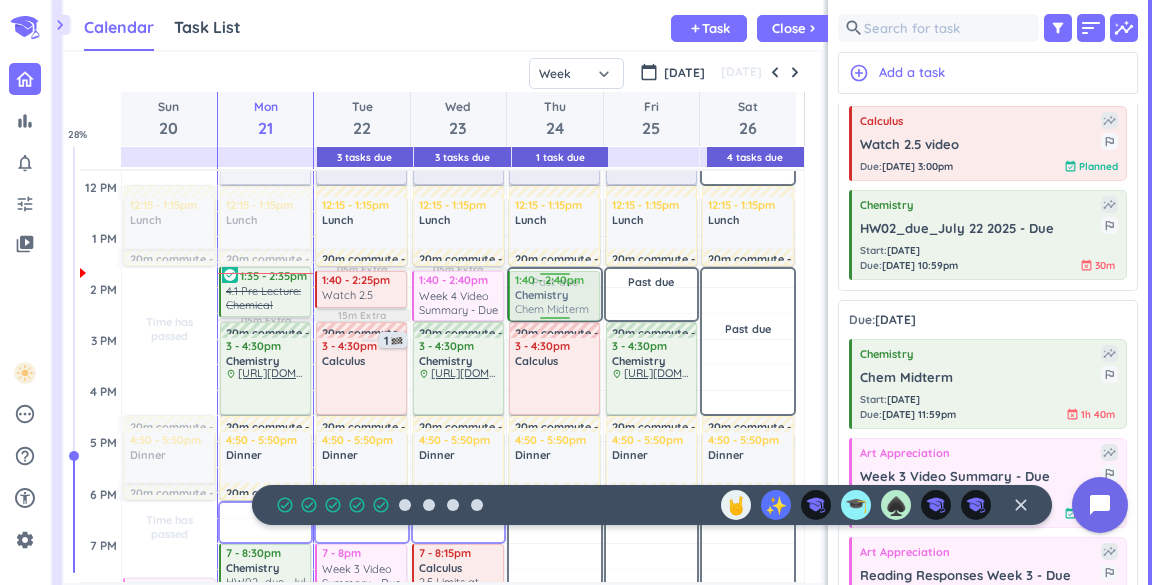 drag, startPoint x: 890, startPoint y: 361, endPoint x: 566, endPoint y: 273, distance: 335.738 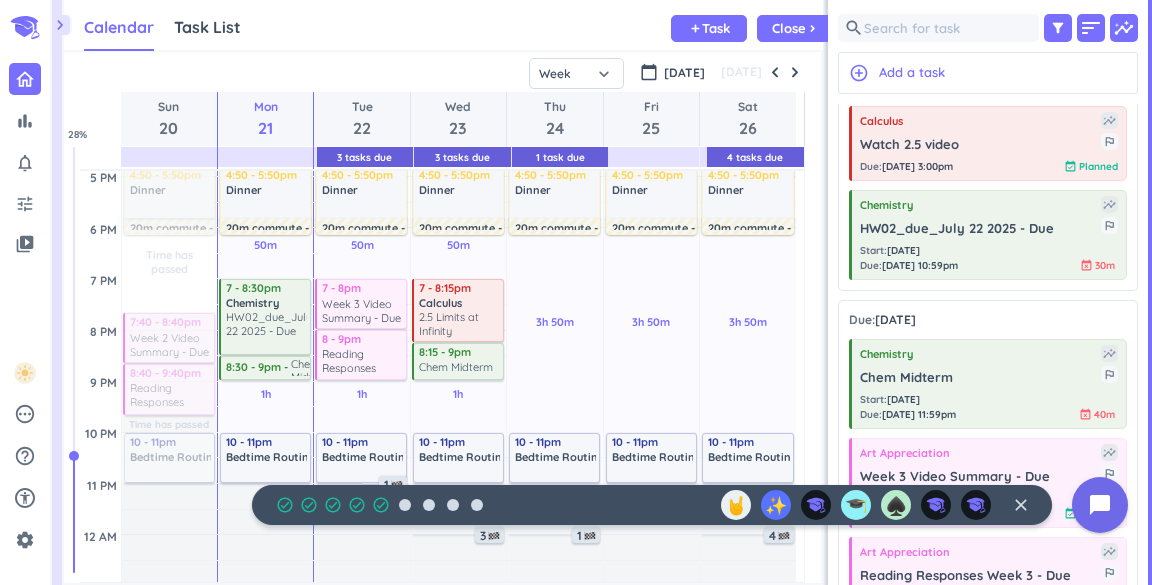 scroll, scrollTop: 661, scrollLeft: 0, axis: vertical 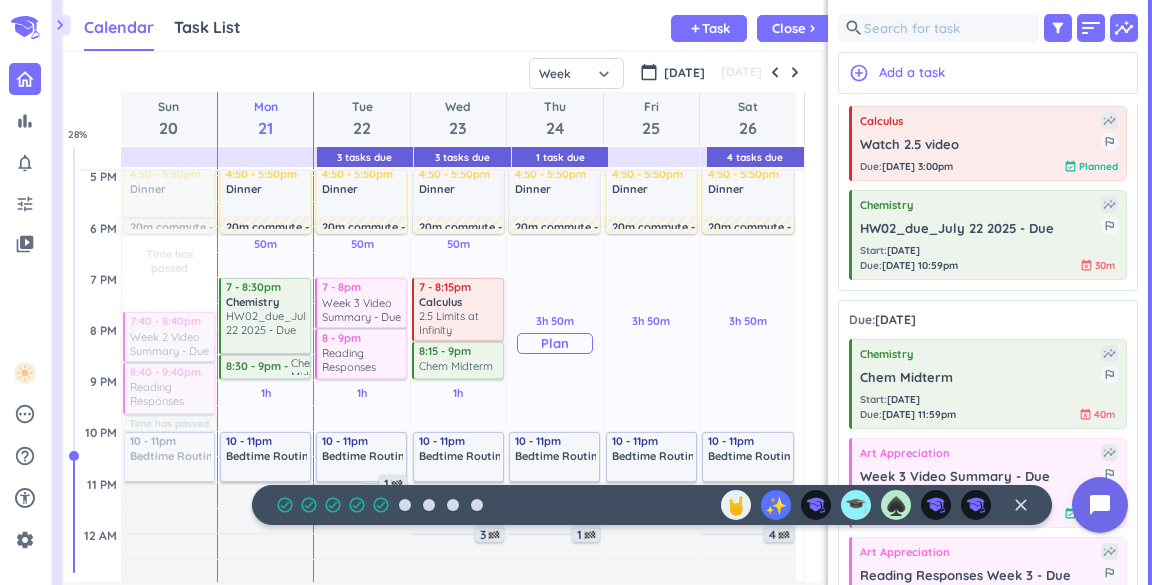 drag, startPoint x: 924, startPoint y: 350, endPoint x: 536, endPoint y: 283, distance: 393.7423 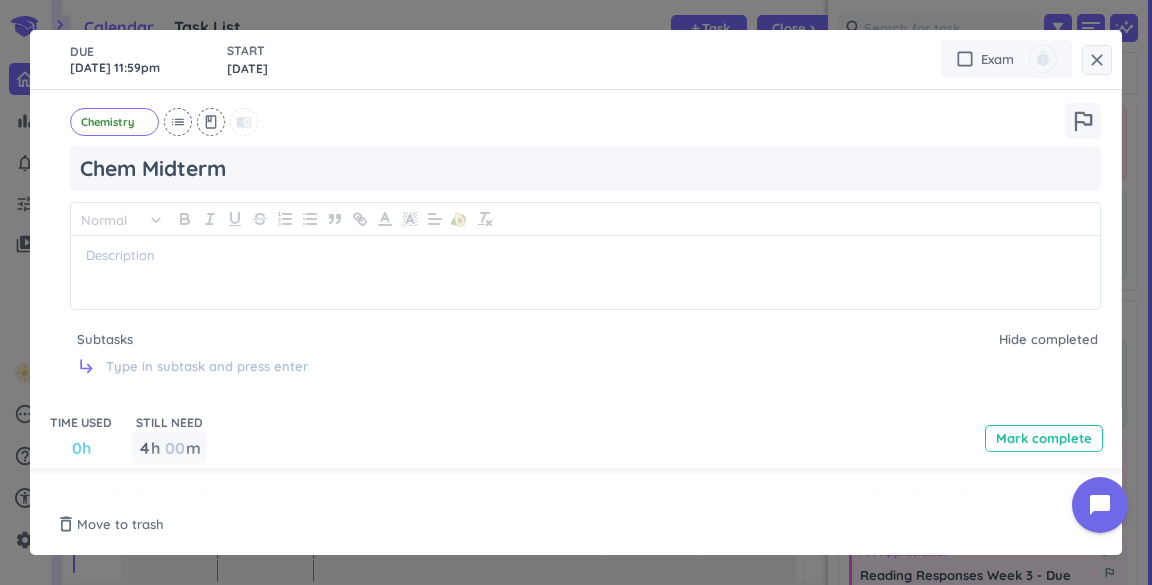 click on "close" at bounding box center [1097, 60] 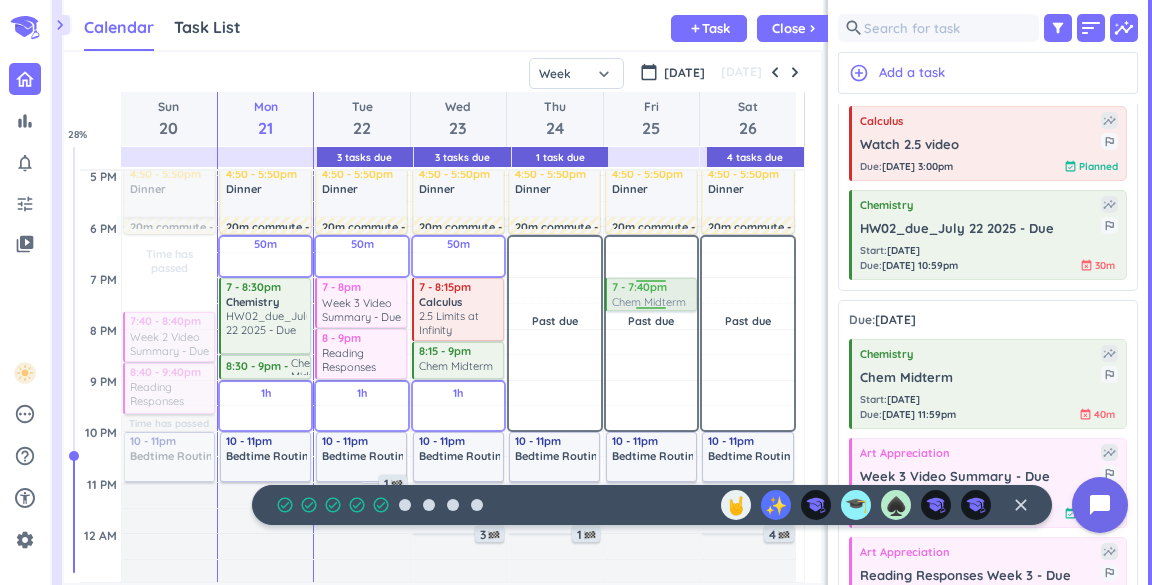 click on "chevron_right Drag a custom event format_color_fill chevron_right folder_open Courses   +  Add new drag_indicator Chemistry more_horiz drag_indicator Calculus more_horiz drag_indicator Art Appreciation more_horiz drag_indicator VIP more_horiz drag_indicator VIP Lecture more_horiz chevron_right folder_open Activities   +  Add new drag_indicator Morning Routine more_horiz drag_indicator Lunch more_horiz drag_indicator Workout more_horiz drag_indicator Power Nap more_horiz drag_indicator Dinner more_horiz drag_indicator Me Time more_horiz drag_indicator Bedtime Routine more_horiz link Connected Calendars add_circle Calendar Task List Calendar keyboard_arrow_down add Task Close chevron_right 3   Tasks   Due 3   Tasks   Due 1   Task   Due 4   Tasks   Due SHOVEL [DATE] - [DATE] Week Month Next 7 days keyboard_arrow_down Week keyboard_arrow_down calendar_today [DATE] [DATE] Sun 20 Mon 21 Tue 22 Wed 23 Thu 24 Fri 25 Sat 26 4 AM 5 AM 6 AM 7 AM 8 AM 9 AM 10 AM 11 AM 12 PM 1 PM 2 PM 3 PM 4 PM 5 PM 6 PM 7 PM 8 PM %" at bounding box center (602, 292) 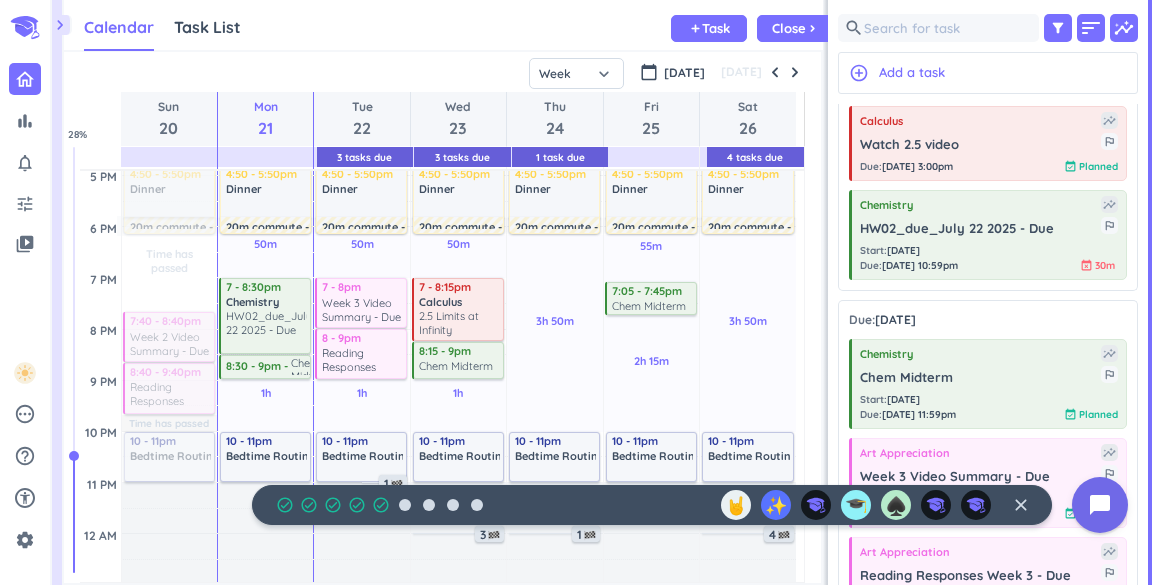 scroll, scrollTop: 521, scrollLeft: 0, axis: vertical 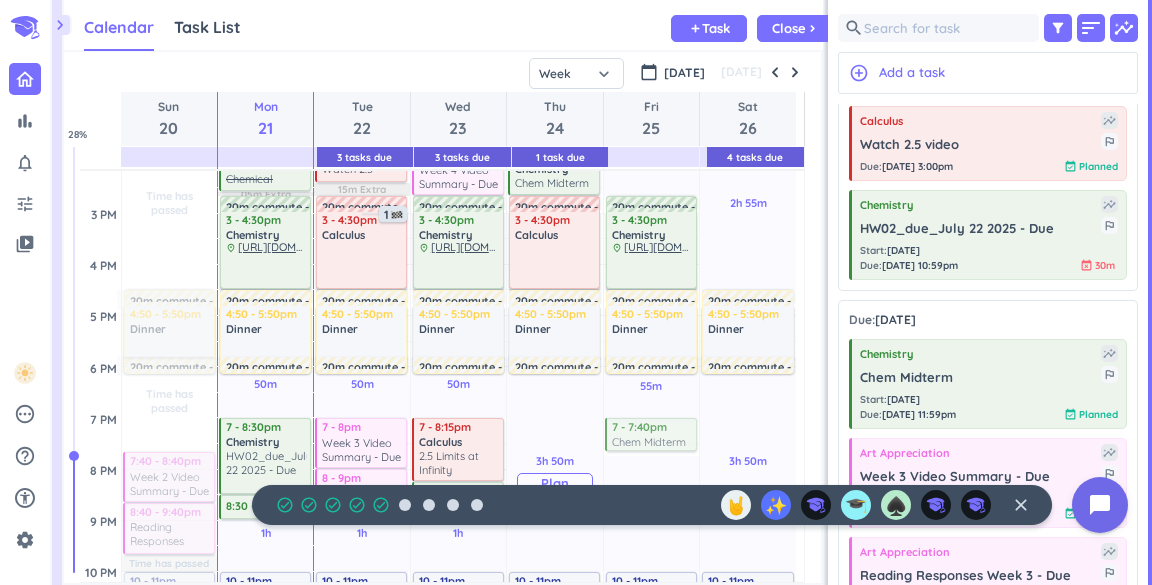 drag, startPoint x: 656, startPoint y: 437, endPoint x: 590, endPoint y: 443, distance: 66.27216 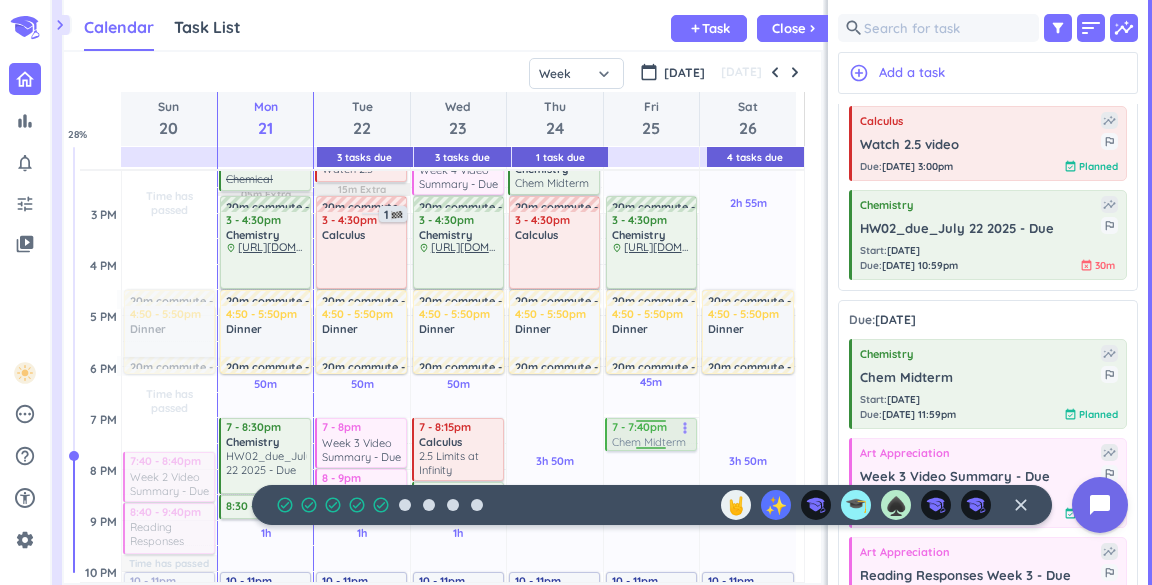 click on "1h 25m Past due Plan 1h 05m Past due Plan 45m Past due Plan 2h 25m Past due Plan Adjust Awake Time Adjust Awake Time 8 - 8:45am Morning Routine delete_outline 20m commute 10:30am - 12pm VIP delete_outline 15m commute 12:15 - 1:15pm Lunch delete_outline 20m commute 20m commute 3 - 4:30pm Chemistry delete_outline place [URL][DOMAIN_NAME] 20m commute 4:50 - 5:50pm Dinner delete_outline 20m commute 6:55 - 7:35pm Chem Midterm more_vert 10 - 11pm Bedtime Routine delete_outline 7 - 7:40pm Chem Midterm more_vert" at bounding box center (651, 264) 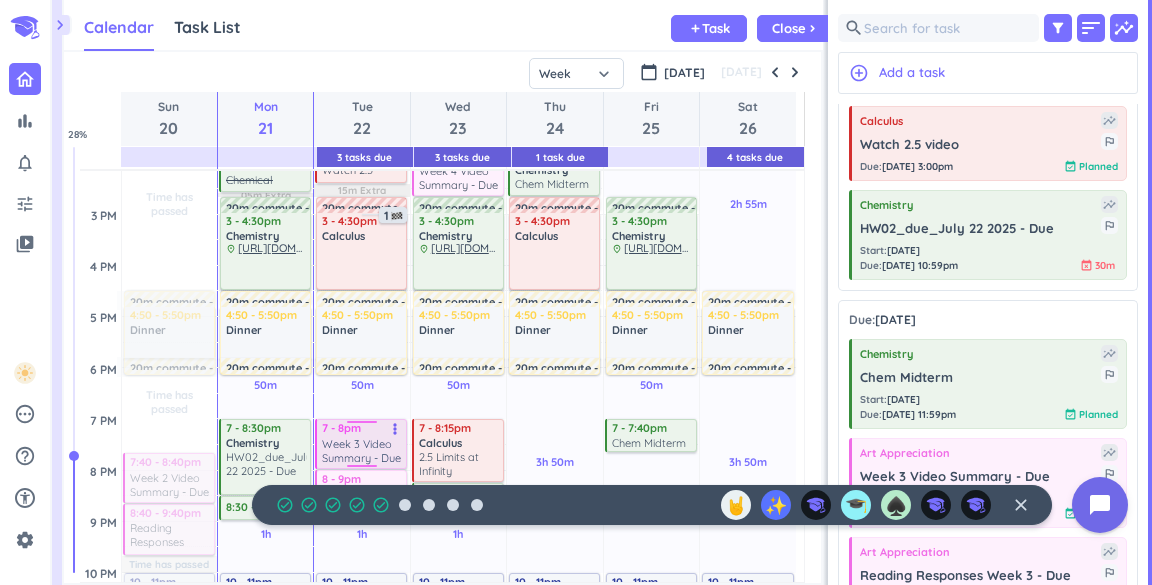 scroll, scrollTop: 514, scrollLeft: 0, axis: vertical 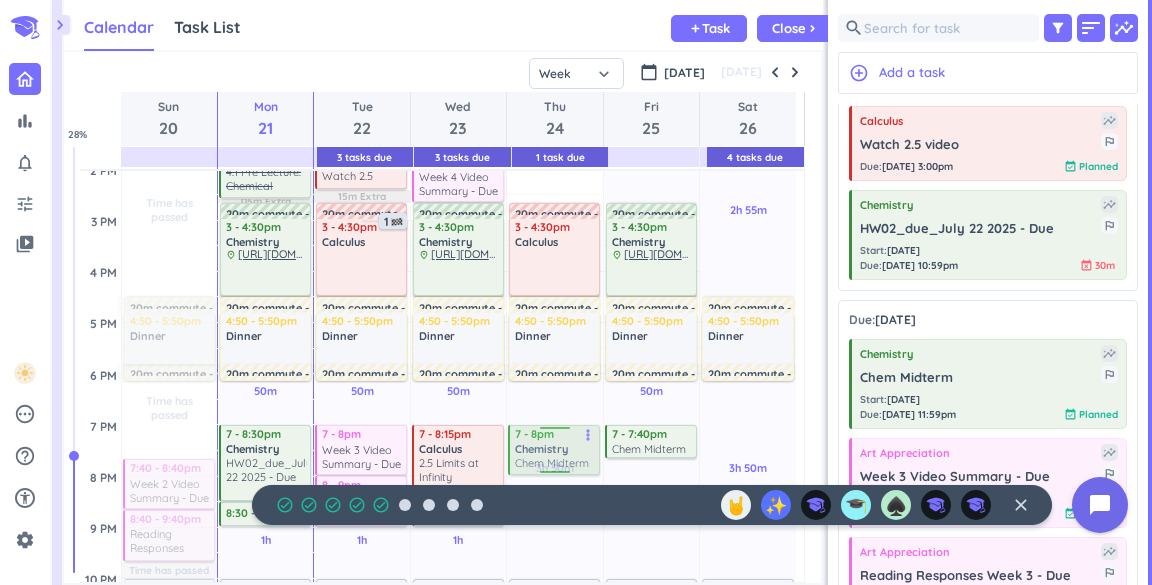 drag, startPoint x: 538, startPoint y: 181, endPoint x: 555, endPoint y: 453, distance: 272.53073 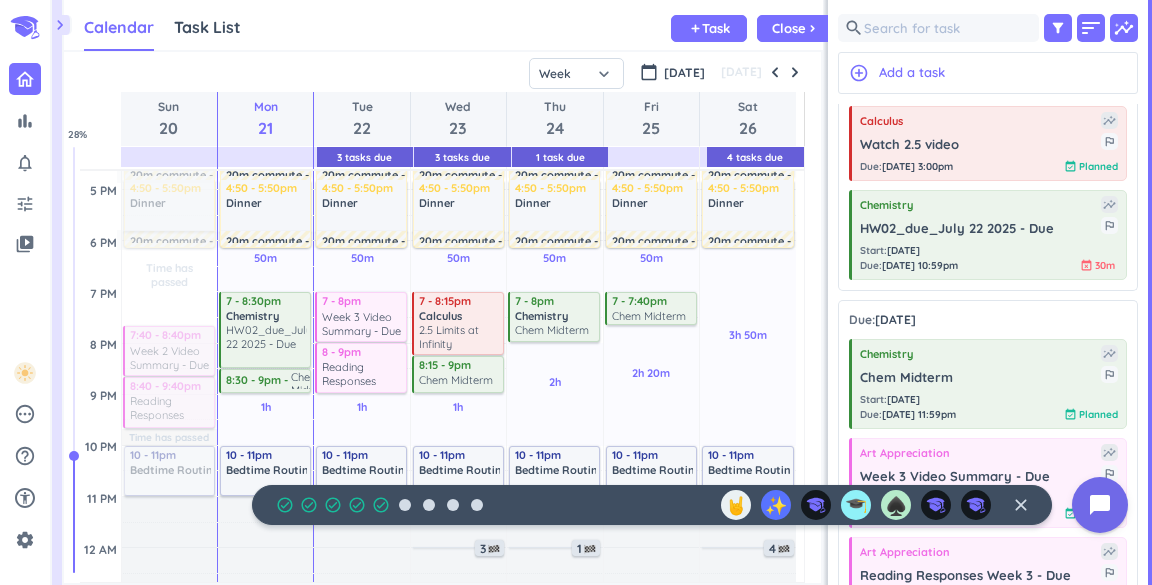 scroll, scrollTop: 640, scrollLeft: 0, axis: vertical 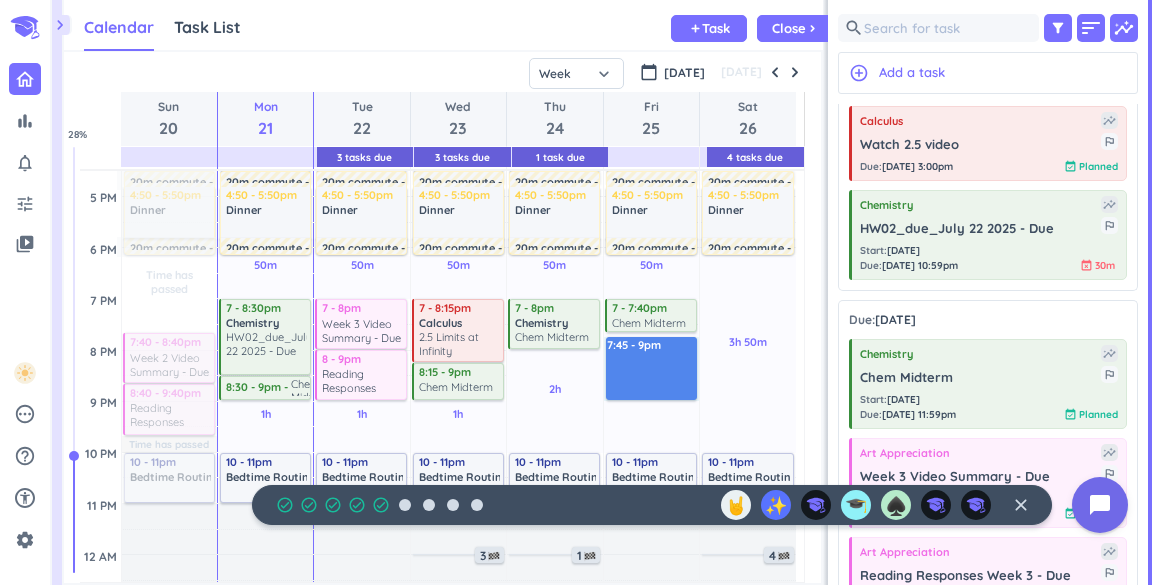 drag, startPoint x: 656, startPoint y: 339, endPoint x: 662, endPoint y: 396, distance: 57.31492 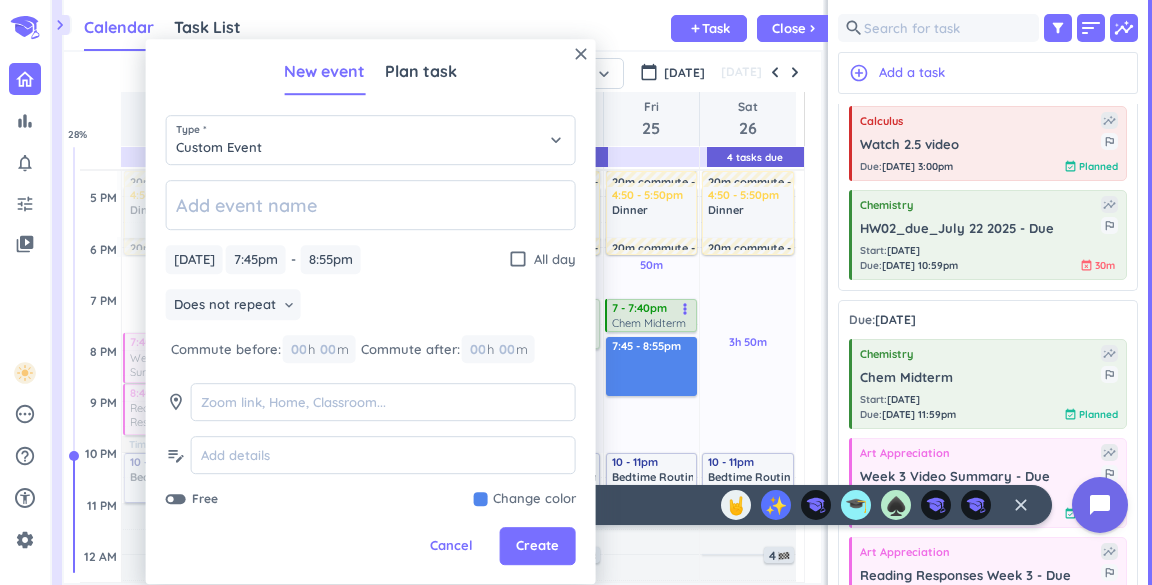 click on "close" at bounding box center (581, 54) 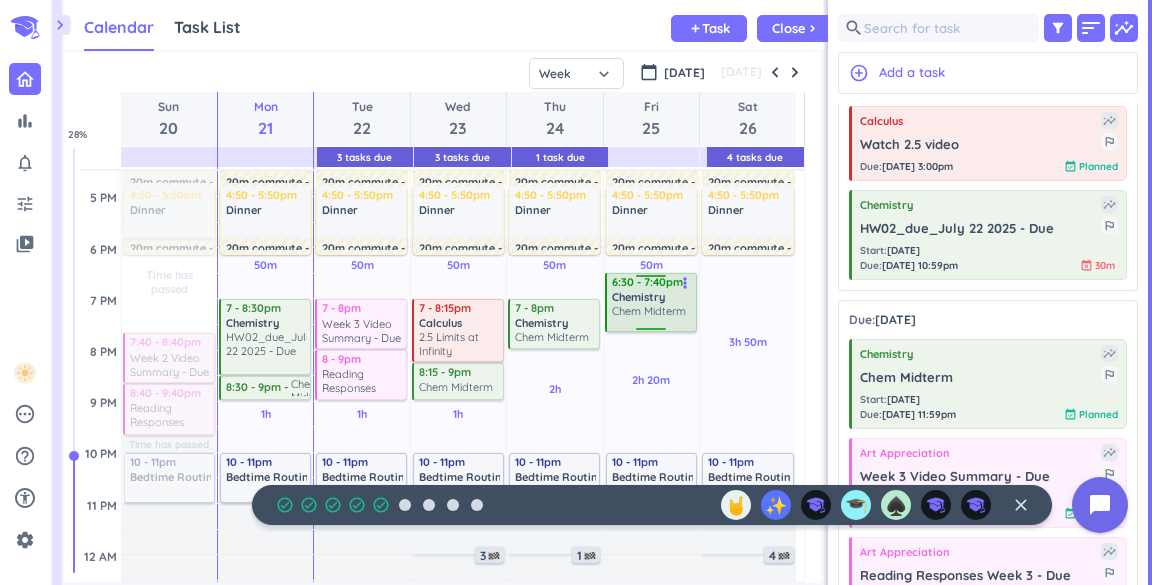 drag, startPoint x: 648, startPoint y: 303, endPoint x: 645, endPoint y: 279, distance: 24.186773 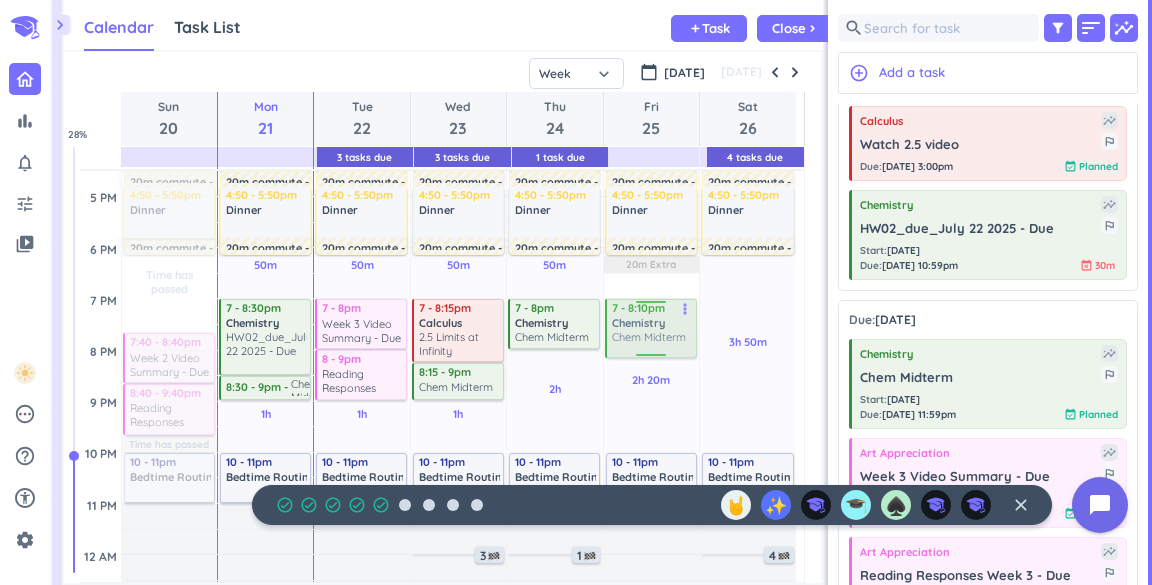 drag, startPoint x: 670, startPoint y: 317, endPoint x: 648, endPoint y: 334, distance: 27.802877 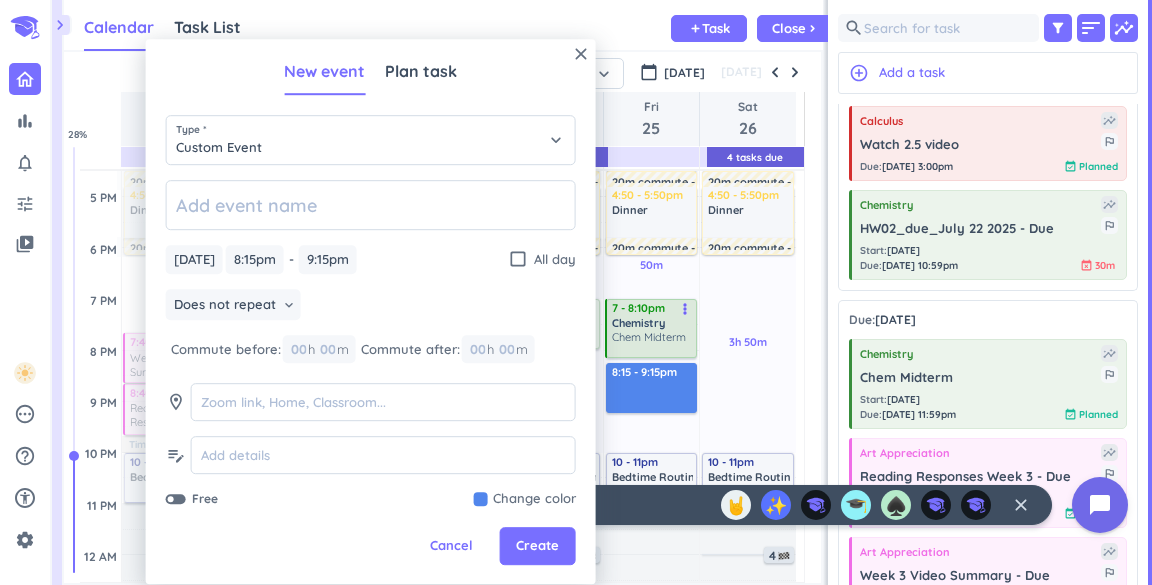 click on "close" at bounding box center [581, 54] 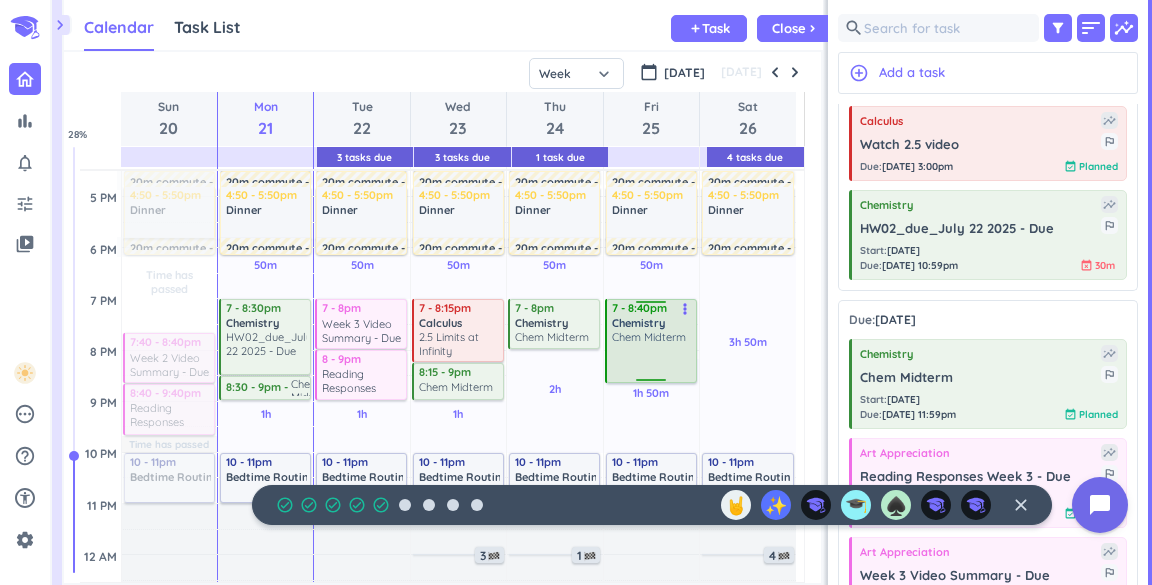 drag, startPoint x: 652, startPoint y: 357, endPoint x: 654, endPoint y: 380, distance: 23.086792 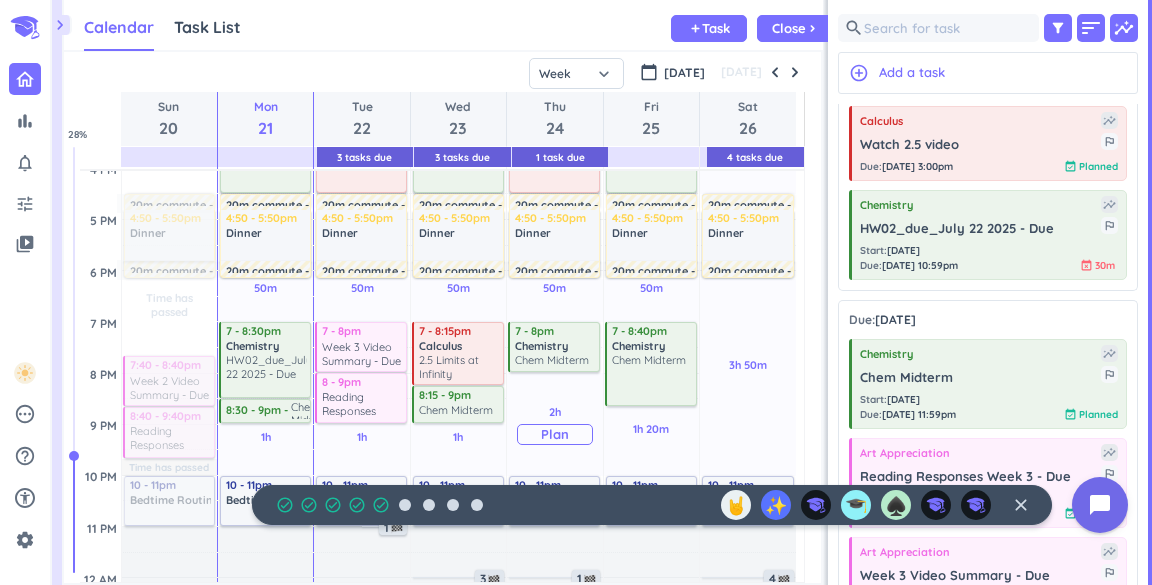 scroll, scrollTop: 618, scrollLeft: 0, axis: vertical 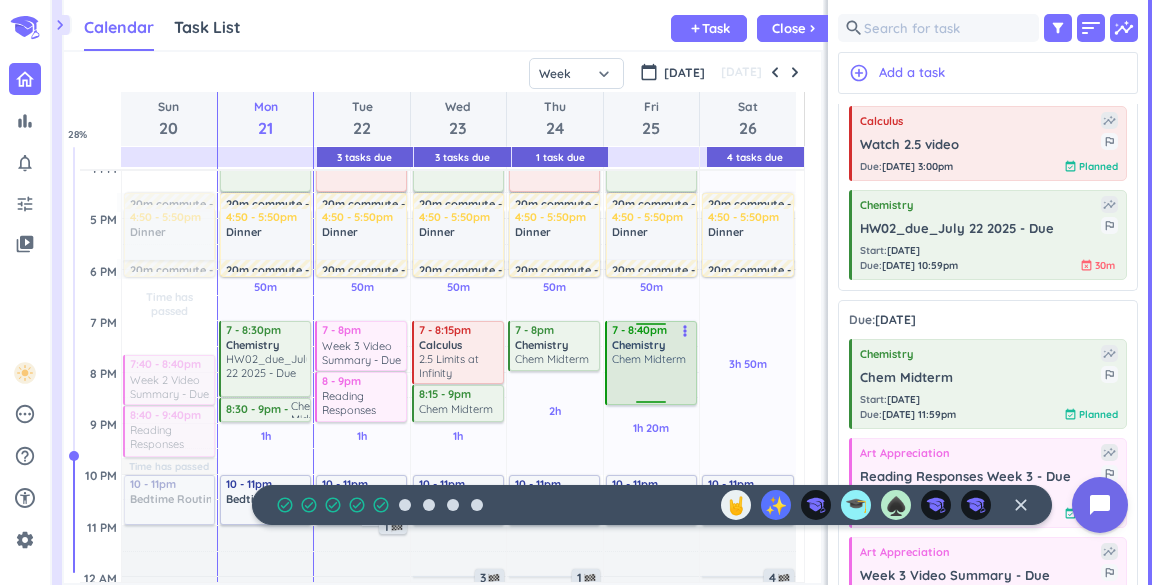 click on "Chem Midterm" at bounding box center [649, 359] 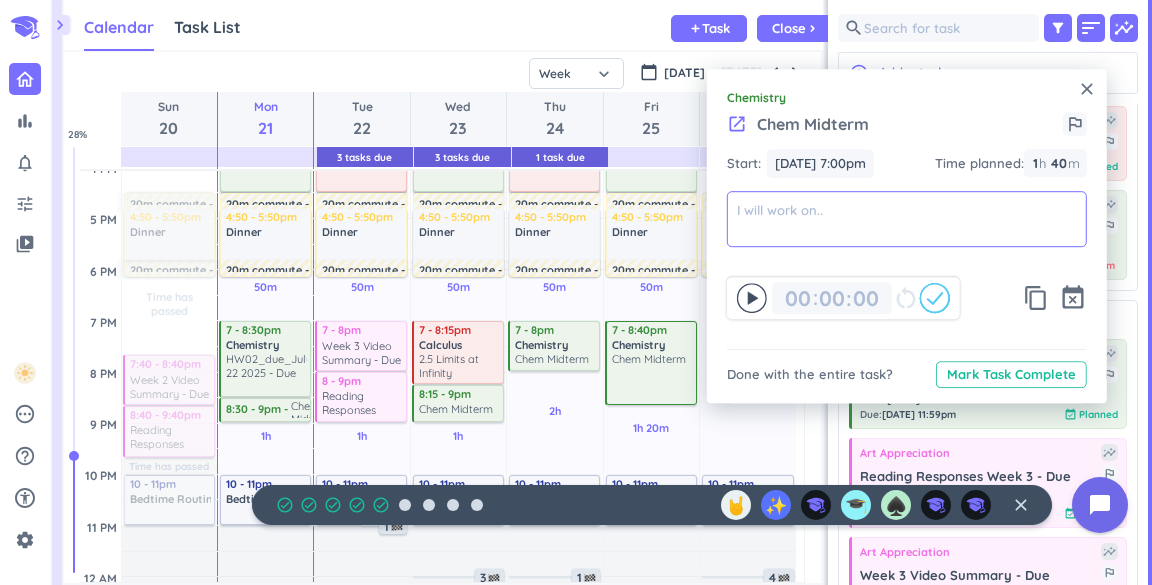 click at bounding box center [907, 219] 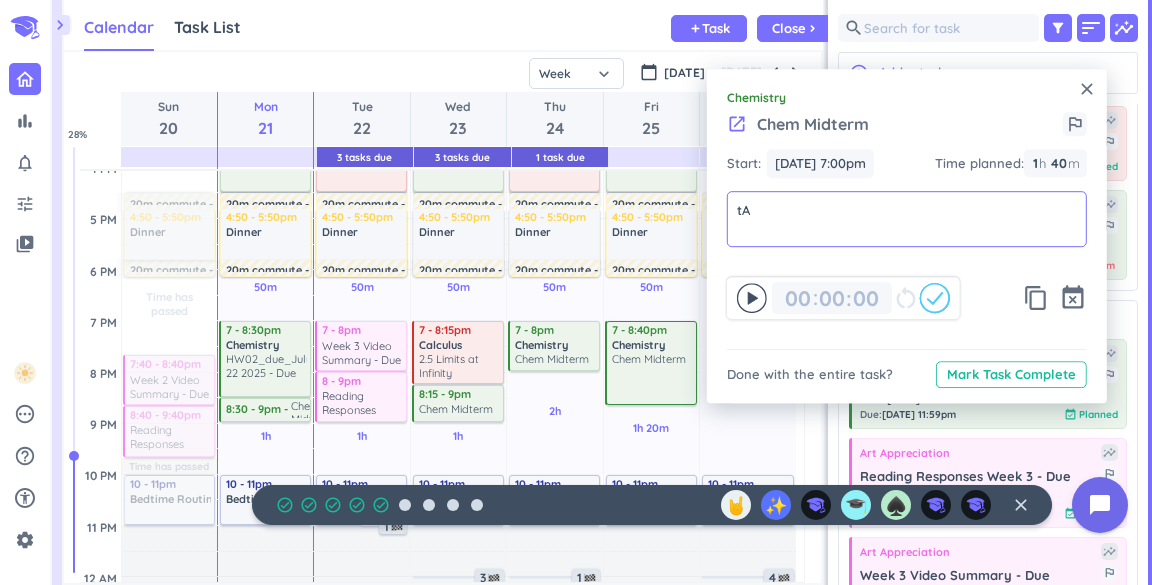 type on "t" 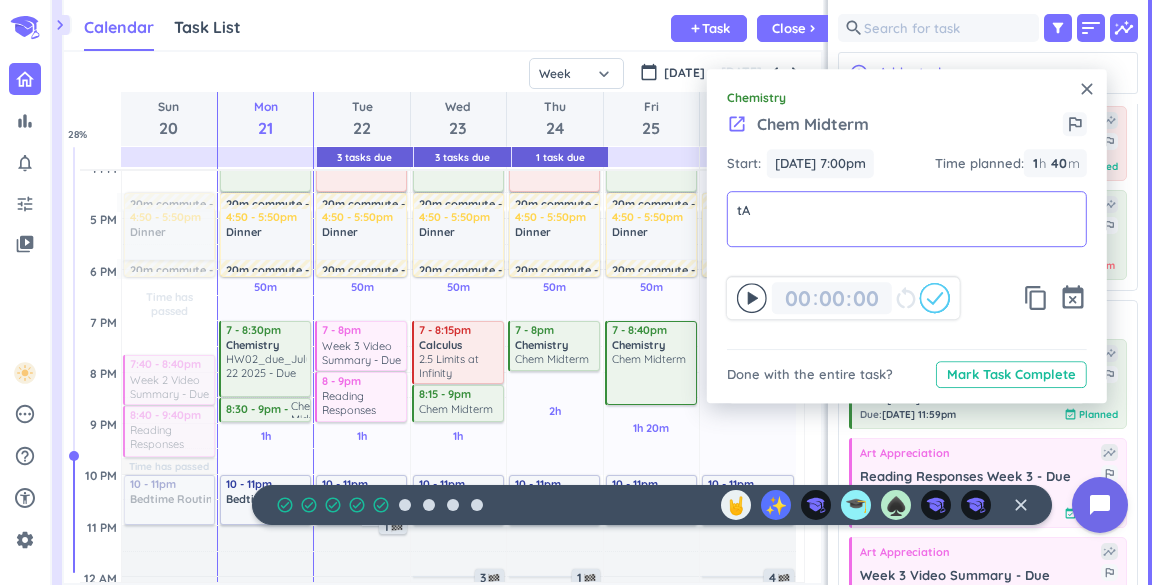type on "t" 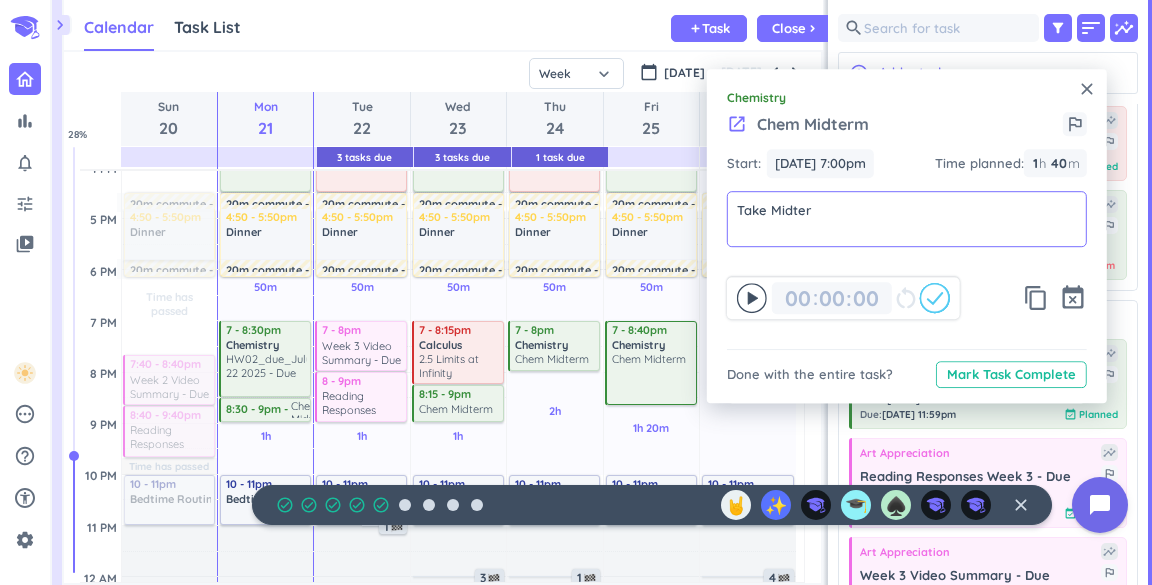 type on "Take Midterm" 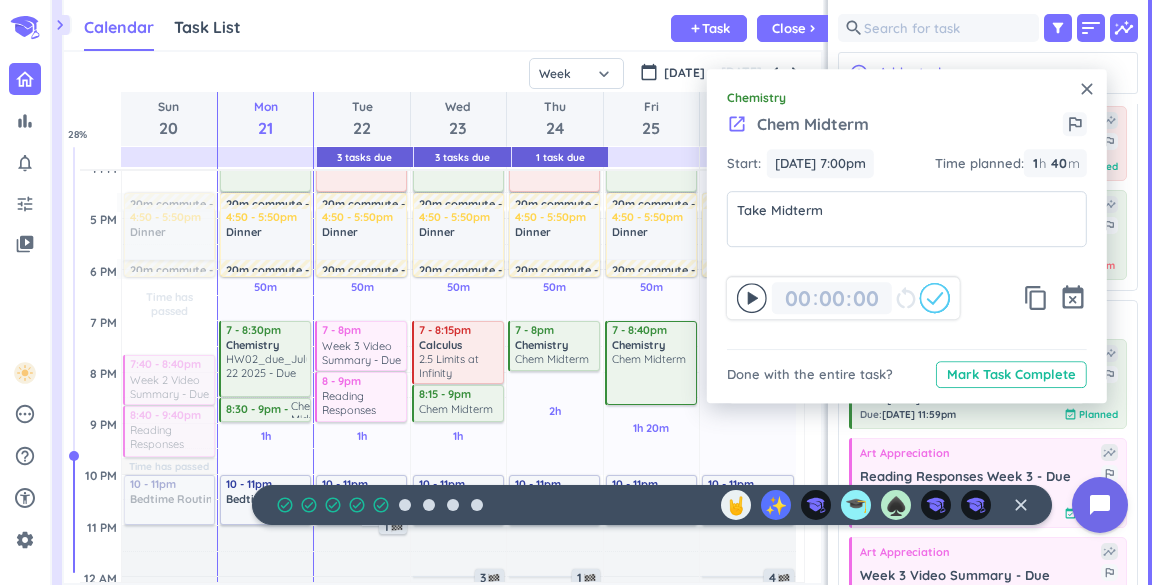 click on "close" at bounding box center (1087, 89) 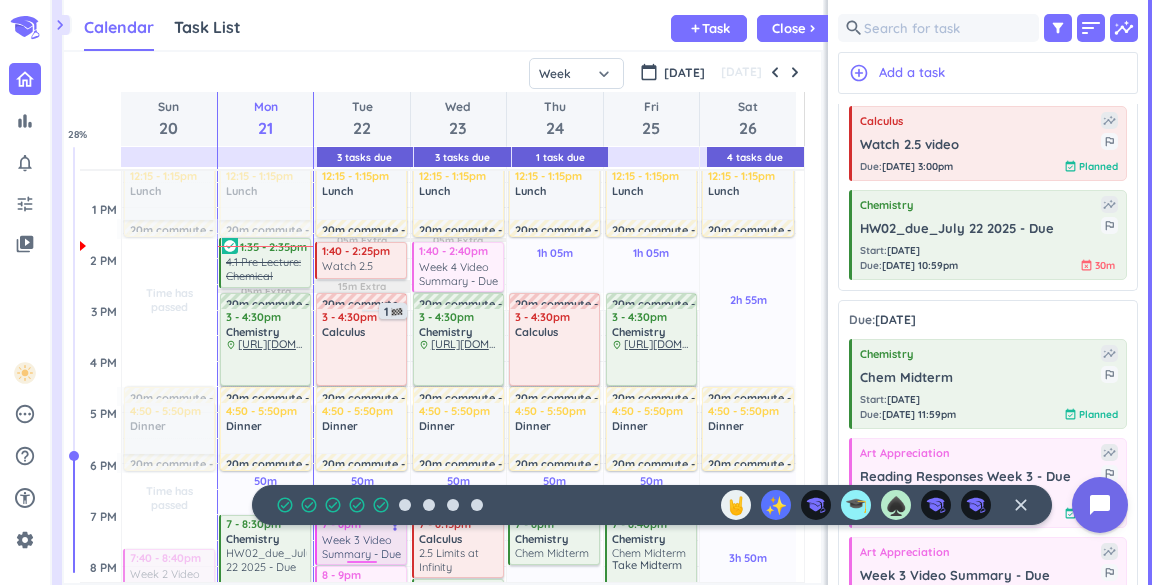 scroll, scrollTop: 416, scrollLeft: 0, axis: vertical 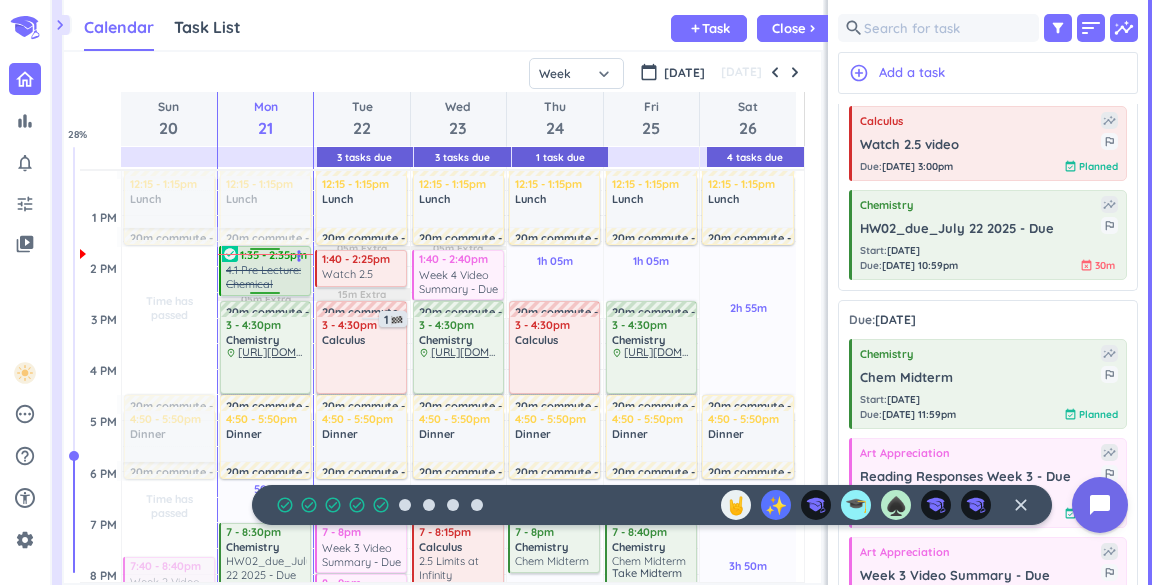 click on "more_vert" at bounding box center (299, 256) 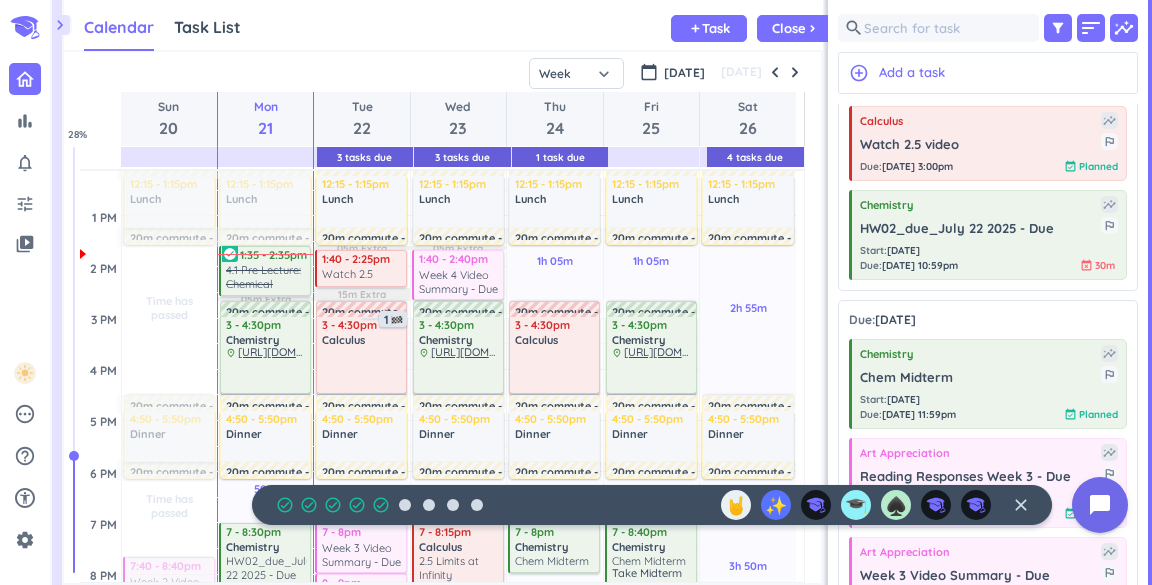 click on "Calendar Task List Calendar keyboard_arrow_down add Task Close chevron_right" at bounding box center [443, 25] 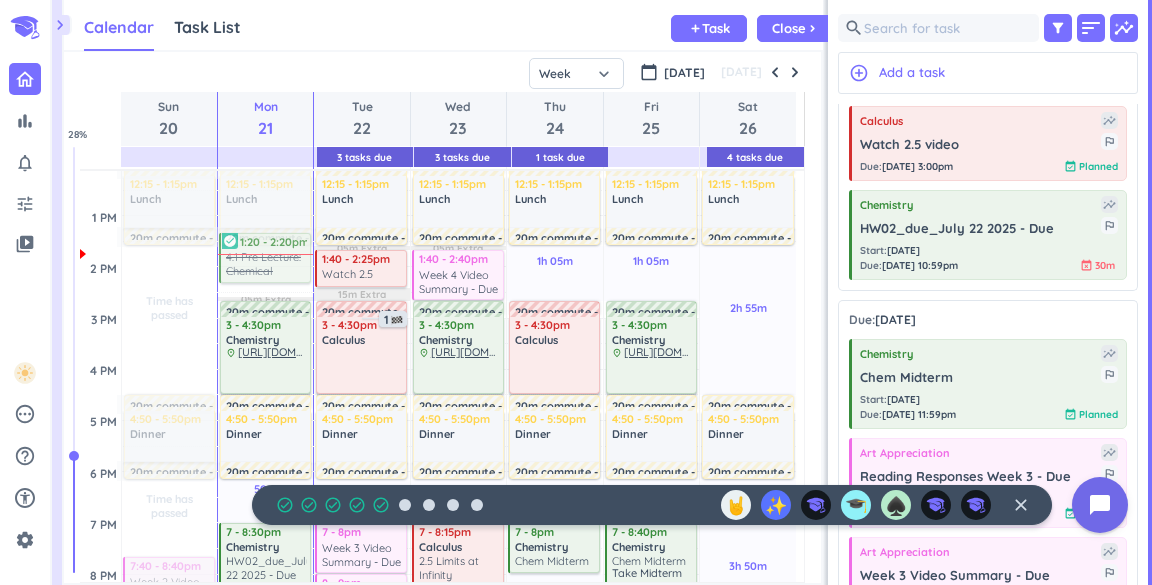 click on "4 AM 5 AM 6 AM 7 AM 8 AM 9 AM 10 AM 11 AM 12 PM 1 PM 2 PM 3 PM 4 PM 5 PM 6 PM 7 PM 8 PM 9 PM 10 PM 11 PM 12 AM 1 AM 2 AM 3 AM Time has passed Past due Plan Time has passed Past due Plan Time has passed Past due Plan Time has passed Adjust Awake Time Adjust Awake Time 8 - 8:45am Morning Routine delete_outline 15m commute 12:15 - 1:15pm Lunch delete_outline 20m commute 20m commute 4:50 - 5:50pm Dinner delete_outline 20m commute 7:40 - 8:40pm Art Appreciation Week 2 Video Summary - Due more_vert 8:40 - 9:40pm Art Appreciation Reading Responses Week 2 - Due more_vert 10 - 11pm Bedtime Routine delete_outline 50m Past due Plan 1h  Past due Plan Time has passed 05m Extra Adjust Awake Time Adjust Awake Time 8 - 8:45am Morning Routine delete_outline 8:45 - 10am Chemistry Prelab Quiz 1 (Chm Osc Rxn) - Due more_vert check_circle   20m commute 10:30am - 12pm VIP delete_outline 15m commute 12:15 - 1:15pm Lunch delete_outline 20m commute 1:35 - 2:35pm Chemistry 4.1 Pre Lecture: Chemical Equations - Due more_vert   place" at bounding box center (438, 369) 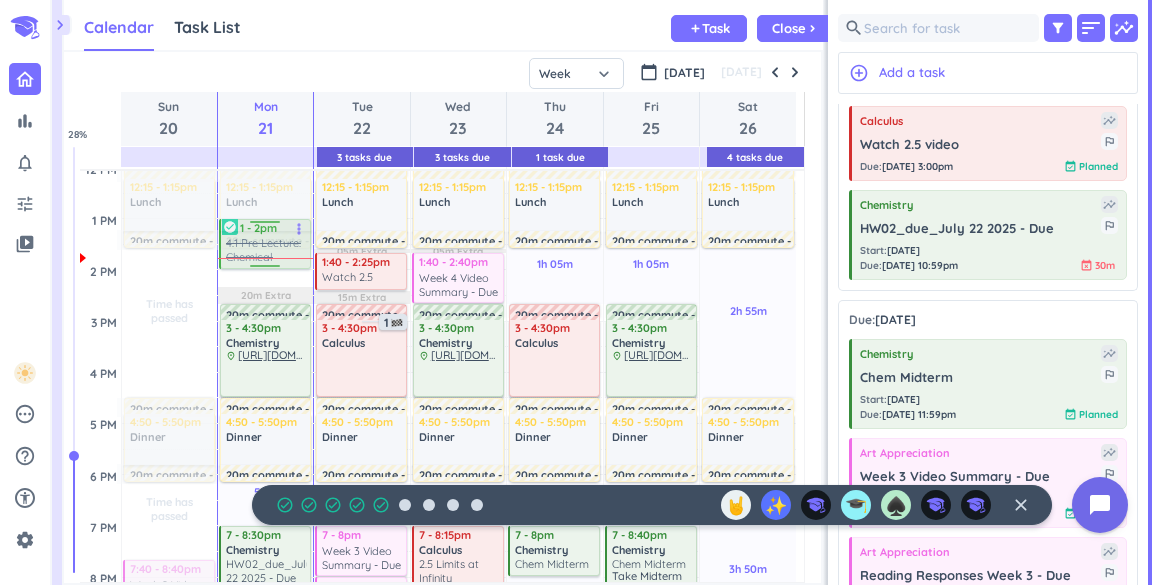 scroll, scrollTop: 412, scrollLeft: 0, axis: vertical 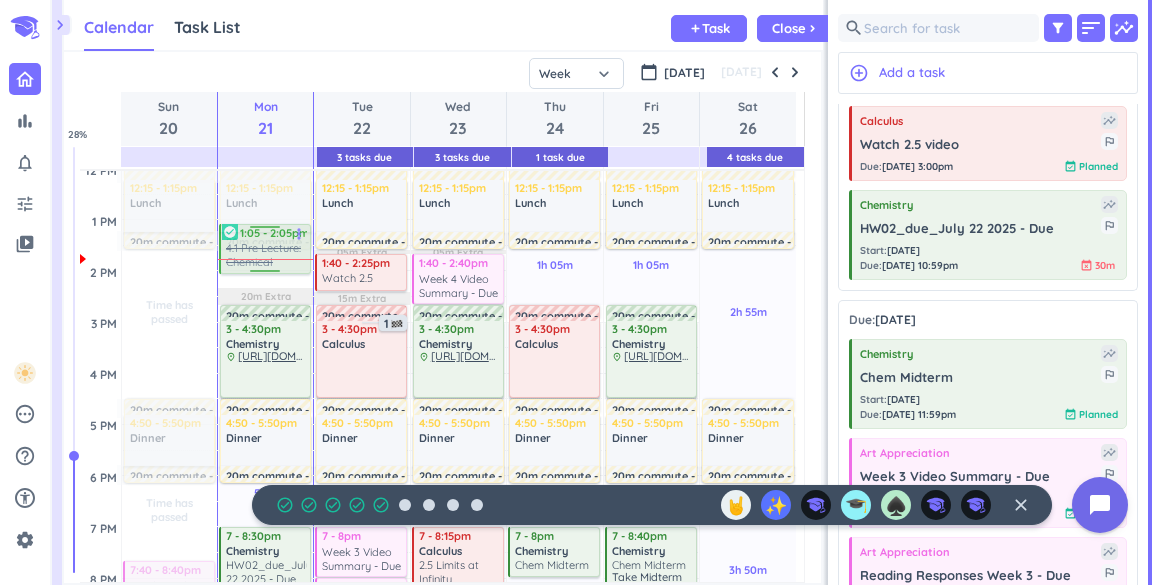 drag, startPoint x: 292, startPoint y: 257, endPoint x: 265, endPoint y: 251, distance: 27.658634 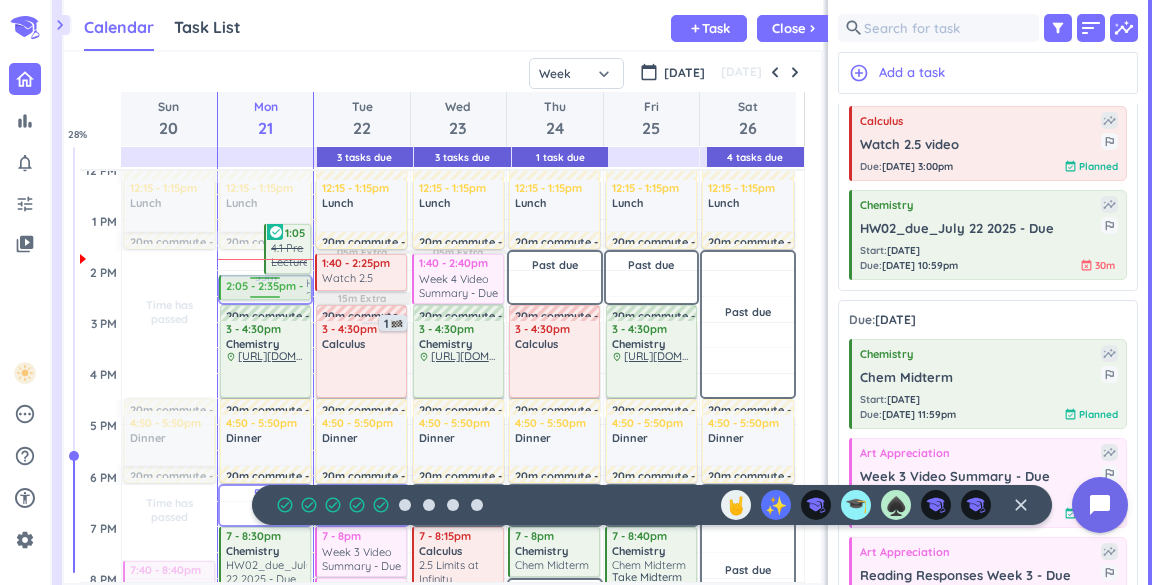 drag, startPoint x: 914, startPoint y: 246, endPoint x: 269, endPoint y: 275, distance: 645.6516 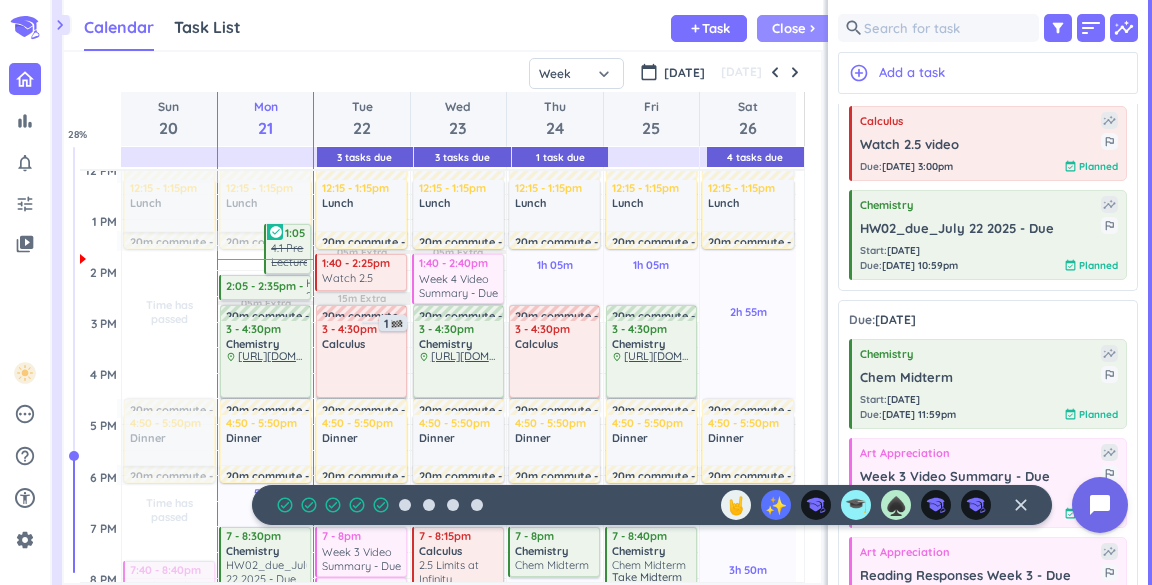 click on "chevron_right" at bounding box center [812, 28] 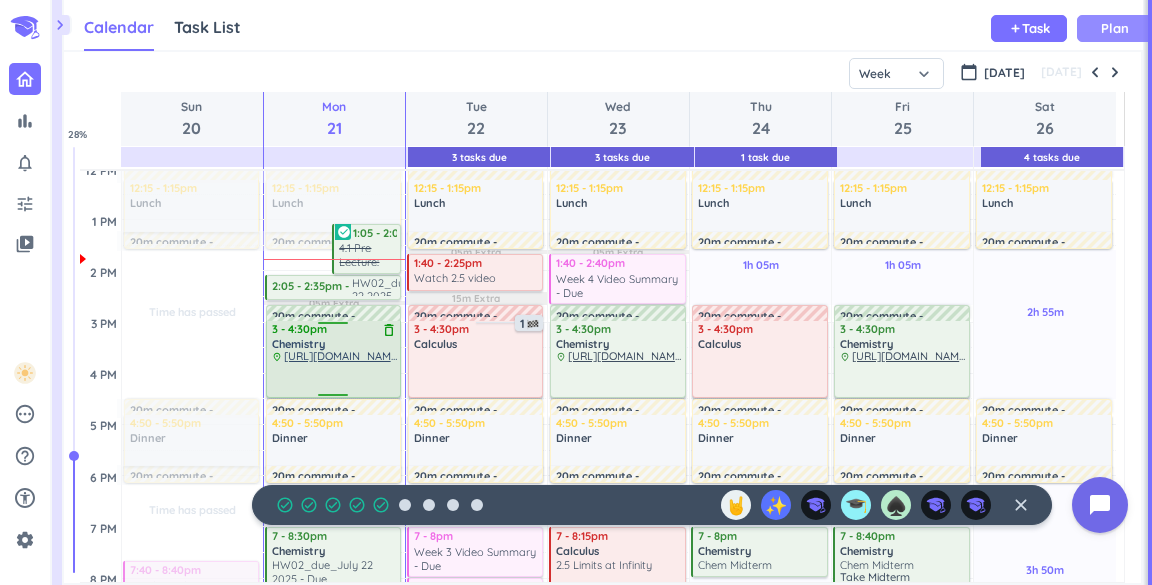 scroll, scrollTop: 9, scrollLeft: 8, axis: both 